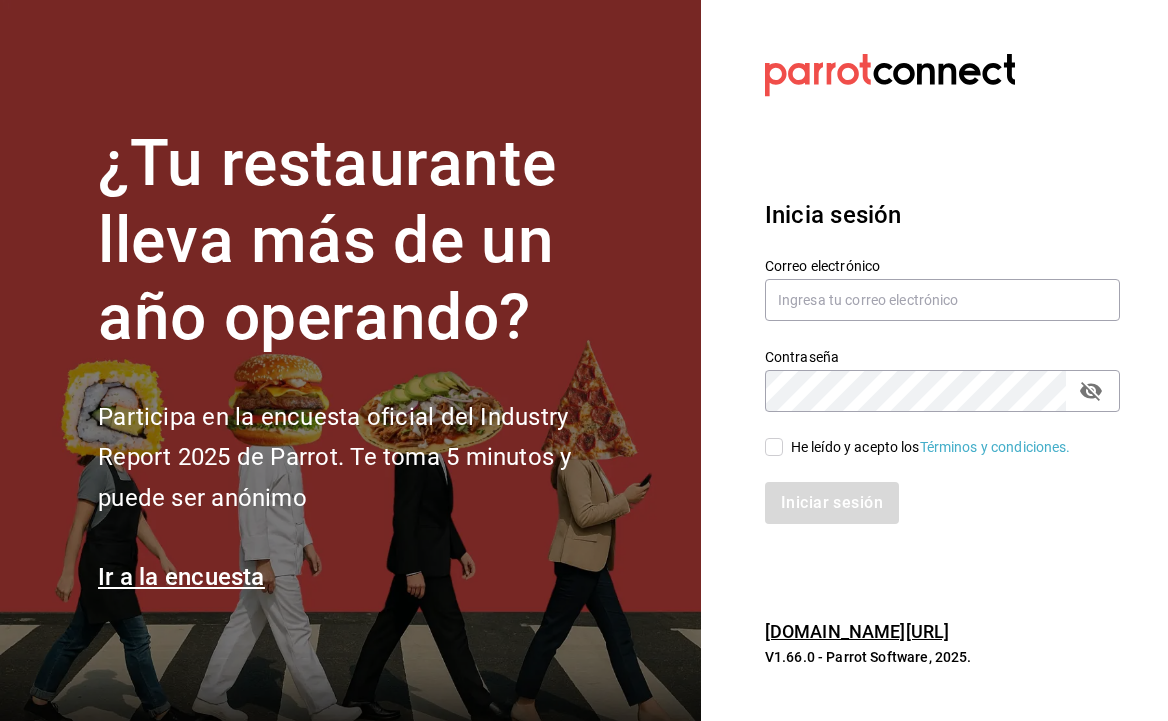 scroll, scrollTop: 0, scrollLeft: 0, axis: both 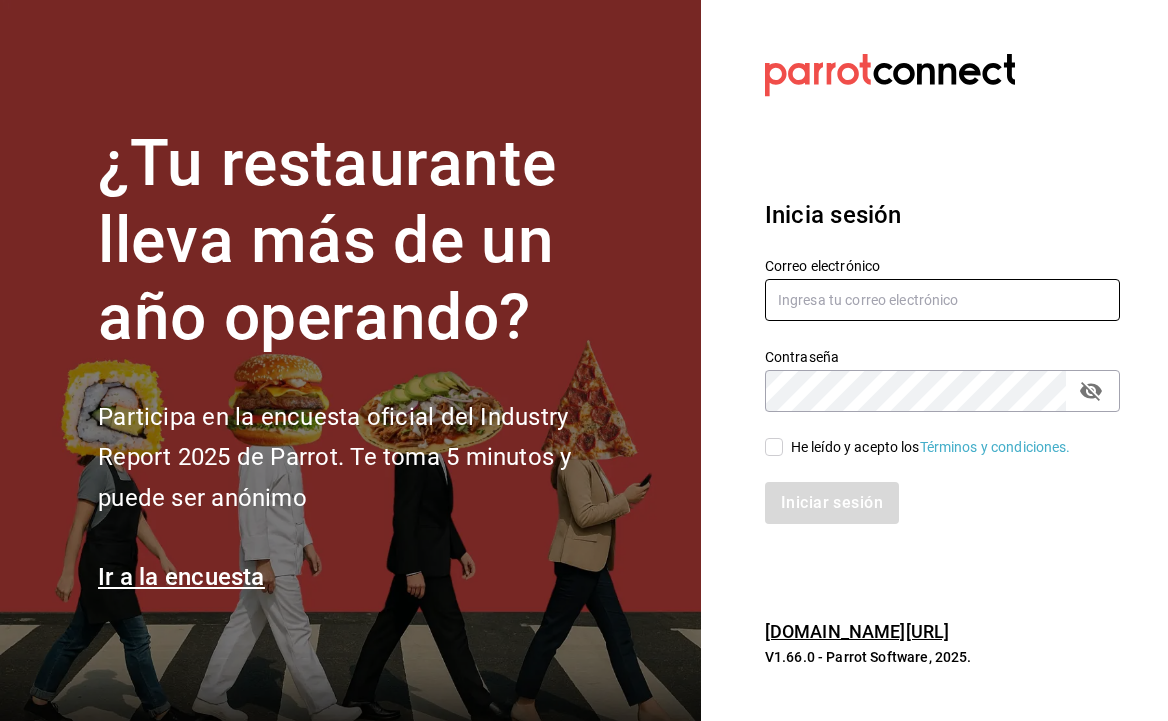 type on "rovie08@hotmail.com" 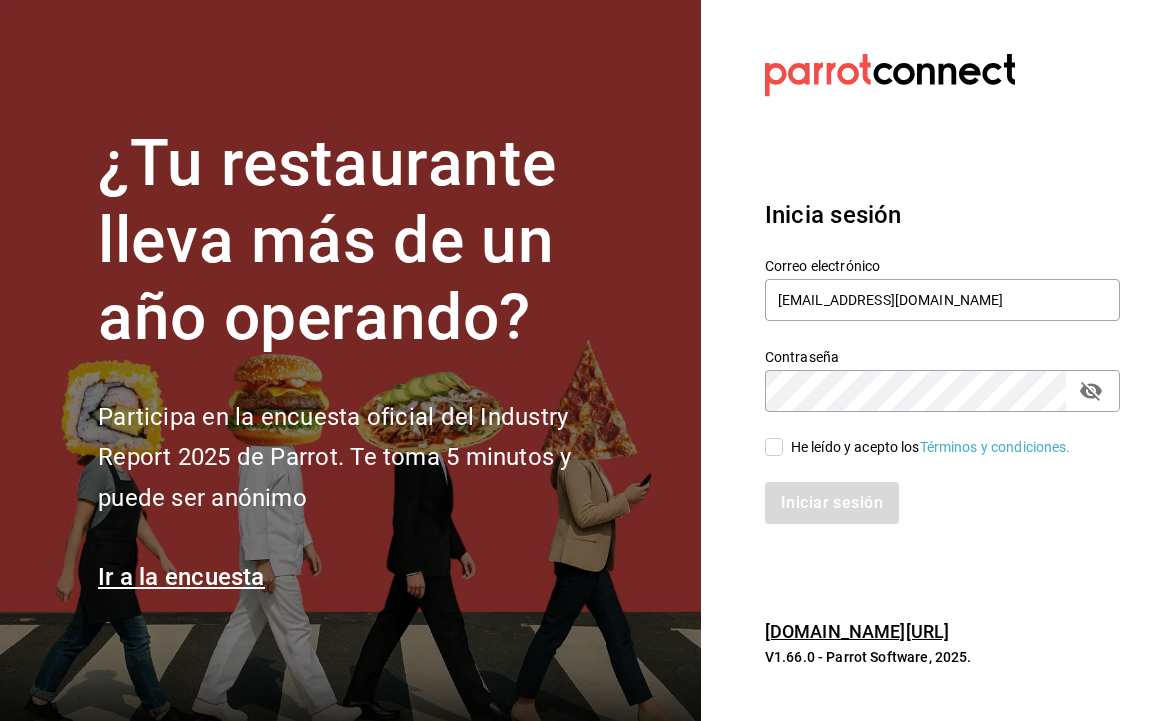 click on "He leído y acepto los  Términos y condiciones." at bounding box center (774, 447) 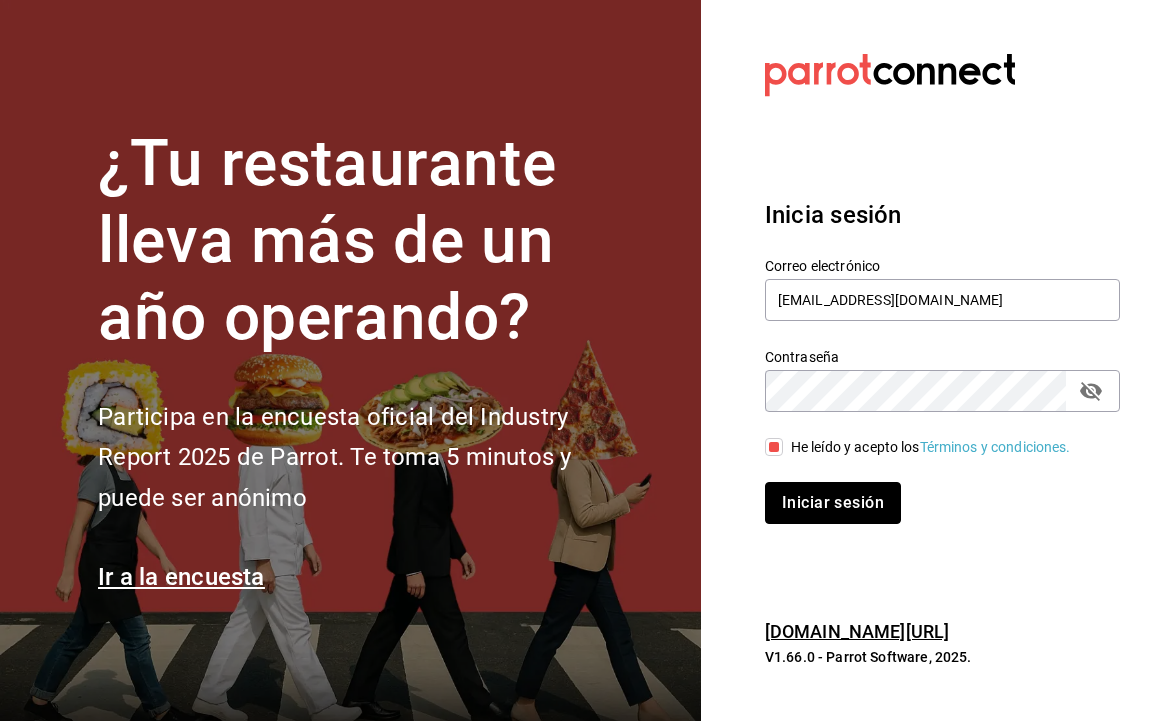 click on "Iniciar sesión" at bounding box center [833, 503] 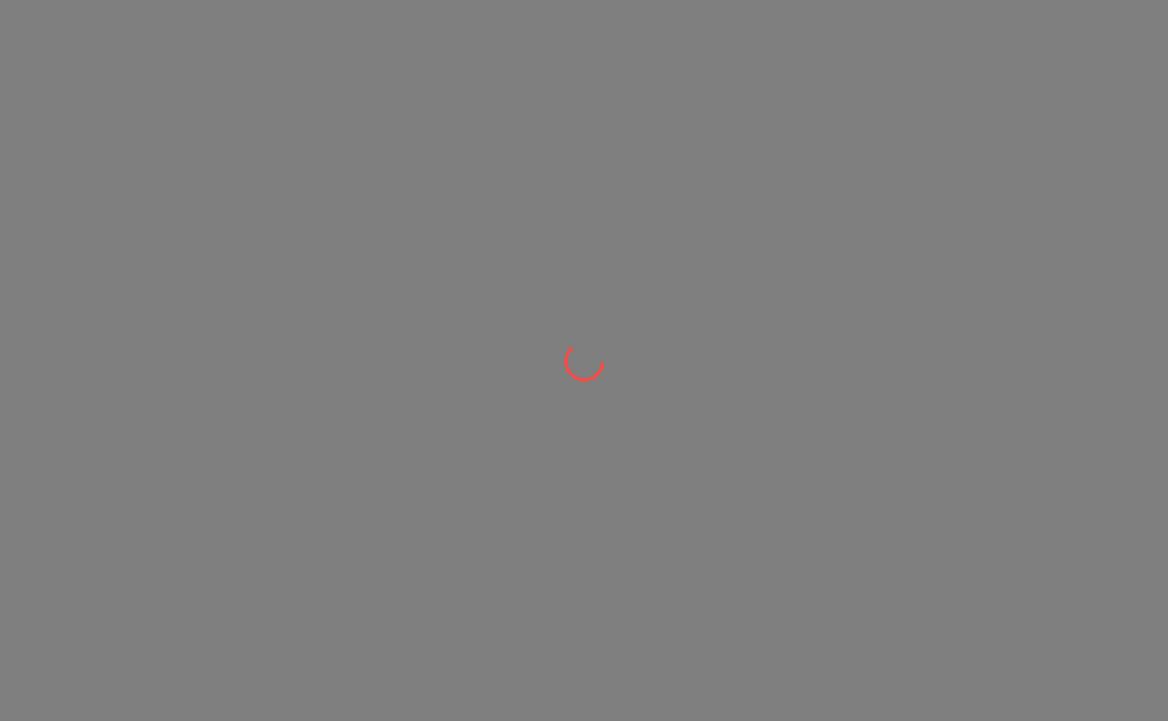 scroll, scrollTop: 0, scrollLeft: 0, axis: both 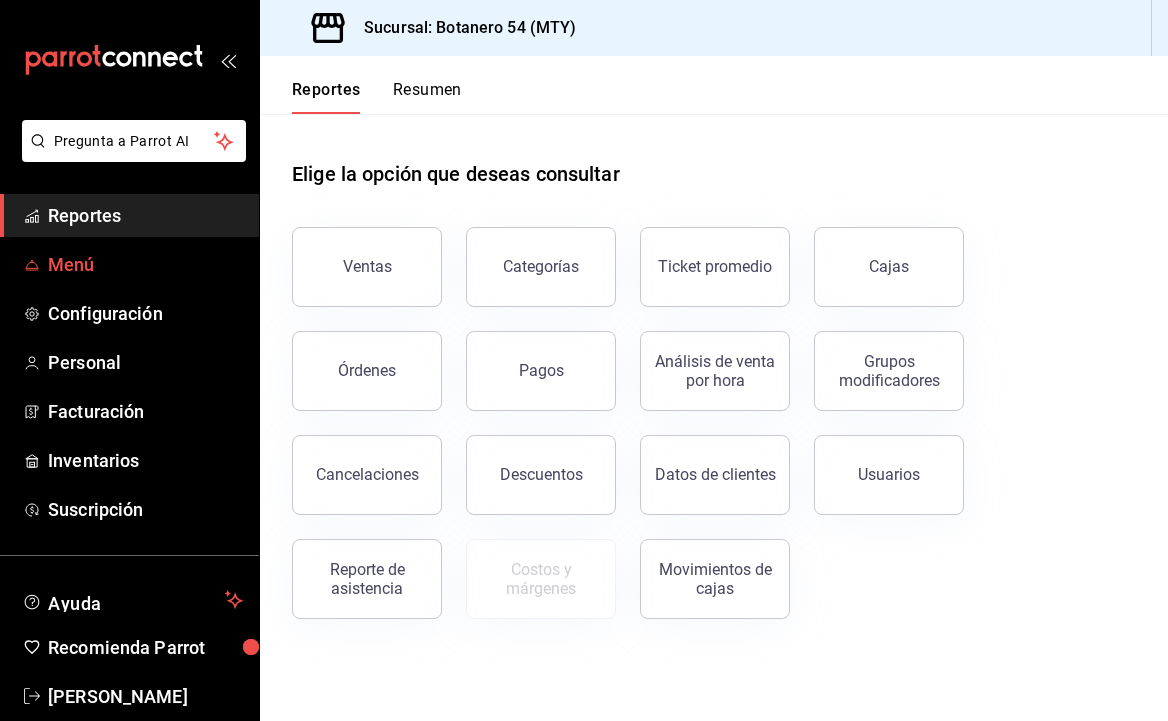 click on "Menú" at bounding box center [145, 264] 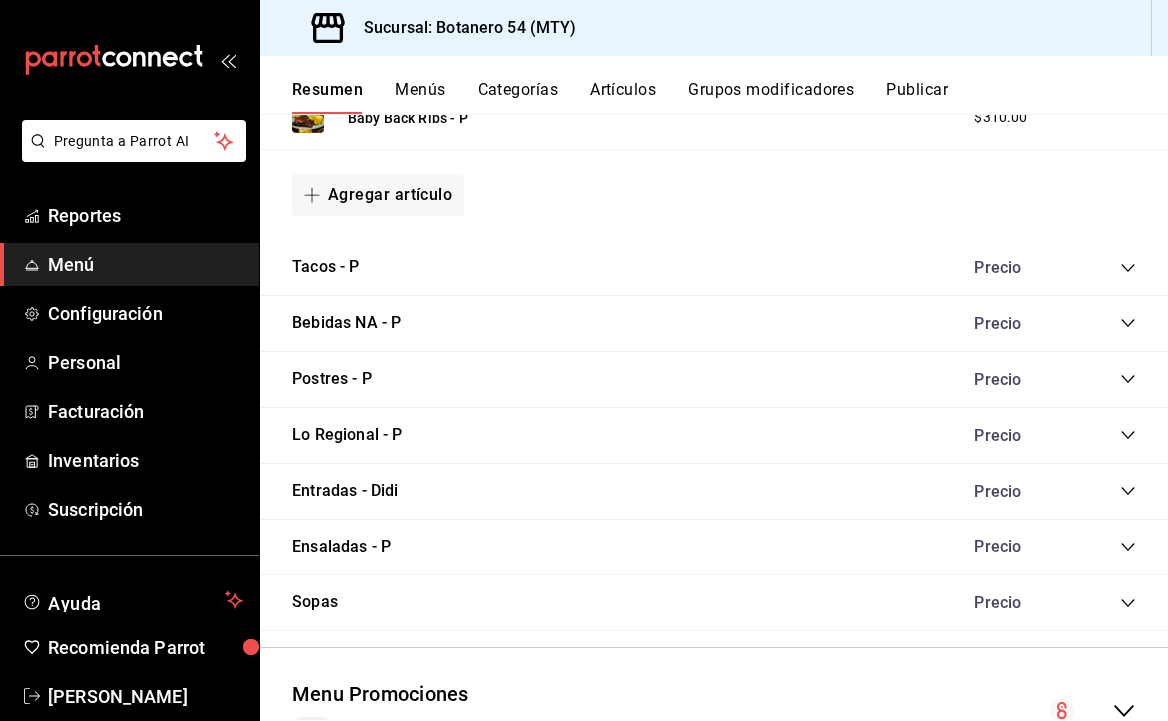 scroll, scrollTop: 878, scrollLeft: 0, axis: vertical 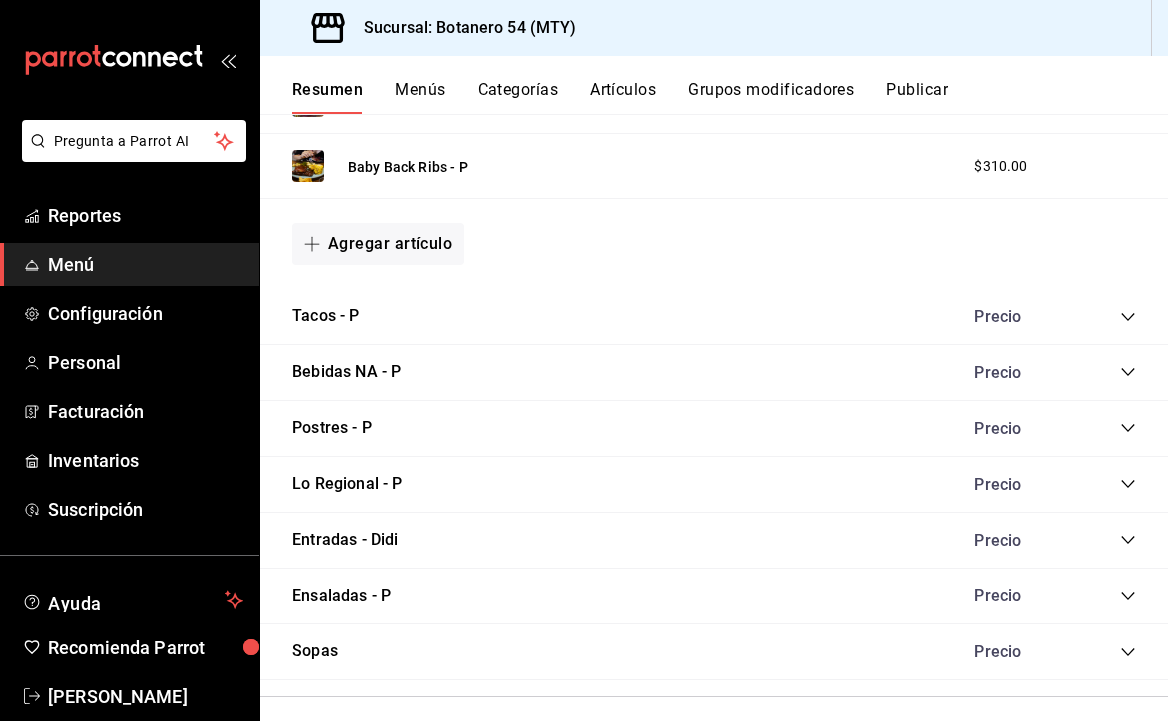 click on "Menú" at bounding box center [129, 264] 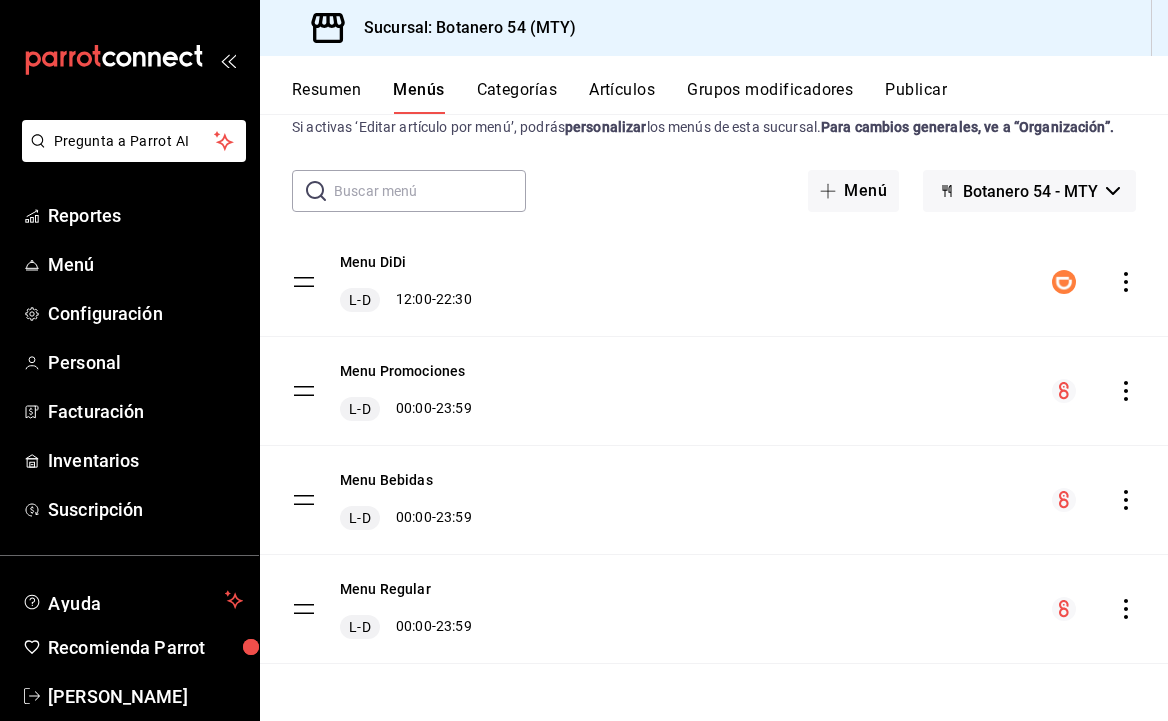 scroll, scrollTop: 80, scrollLeft: 0, axis: vertical 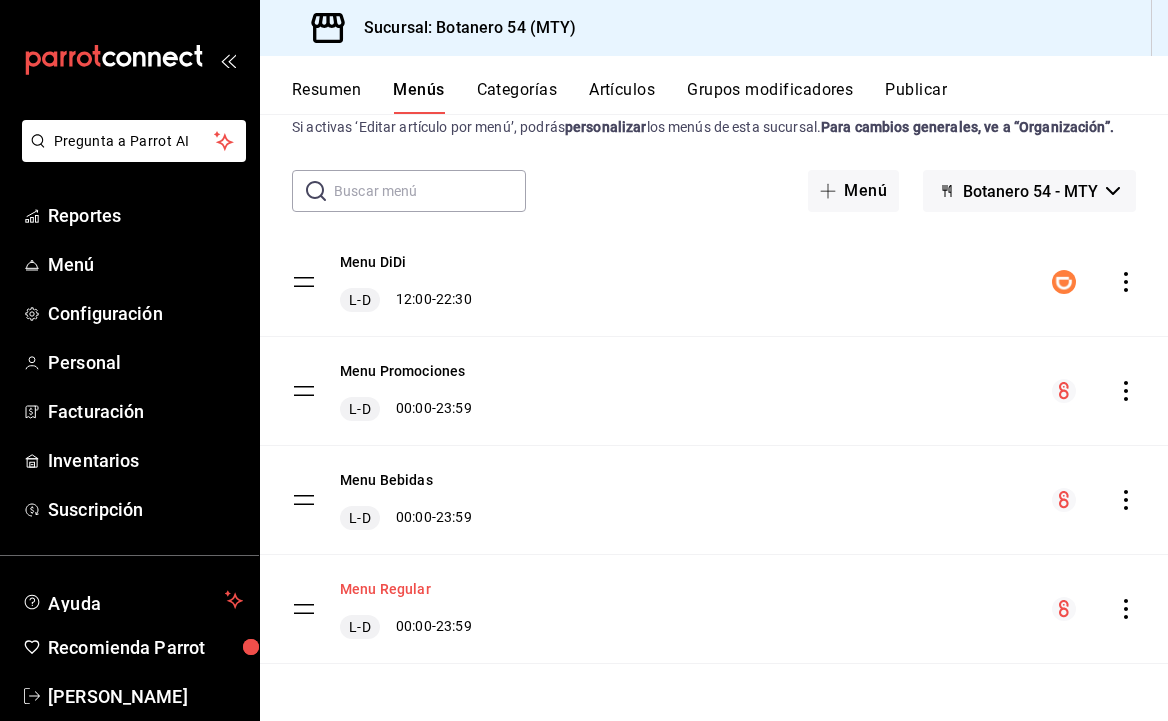 click on "Menu Regular" at bounding box center [385, 589] 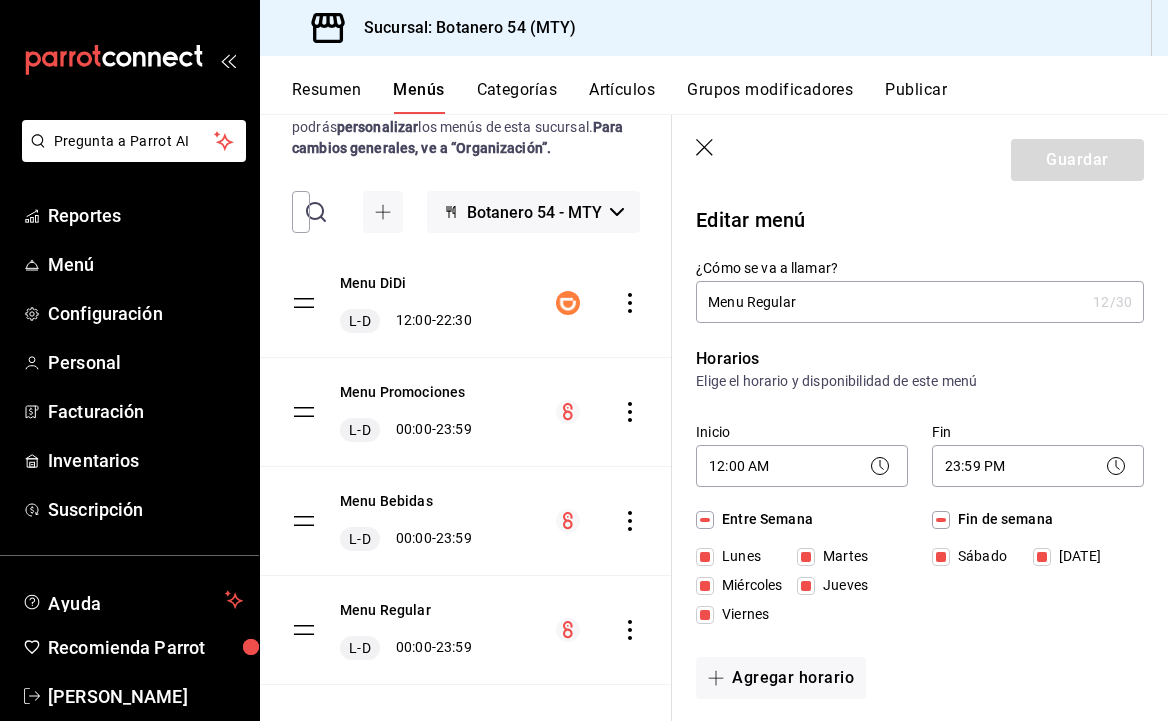 click on "Resumen" at bounding box center (326, 97) 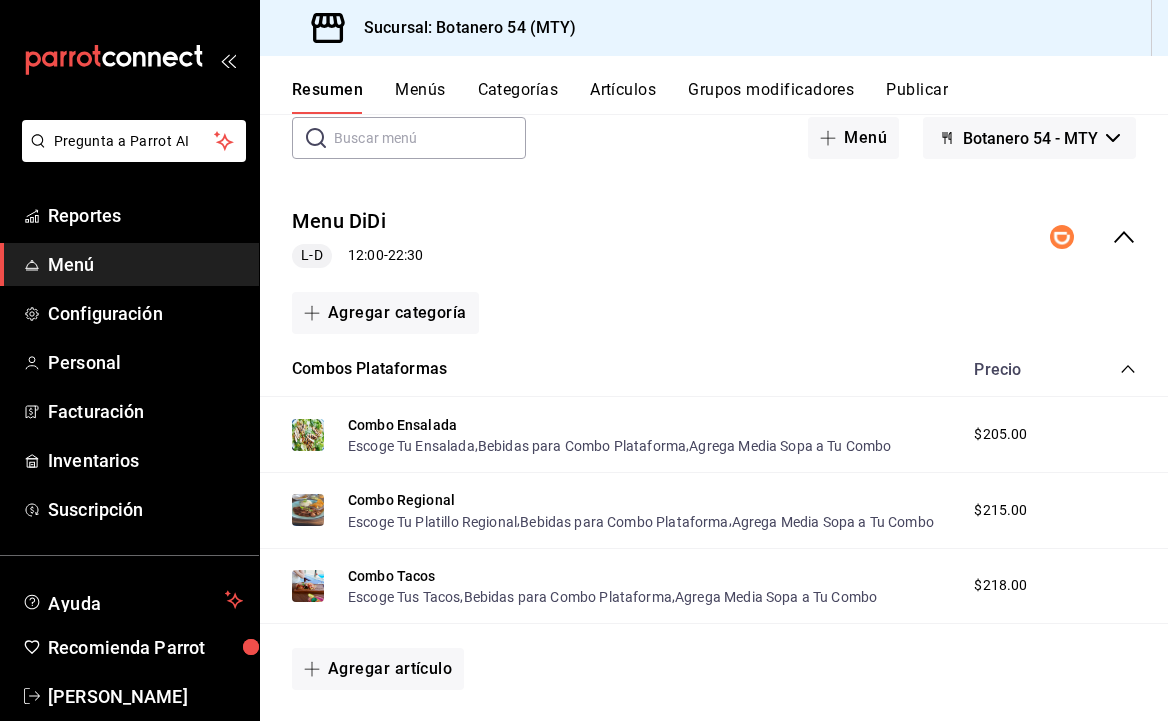 scroll, scrollTop: 114, scrollLeft: 0, axis: vertical 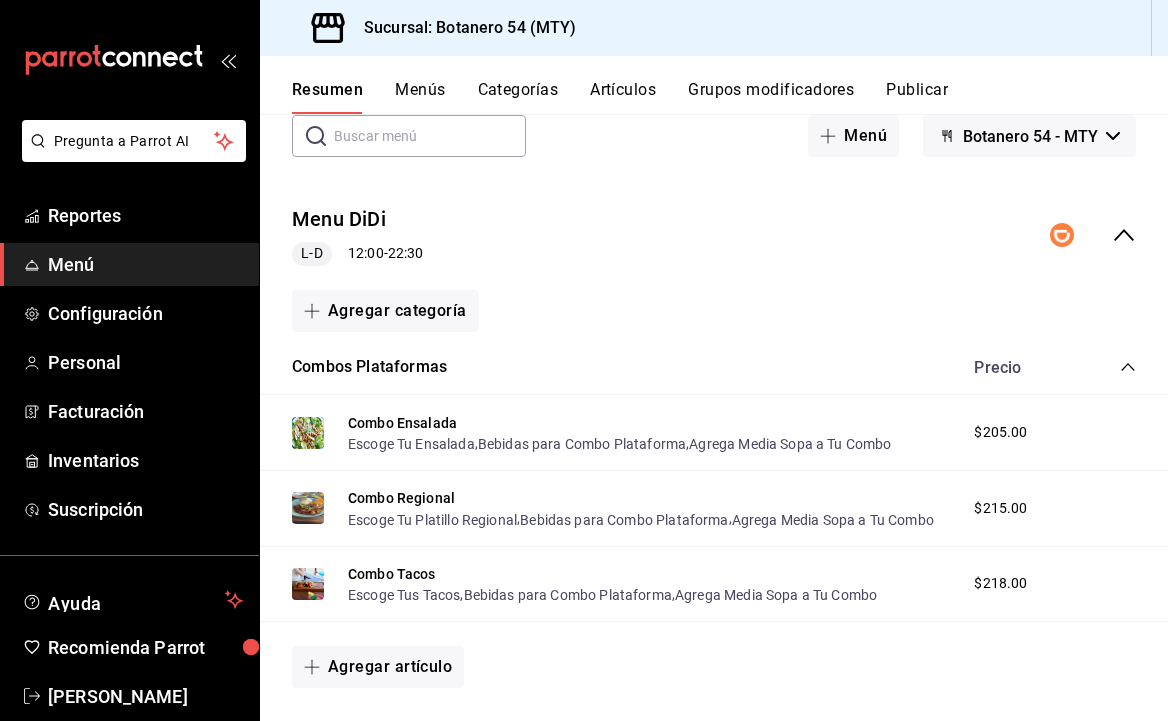 click 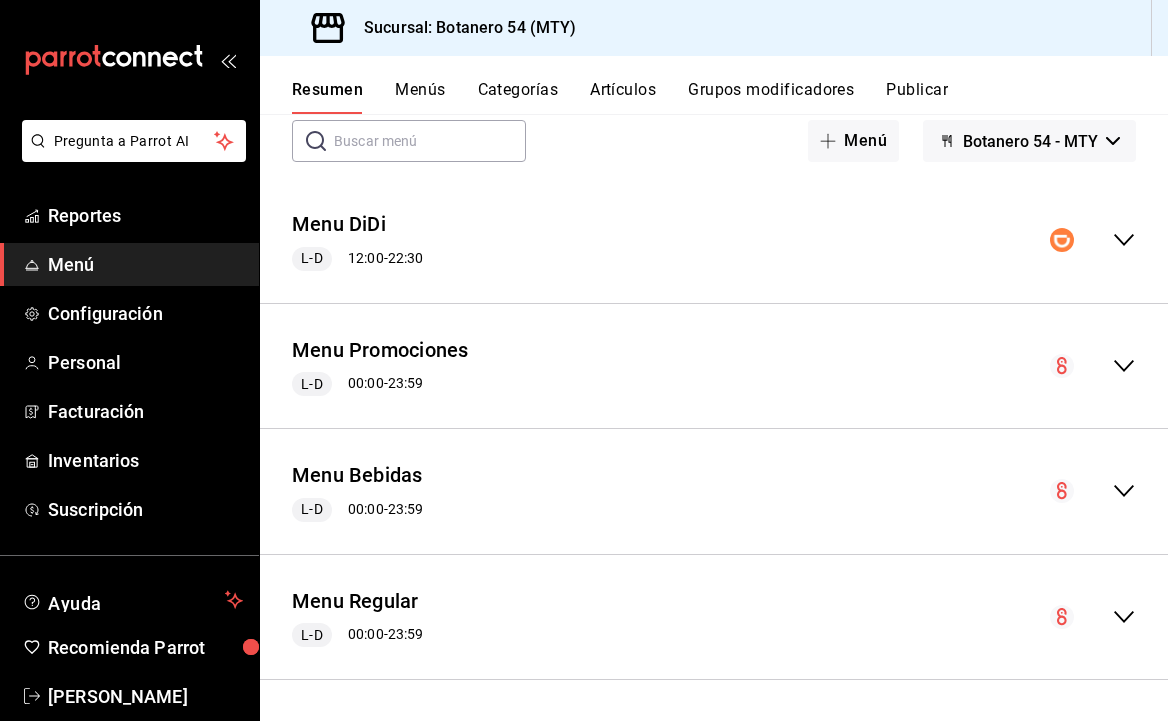 scroll, scrollTop: 128, scrollLeft: 0, axis: vertical 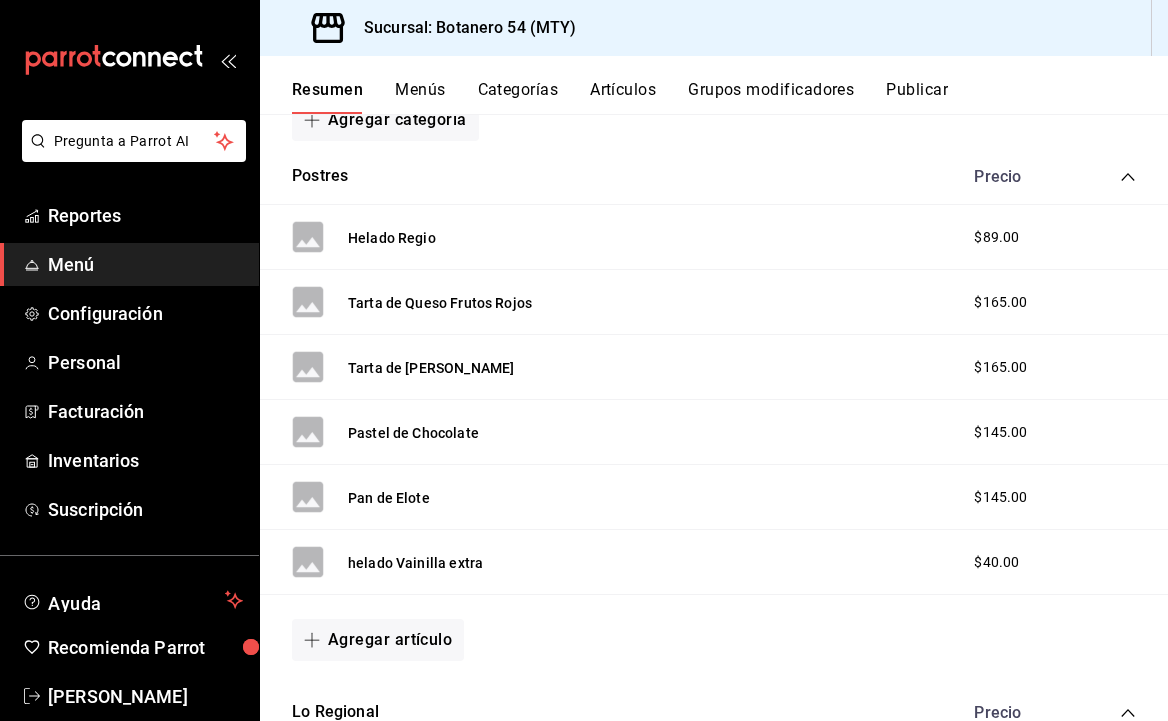 click 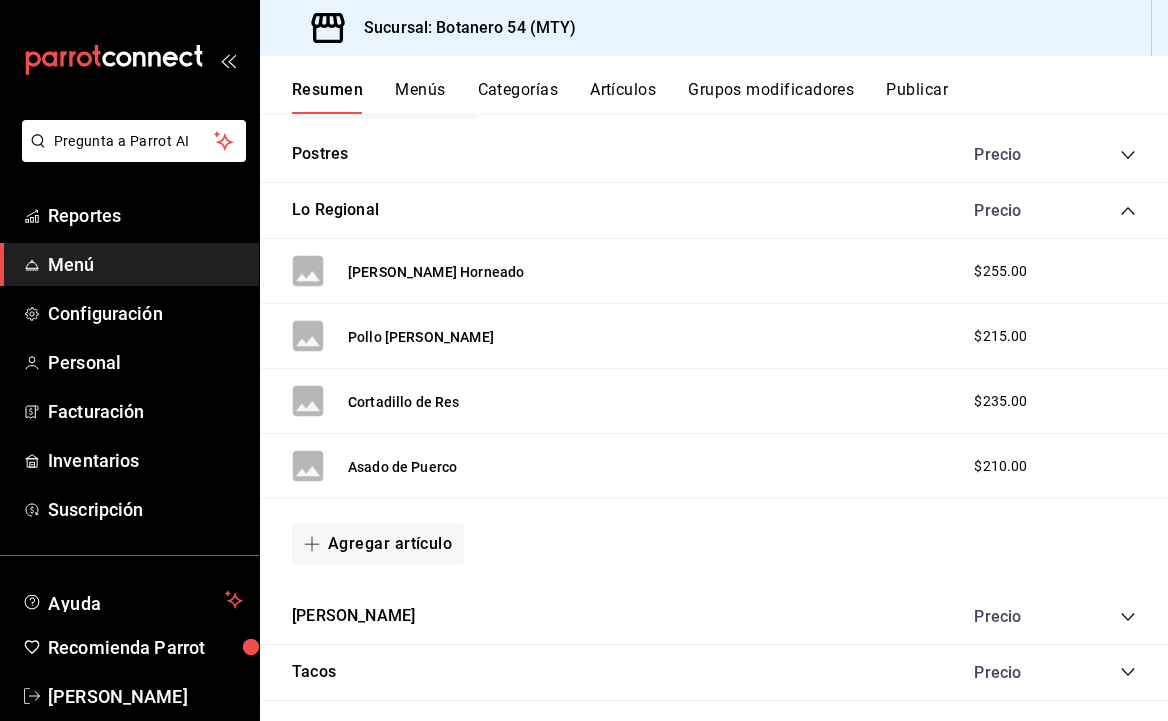 scroll, scrollTop: 702, scrollLeft: 0, axis: vertical 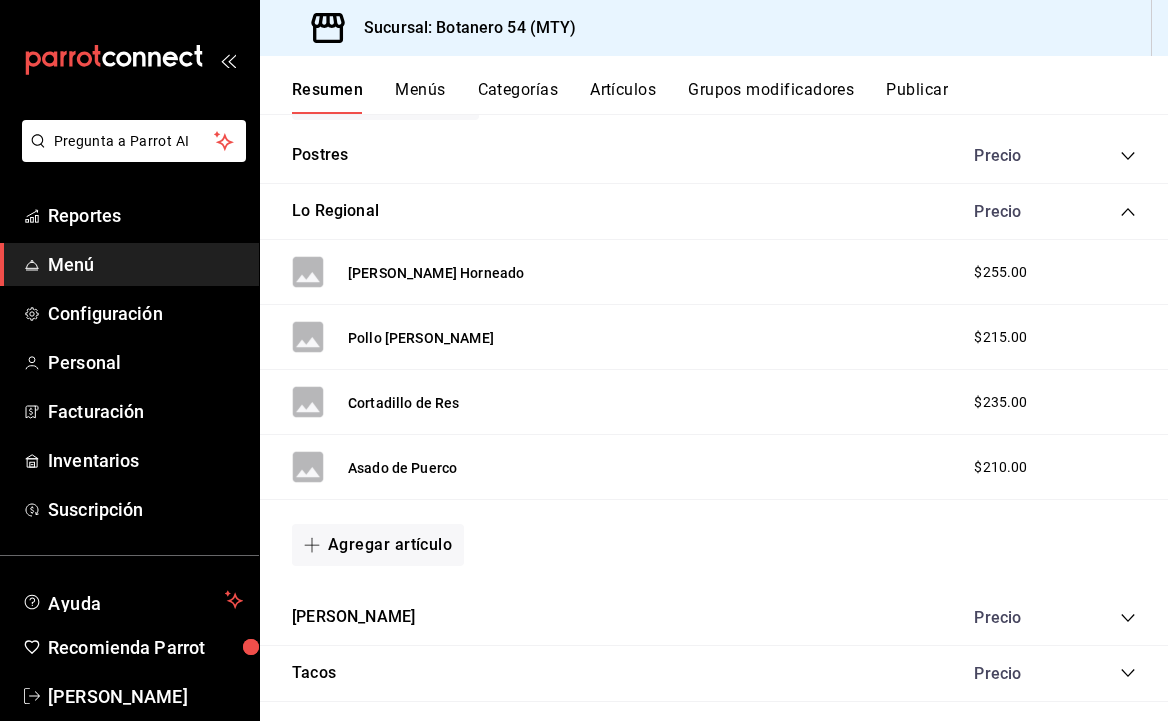 click 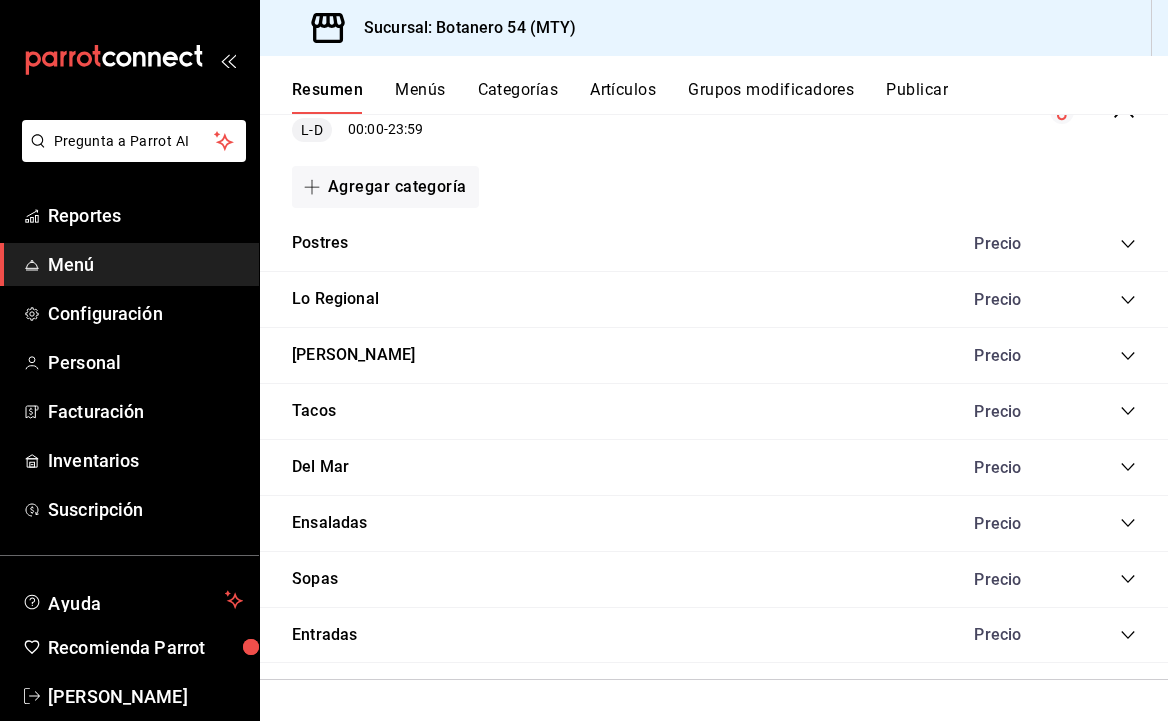 scroll, scrollTop: 626, scrollLeft: 0, axis: vertical 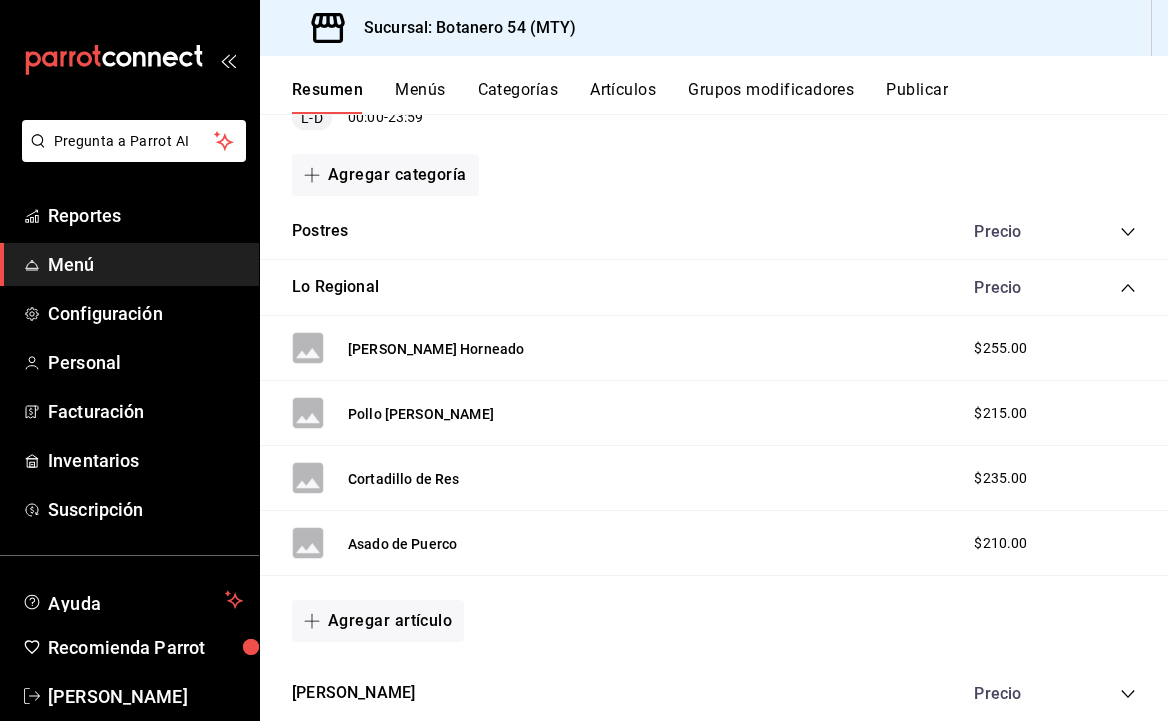 click 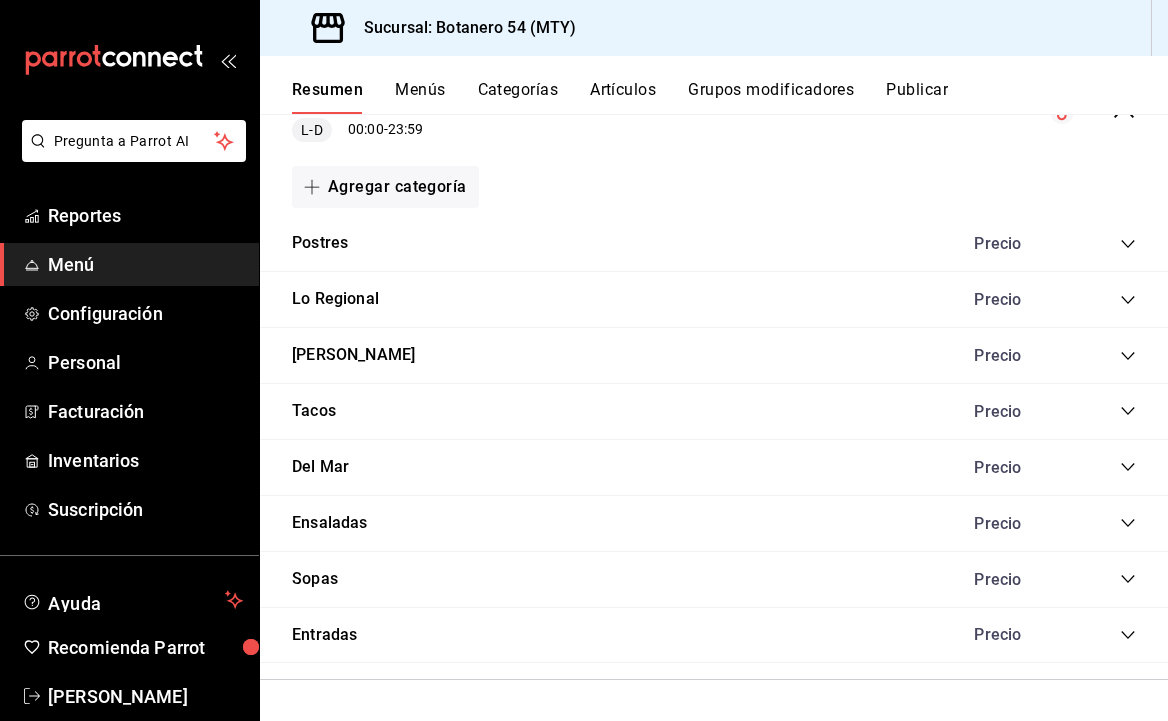 click 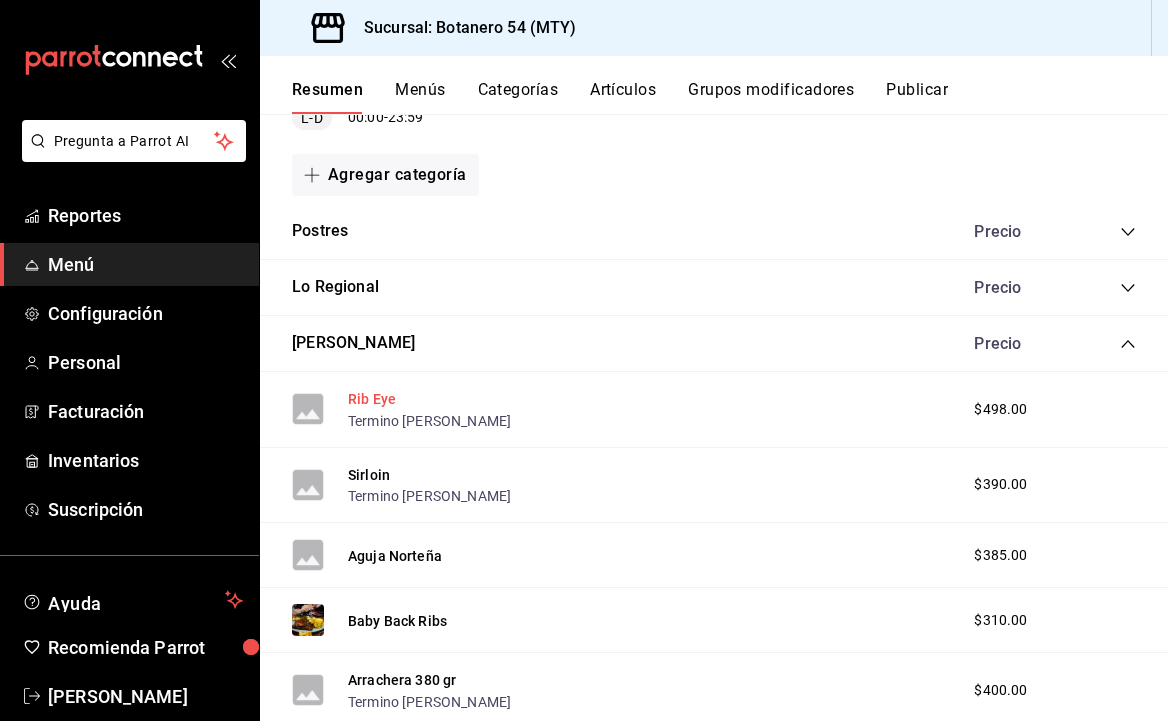 click on "Rib Eye" at bounding box center [372, 399] 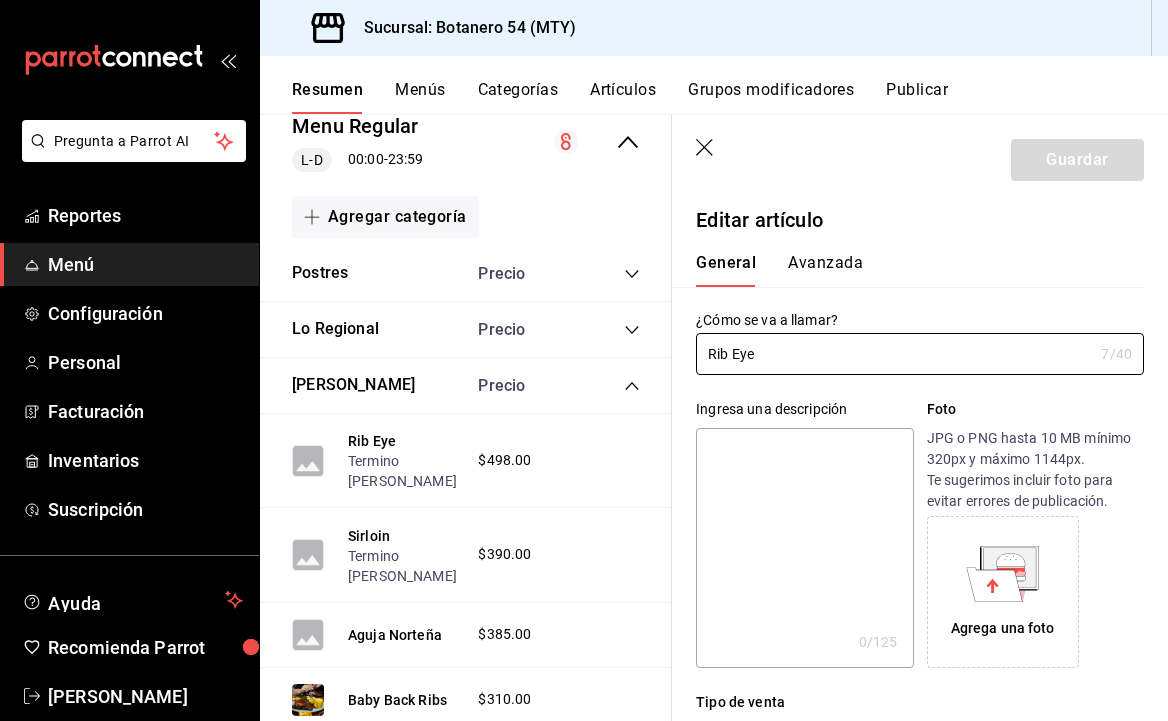 type on "$498.00" 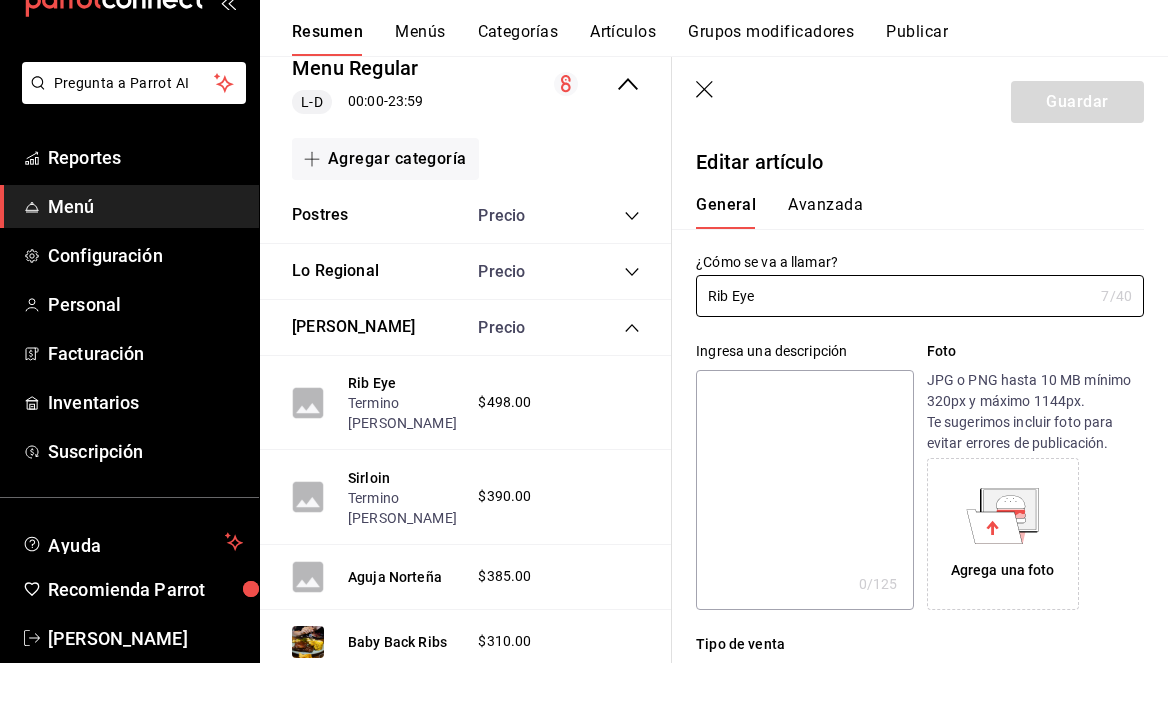 scroll, scrollTop: 0, scrollLeft: 0, axis: both 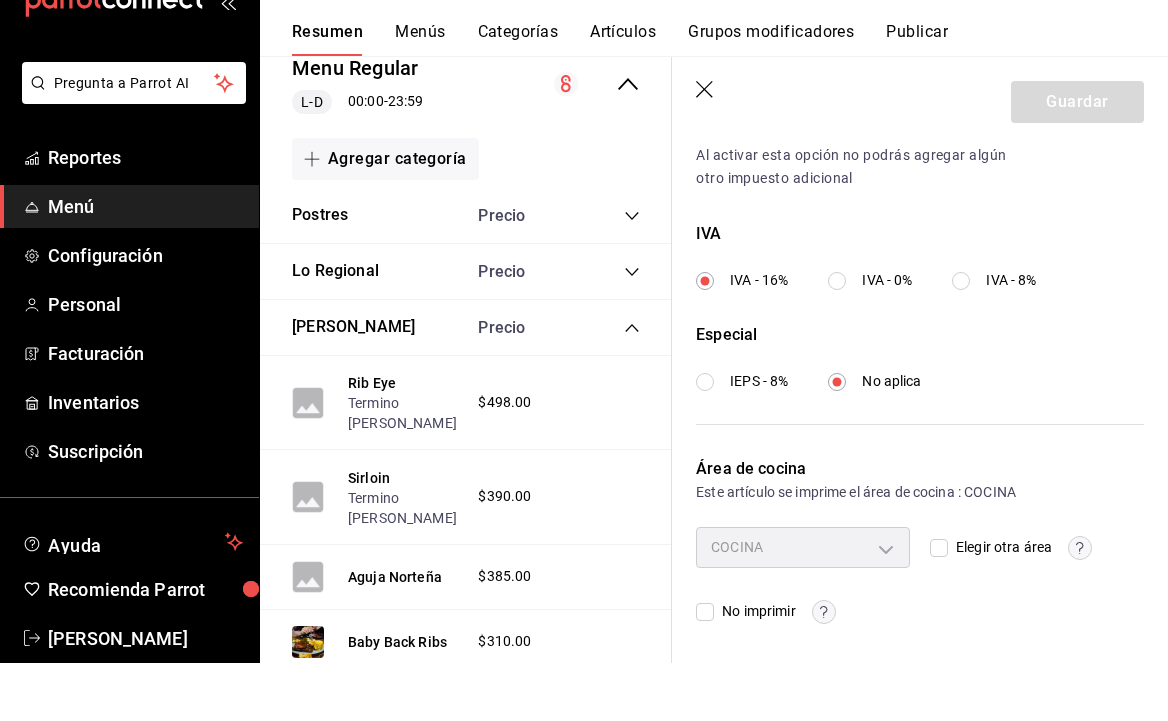 click on "COCINA" at bounding box center [803, 605] 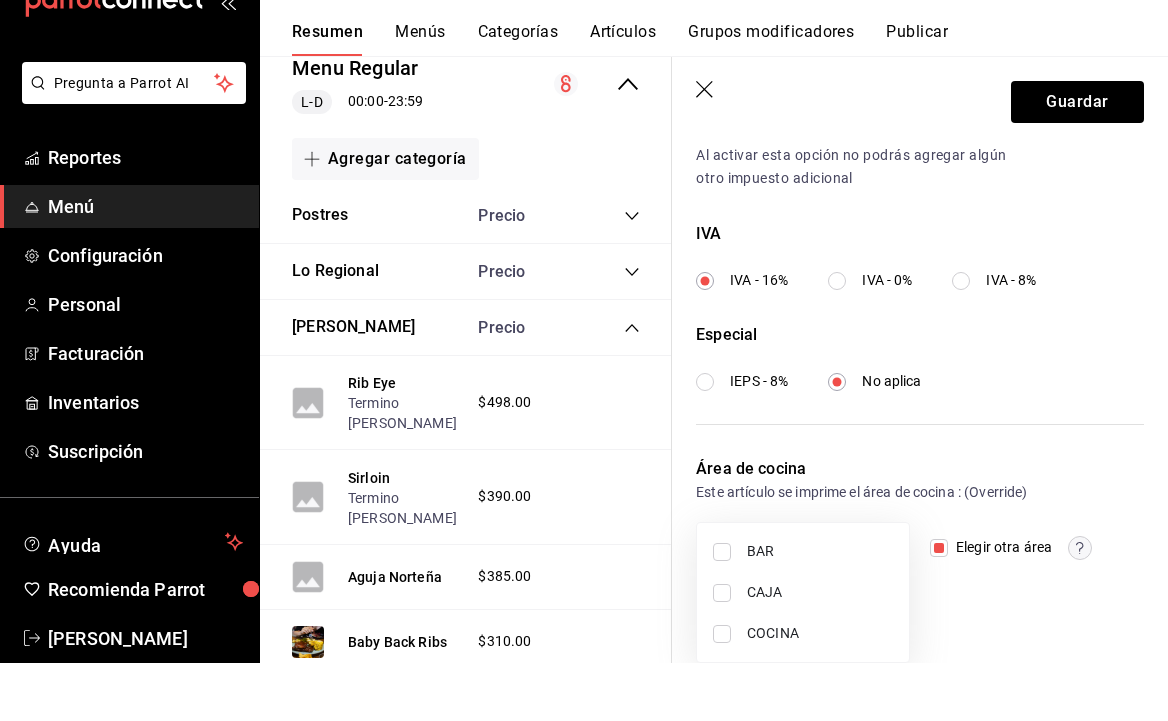 click on "Pregunta a Parrot AI Reportes   Menú   Configuración   Personal   Facturación   Inventarios   Suscripción   Ayuda Recomienda Parrot   Ricardo Oviedo   Sugerir nueva función   Sucursal: Botanero 54 (MTY) Resumen Menús Categorías Artículos Grupos modificadores Publicar Resumen sucursal Si activas ‘Editar artículo por menú’, podrás  personalizar  los menús de esta sucursal.  Para cambios generales, ve a “Organización”. ​ ​ Botanero 54 - MTY Menu DiDi L-D 12:00  -  22:30 Agregar categoría Combos Plataformas Precio Combo Ensalada Escoge Tu Ensalada ,  Bebidas para Combo Plataforma ,  Agrega Media Sopa a Tu Combo $205.00 Combo Regional Escoge Tu Platillo Regional ,  Bebidas para Combo Plataforma ,  Agrega Media Sopa a Tu Combo $215.00 Combo Tacos Escoge Tus Tacos ,  Bebidas para Combo Plataforma ,  Agrega Media Sopa a Tu Combo $218.00 Agregar artículo Del  Asador - P Precio Sirloin - P $390.00 Aguja Norteña - P $385.00 Baby Back Ribs - P $310.00 Agregar artículo Tacos - P Precio Precio" at bounding box center [584, 360] 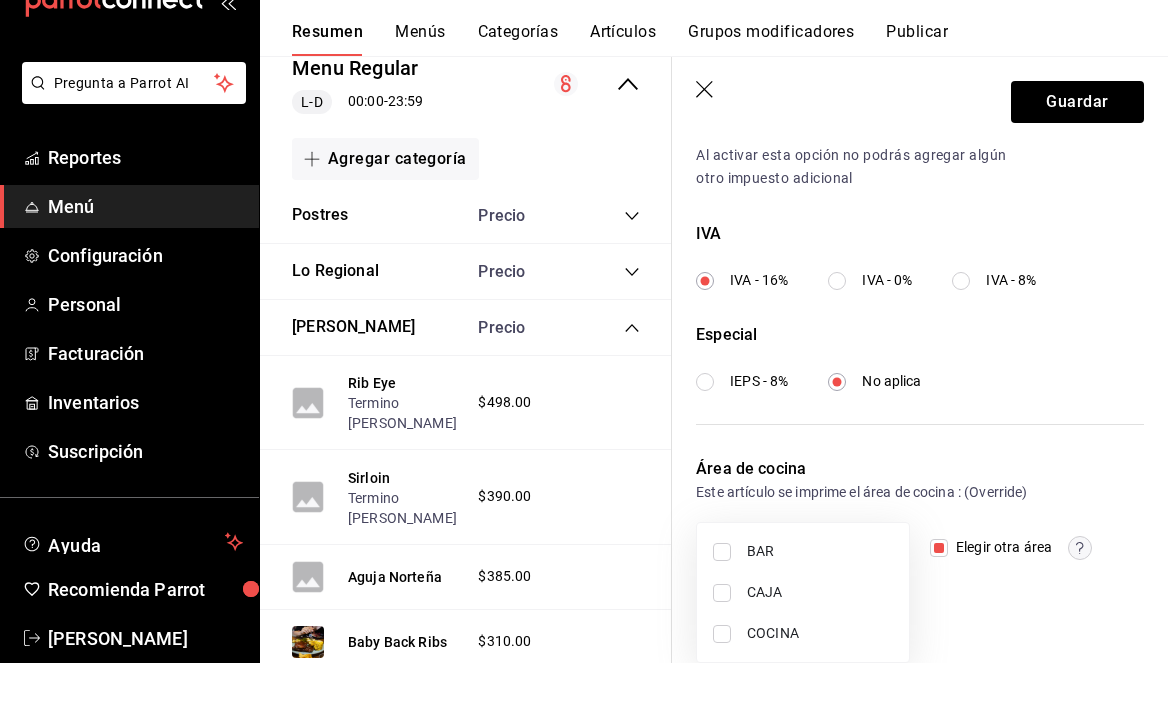click on "CAJA" at bounding box center [820, 650] 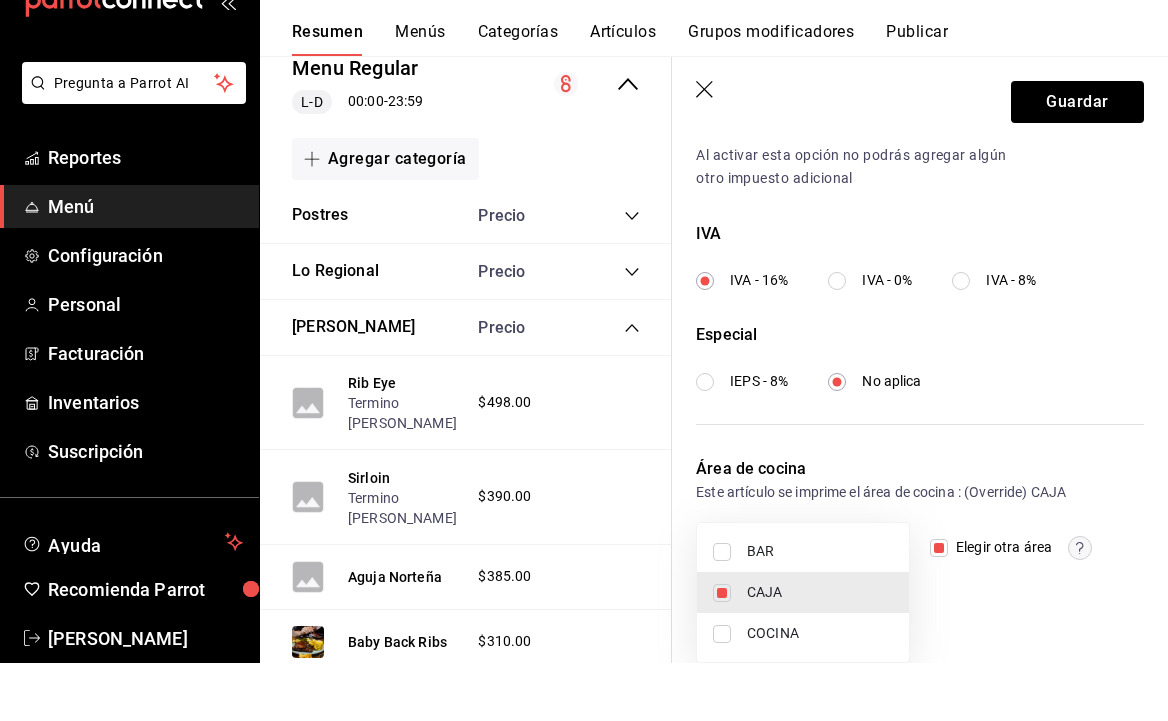 click at bounding box center (584, 360) 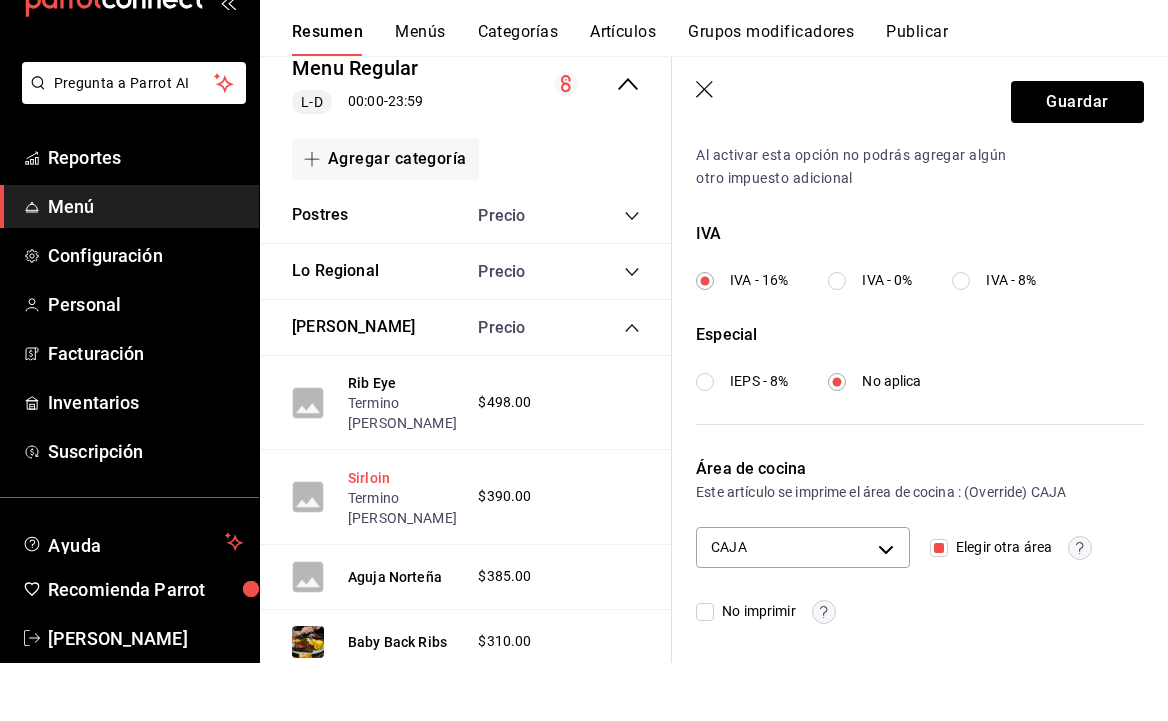 click on "Sirloin" at bounding box center [369, 536] 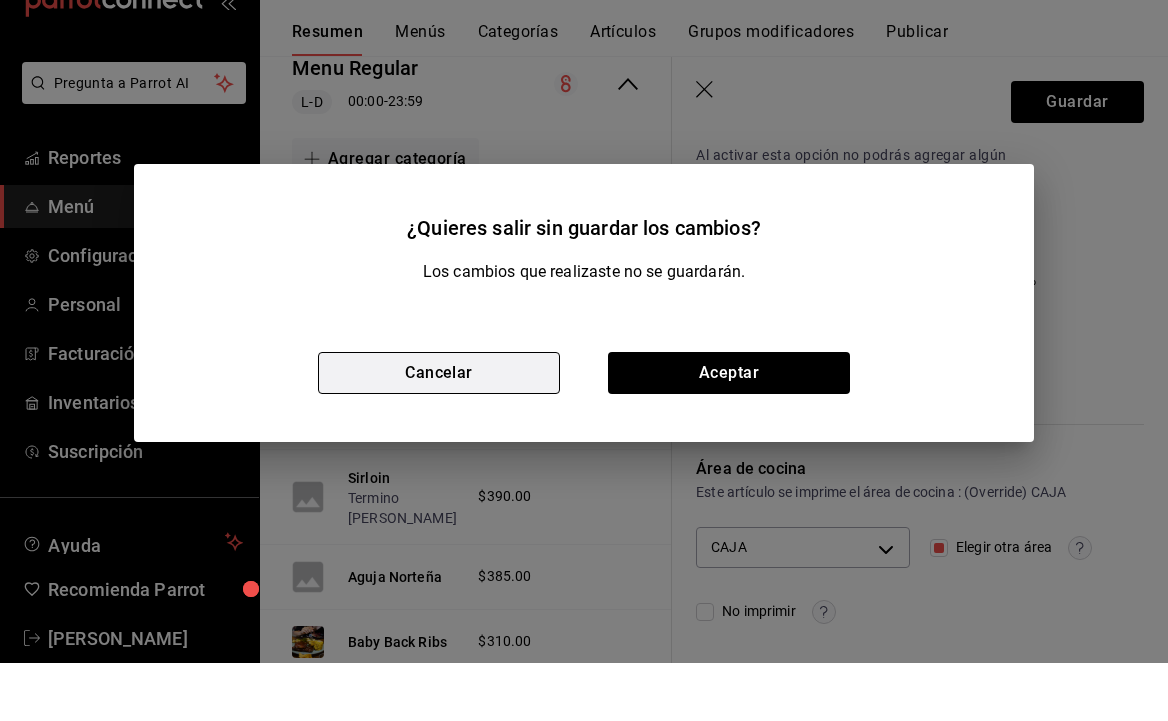 click on "Cancelar" at bounding box center [439, 431] 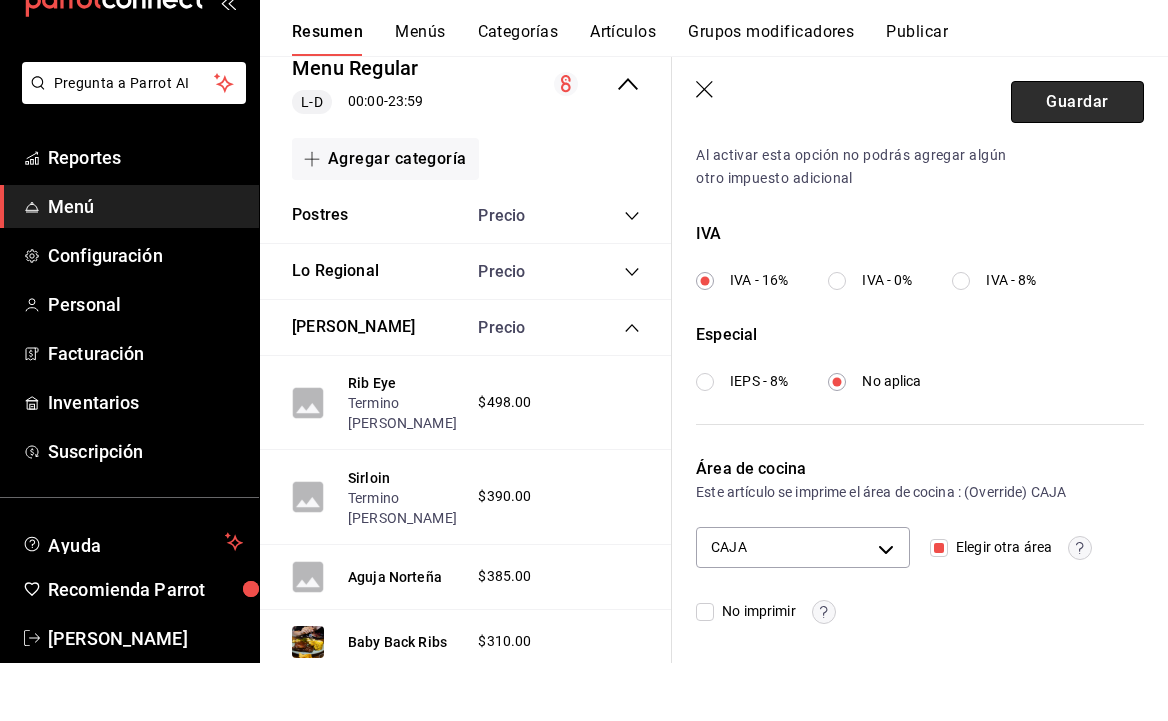click on "Guardar" at bounding box center [1077, 160] 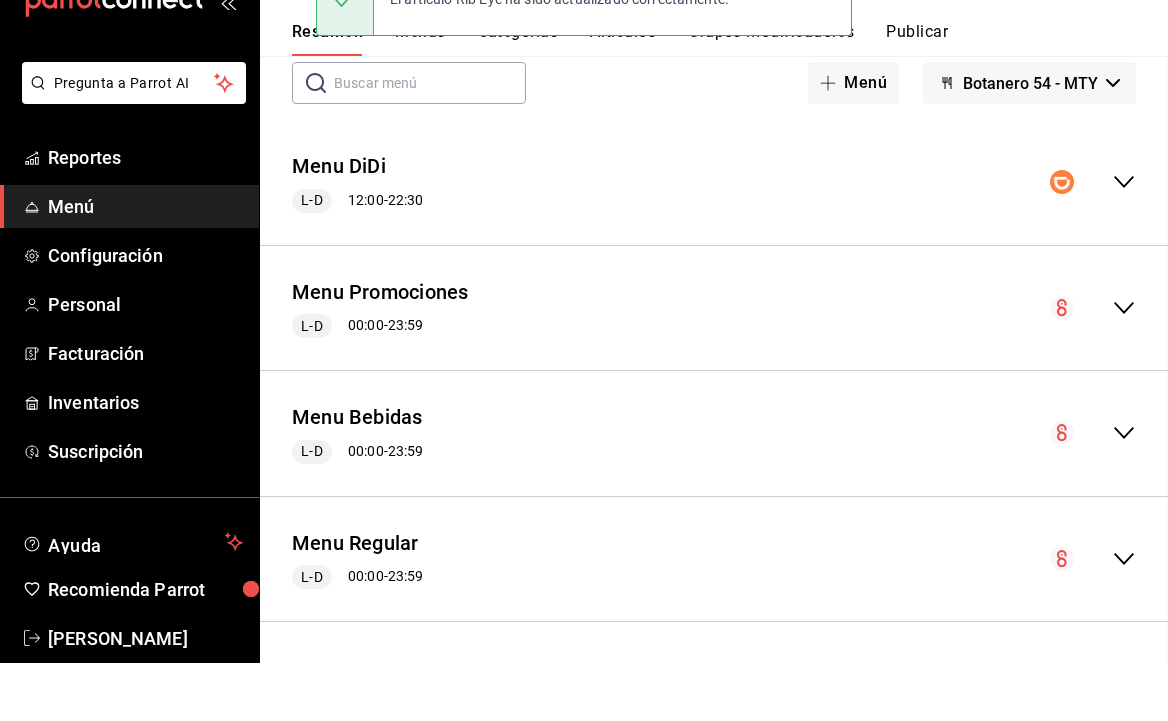 scroll, scrollTop: 0, scrollLeft: 0, axis: both 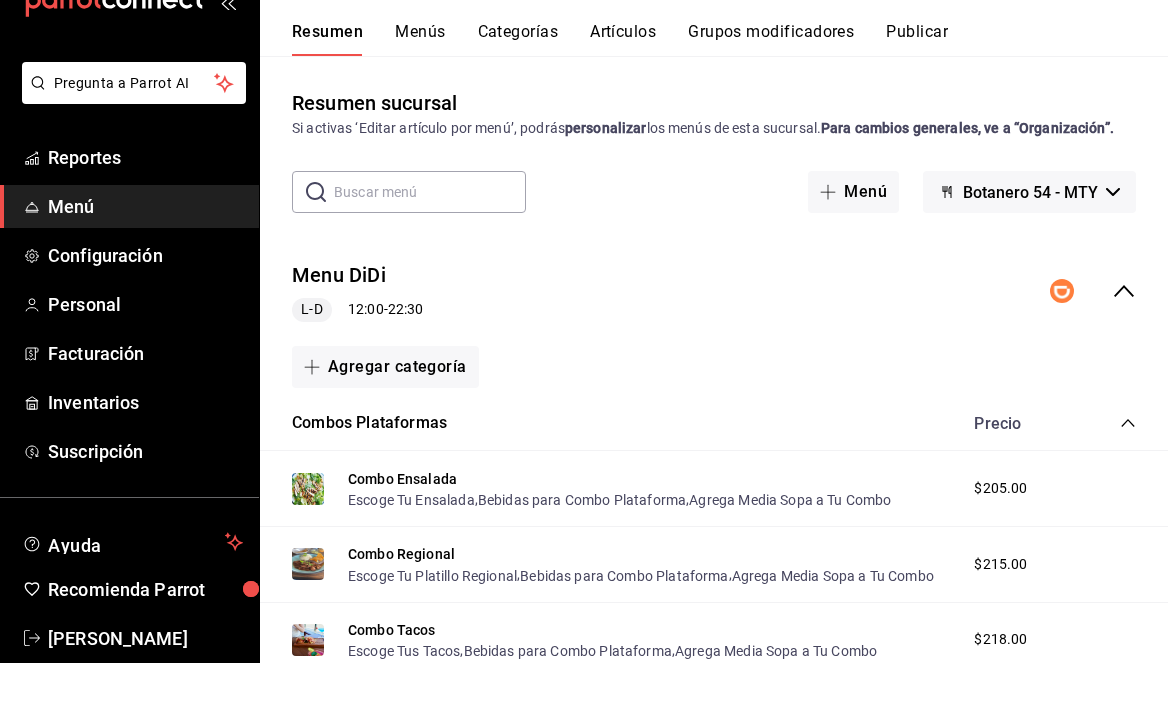click 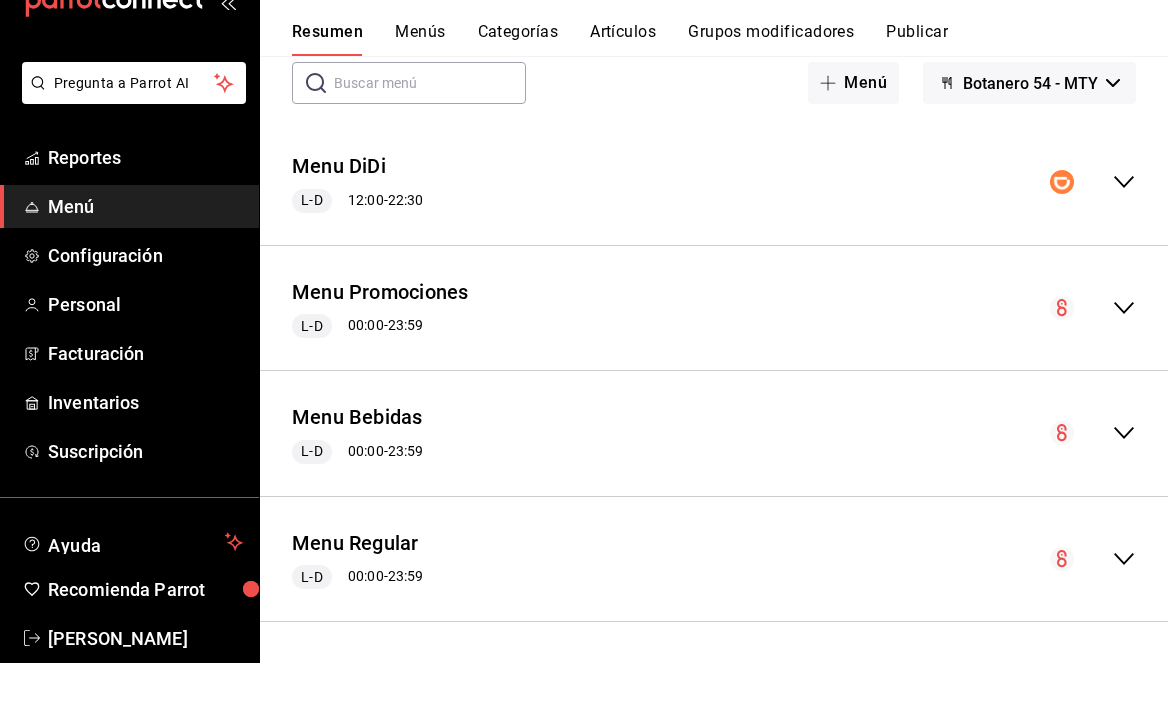 scroll, scrollTop: 128, scrollLeft: 0, axis: vertical 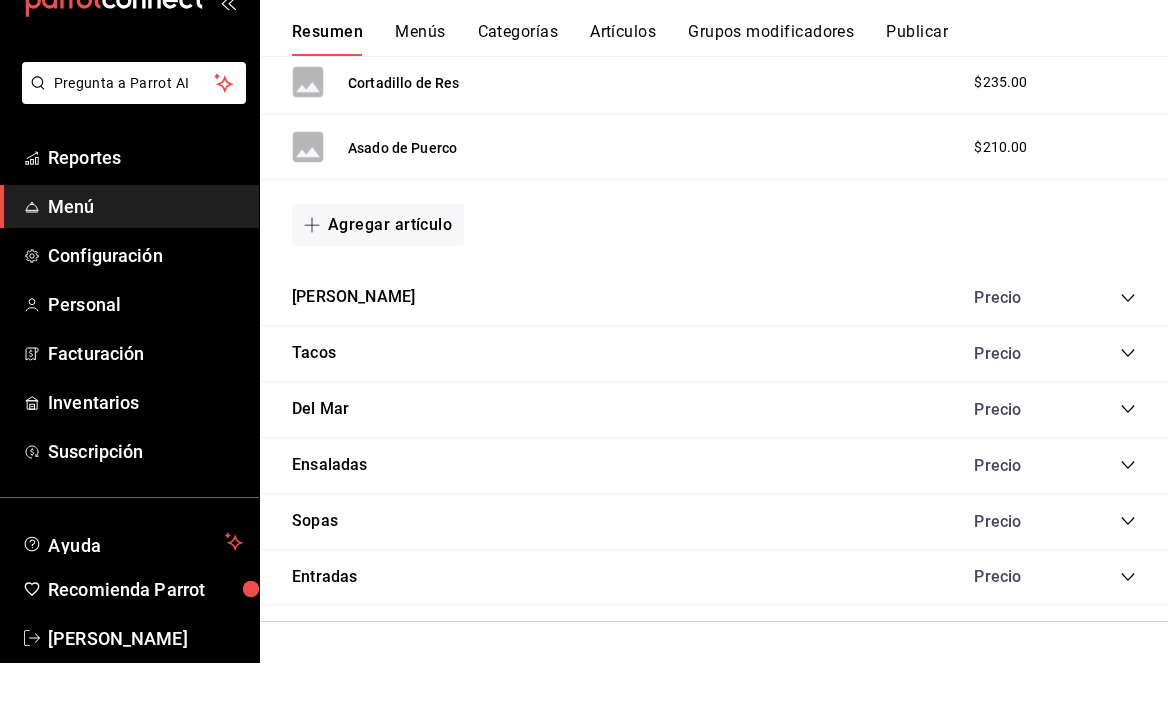 click 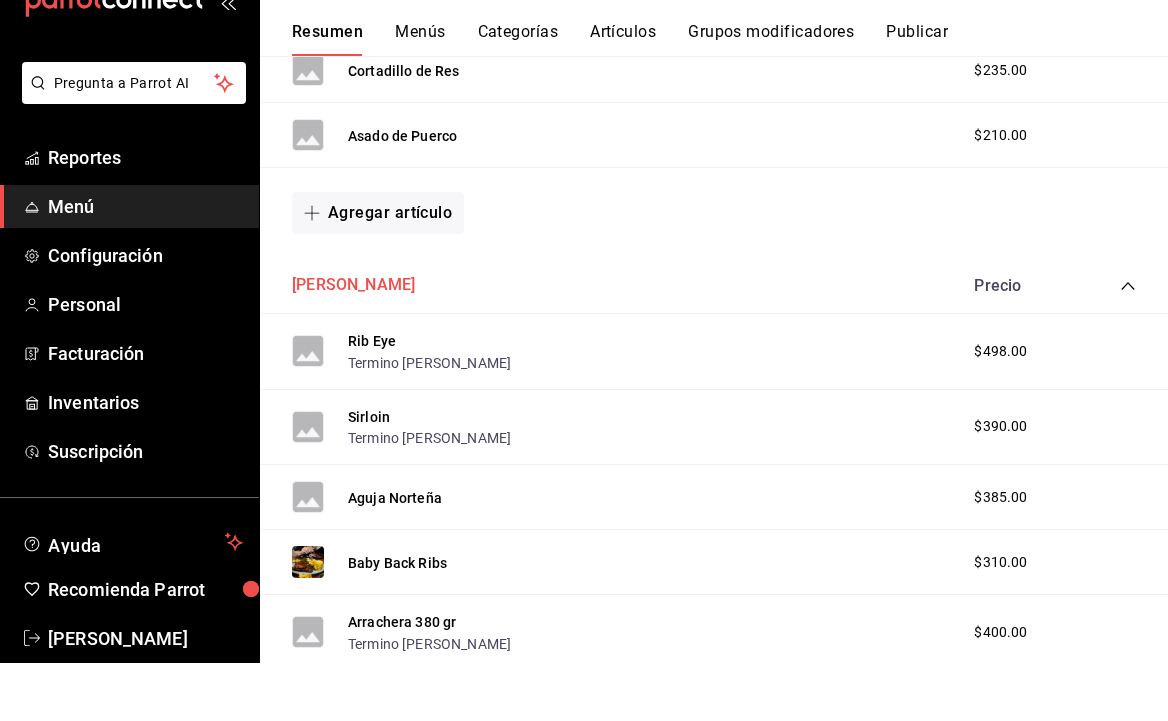 click on "[PERSON_NAME]" at bounding box center (353, 343) 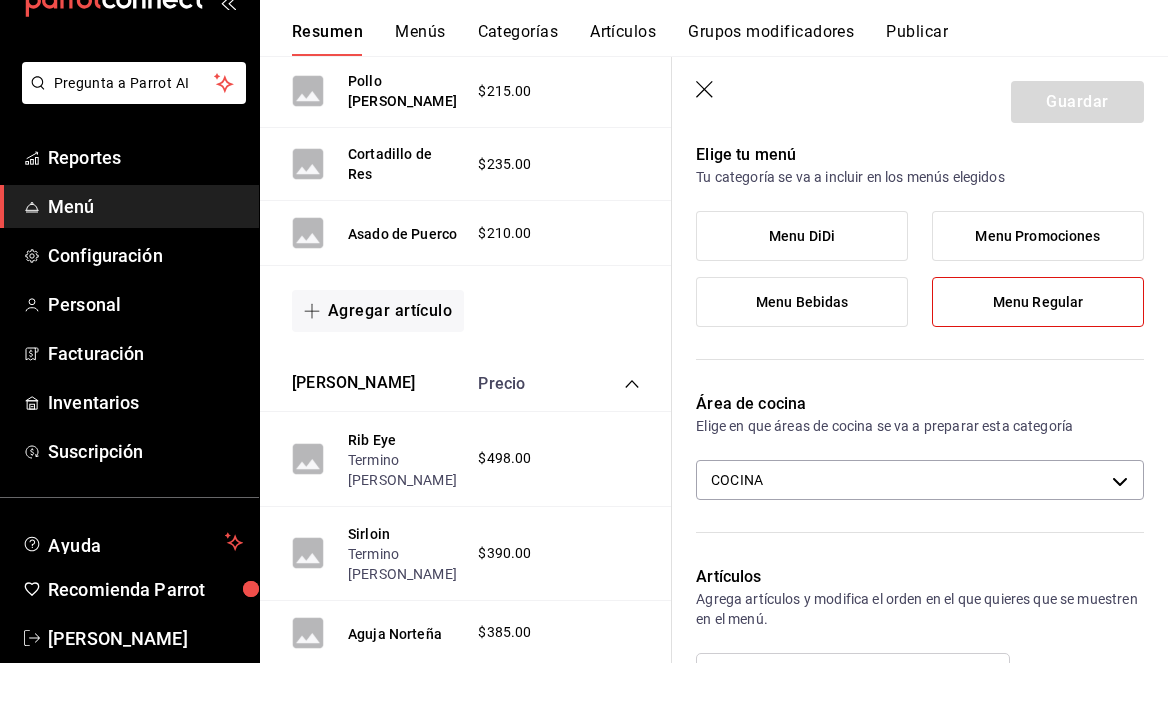 scroll, scrollTop: 158, scrollLeft: 0, axis: vertical 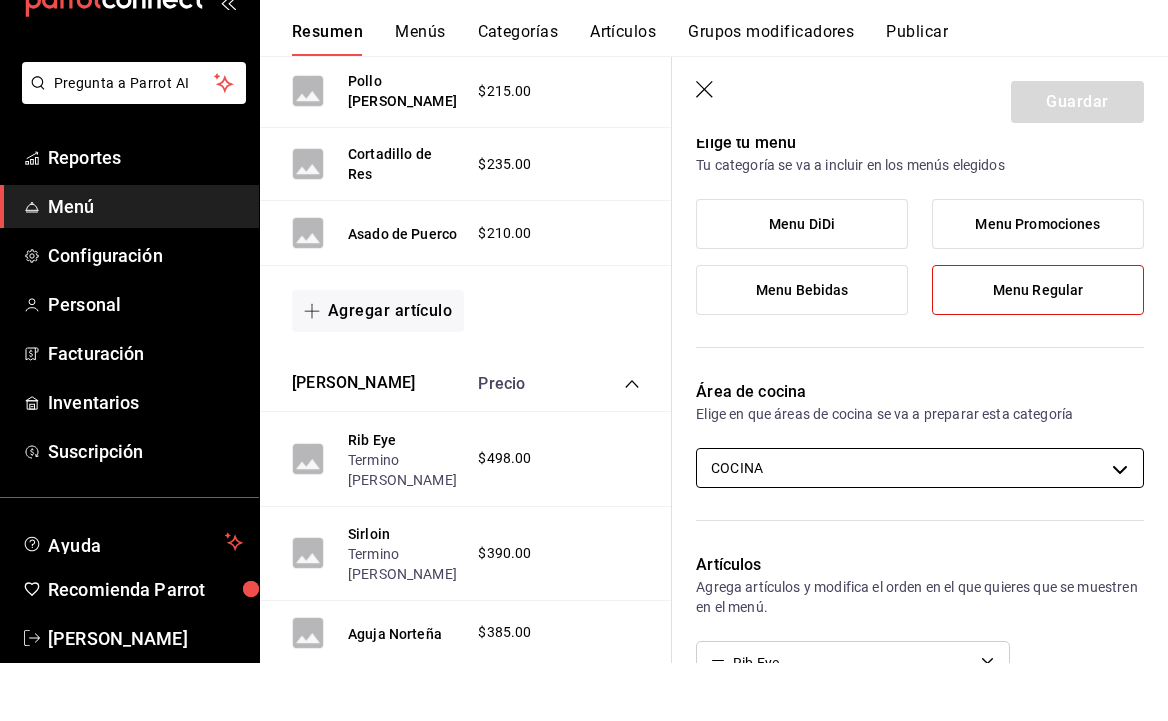 click on "Pregunta a Parrot AI Reportes   Menú   Configuración   Personal   Facturación   Inventarios   Suscripción   Ayuda Recomienda Parrot   Ricardo Oviedo   Sugerir nueva función   Sucursal: Botanero 54 (MTY) Resumen Menús Categorías Artículos Grupos modificadores Publicar Resumen sucursal Si activas ‘Editar artículo por menú’, podrás  personalizar  los menús de esta sucursal.  Para cambios generales, ve a “Organización”. ​ ​ Botanero 54 - MTY Menu DiDi L-D 12:00  -  22:30 Agregar categoría Combos Plataformas Precio Combo Ensalada Escoge Tu Ensalada ,  Bebidas para Combo Plataforma ,  Agrega Media Sopa a Tu Combo $205.00 Combo Regional Escoge Tu Platillo Regional ,  Bebidas para Combo Plataforma ,  Agrega Media Sopa a Tu Combo $215.00 Combo Tacos Escoge Tus Tacos ,  Bebidas para Combo Plataforma ,  Agrega Media Sopa a Tu Combo $218.00 Agregar artículo Del  Asador - P Precio Sirloin - P $390.00 Aguja Norteña - P $385.00 Baby Back Ribs - P $310.00 Agregar artículo Tacos - P Precio Precio" at bounding box center (584, 360) 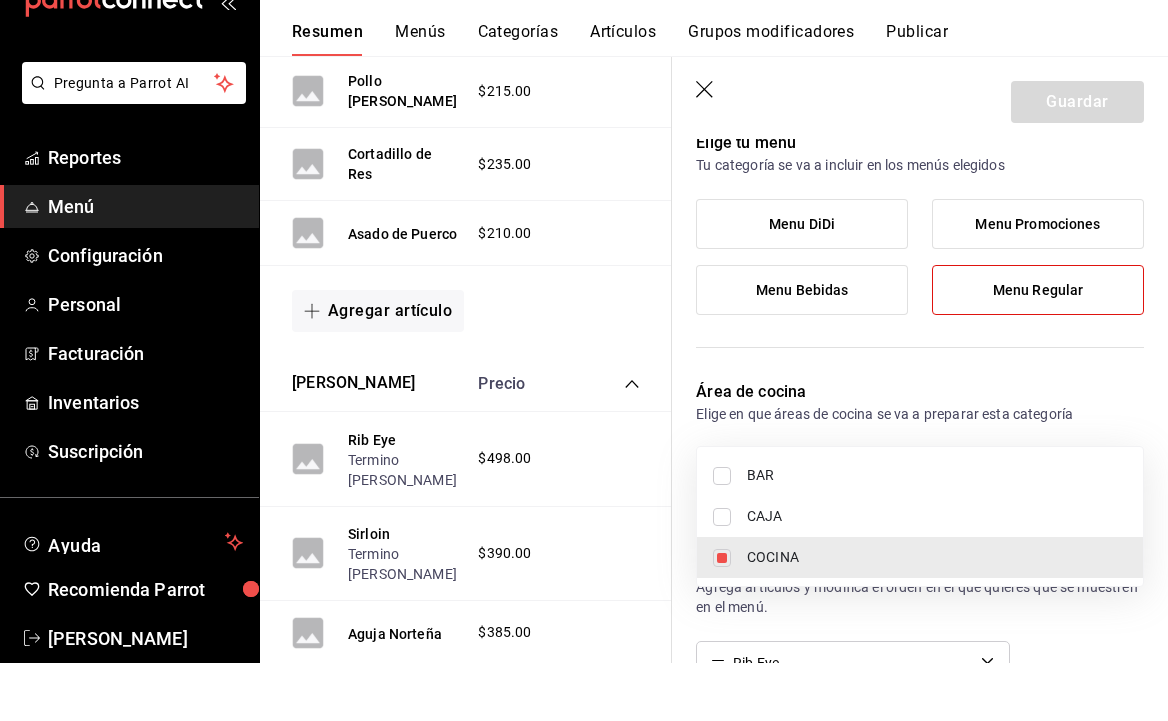 click on "CAJA" at bounding box center (937, 574) 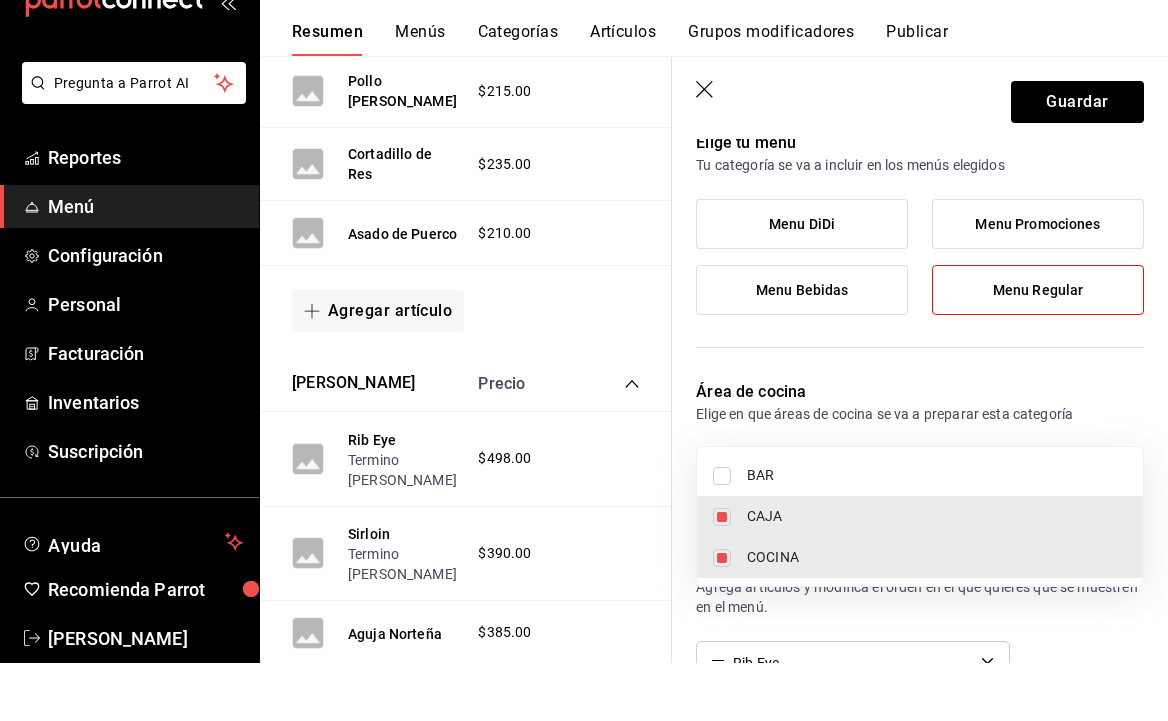 click on "COCINA" at bounding box center [937, 615] 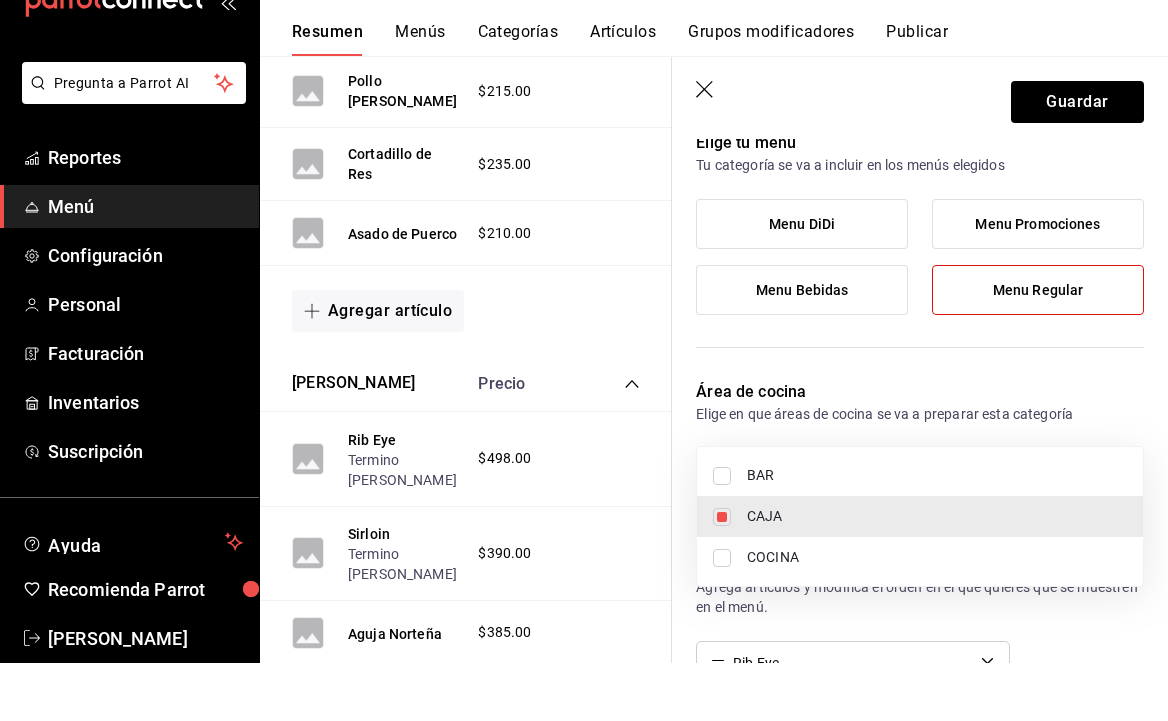 click at bounding box center (584, 360) 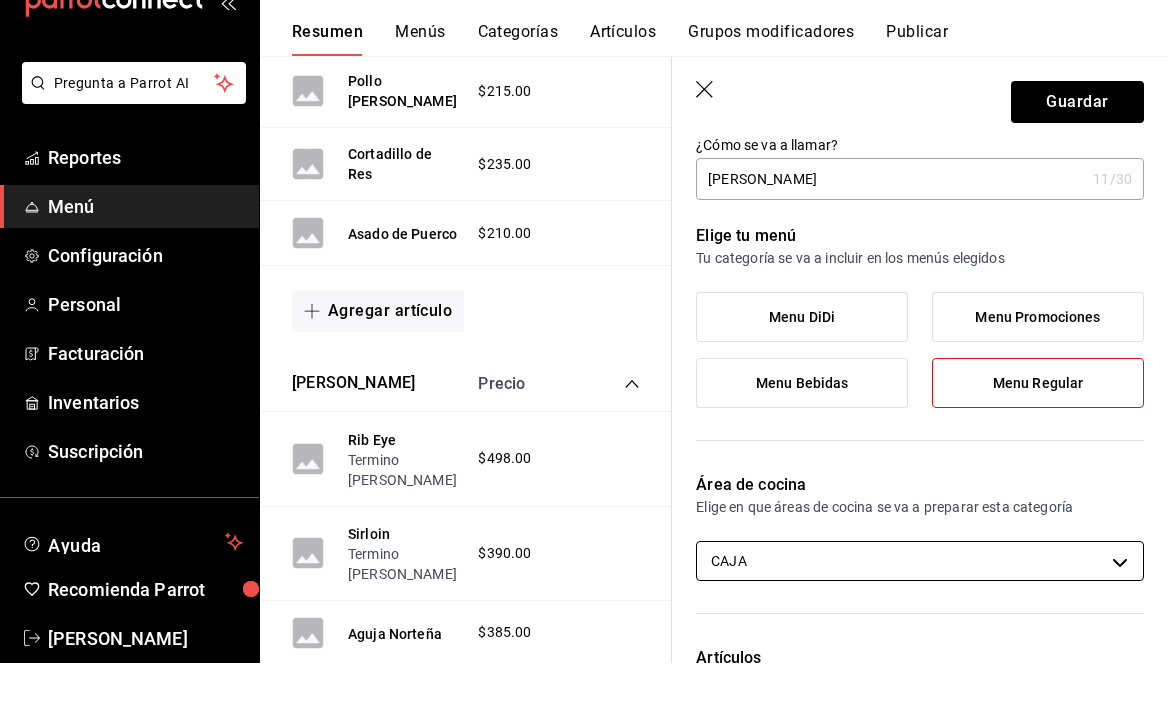 scroll, scrollTop: 44, scrollLeft: 0, axis: vertical 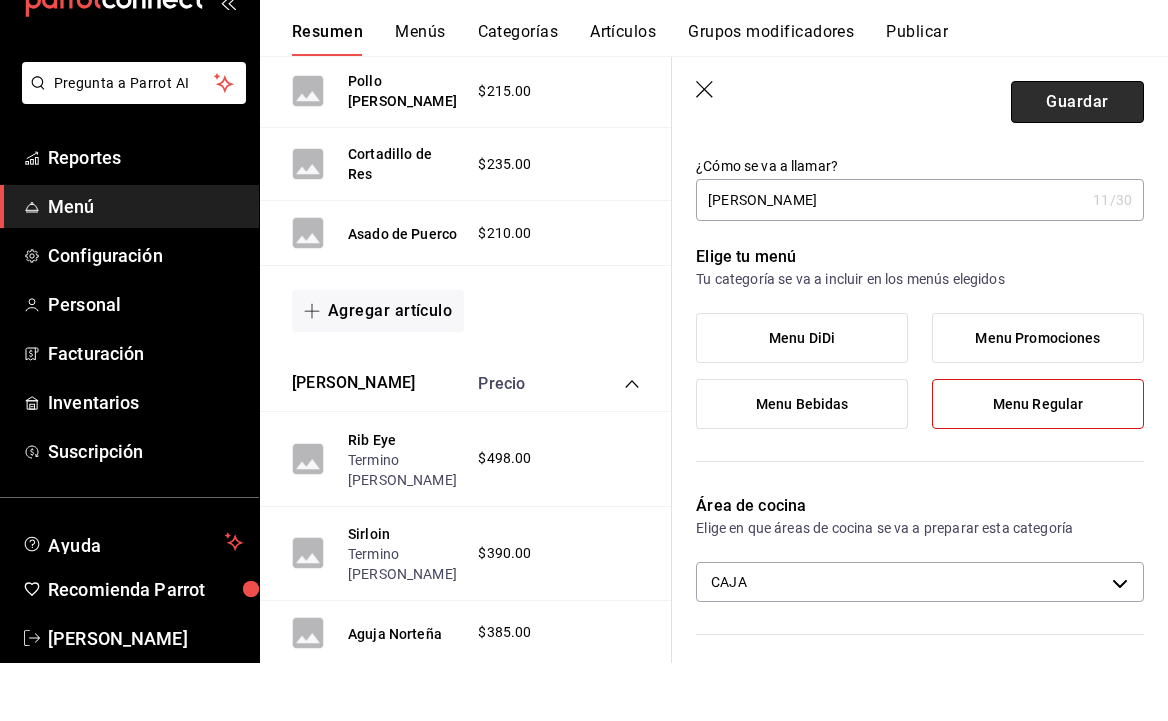 click on "Guardar" at bounding box center (1077, 160) 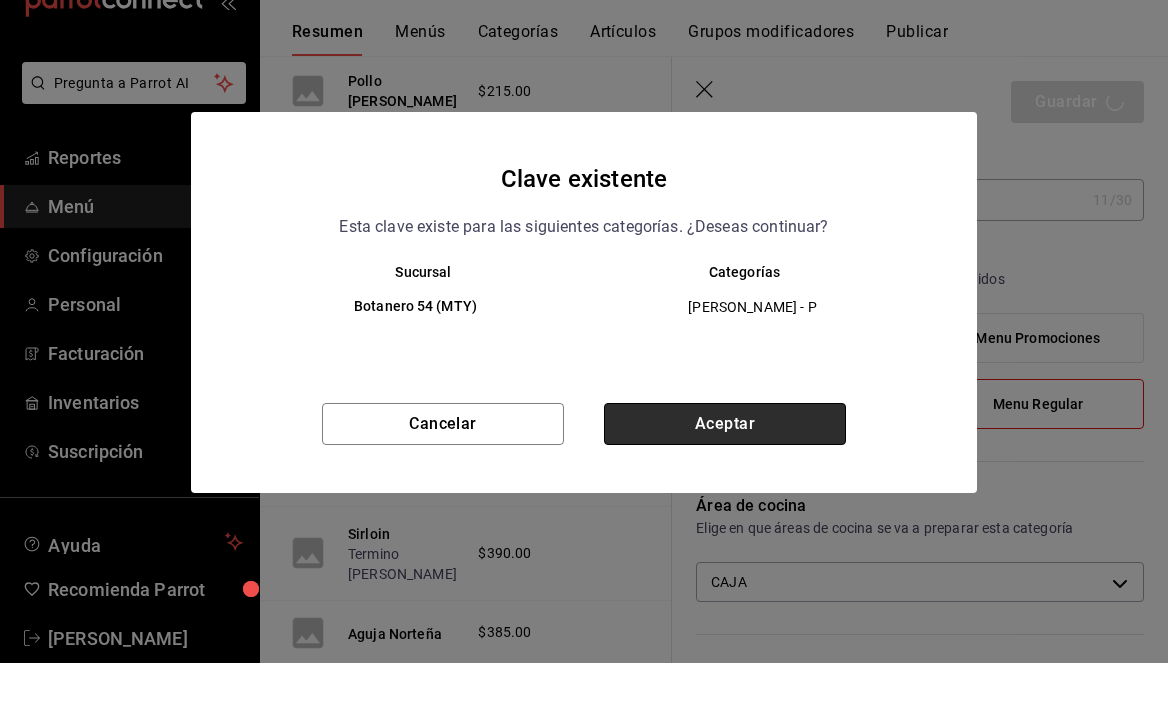 click on "Aceptar" at bounding box center [725, 482] 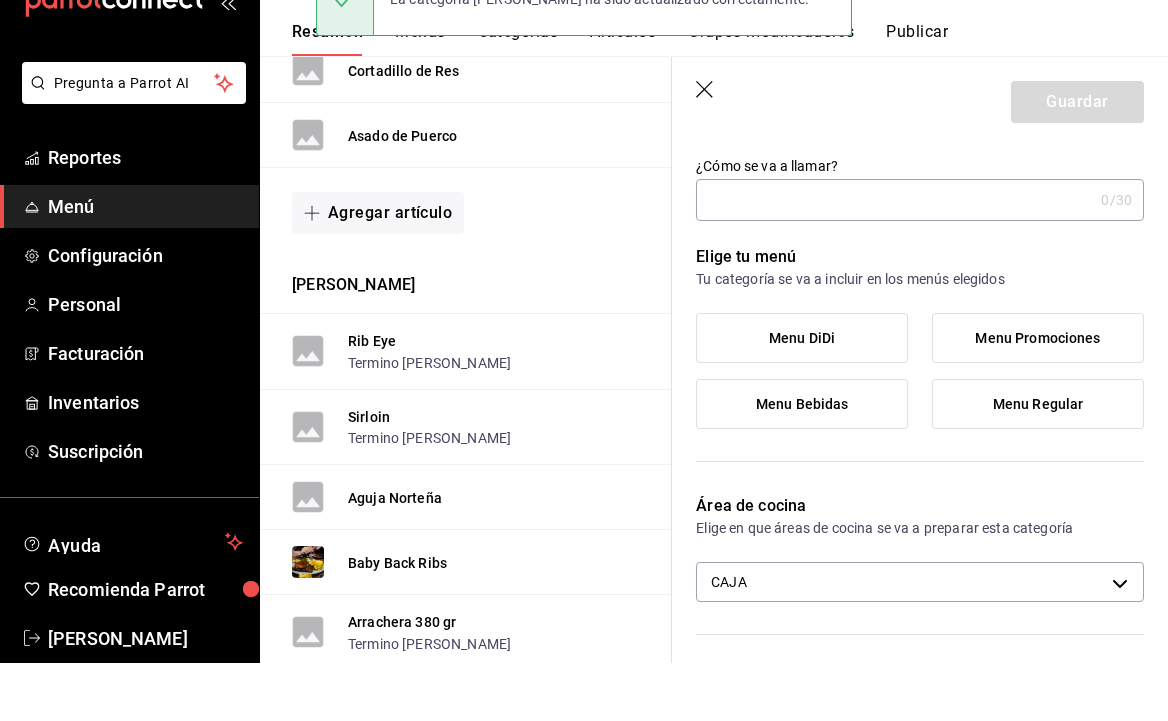 scroll, scrollTop: 0, scrollLeft: 0, axis: both 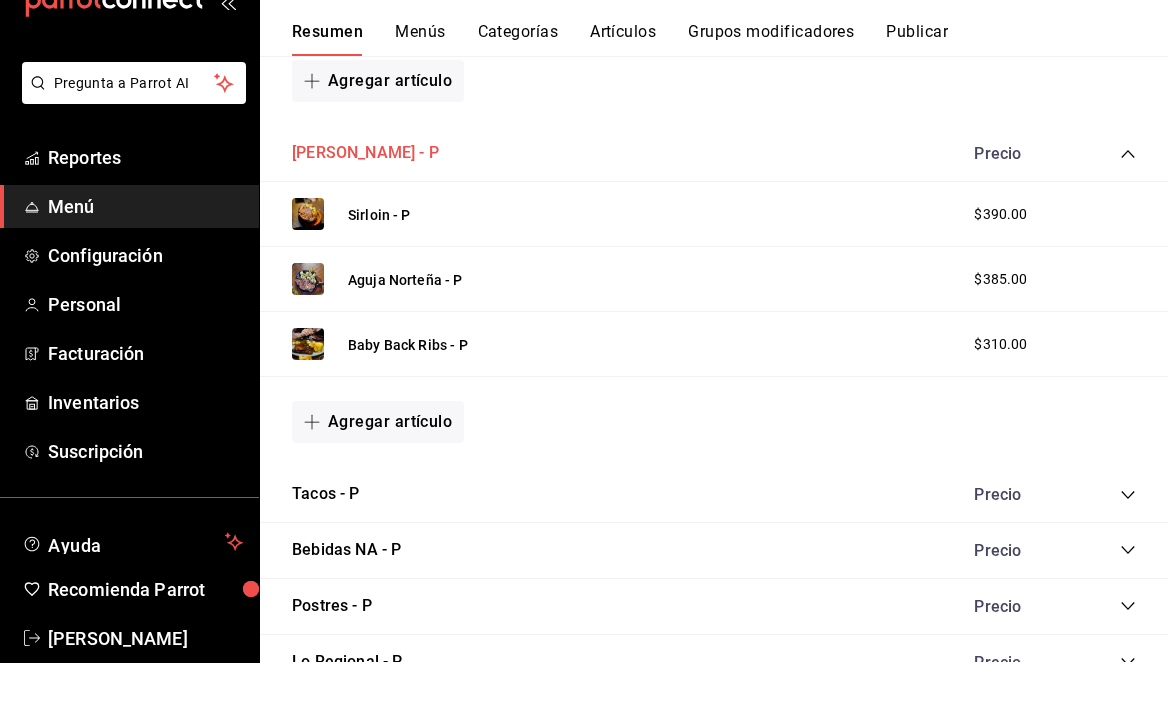 click on "[PERSON_NAME] - P" at bounding box center [365, 211] 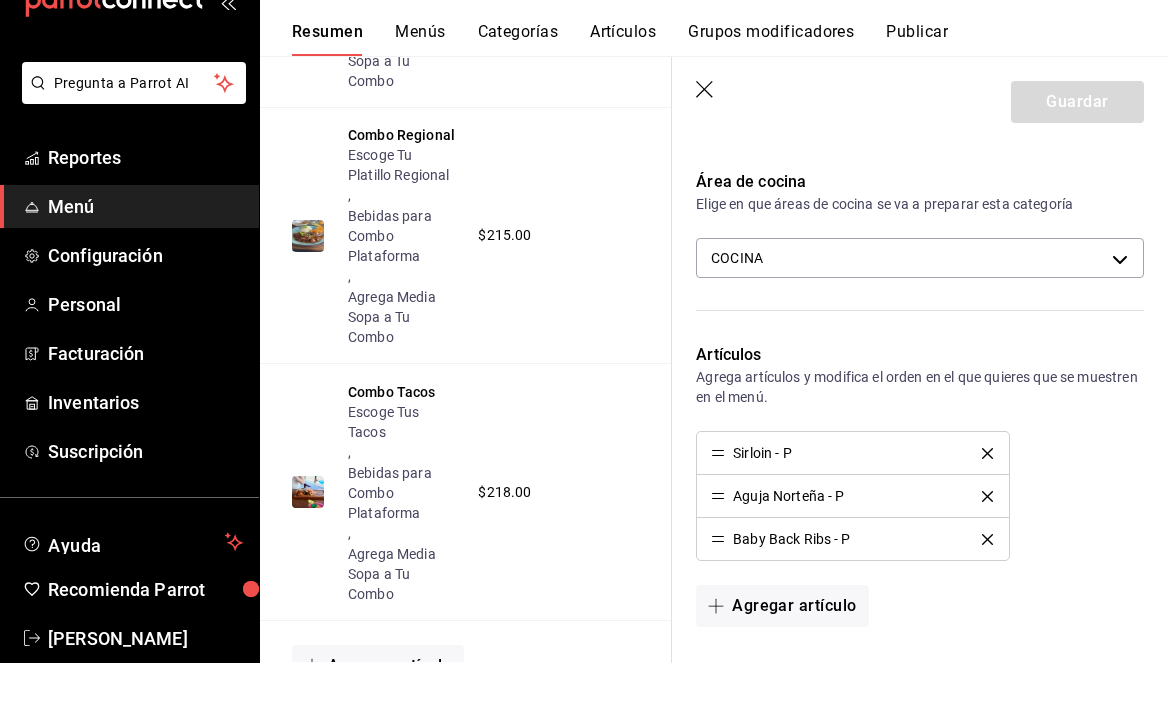 scroll, scrollTop: 400, scrollLeft: 0, axis: vertical 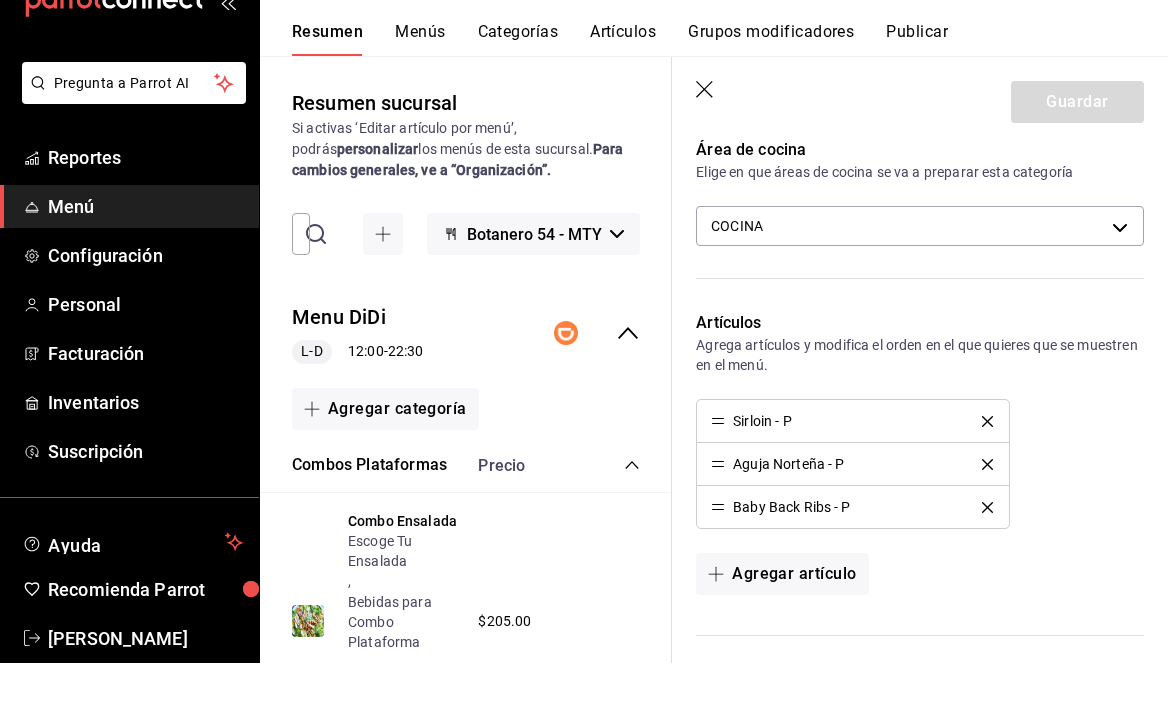 click on "Menús" at bounding box center (420, 97) 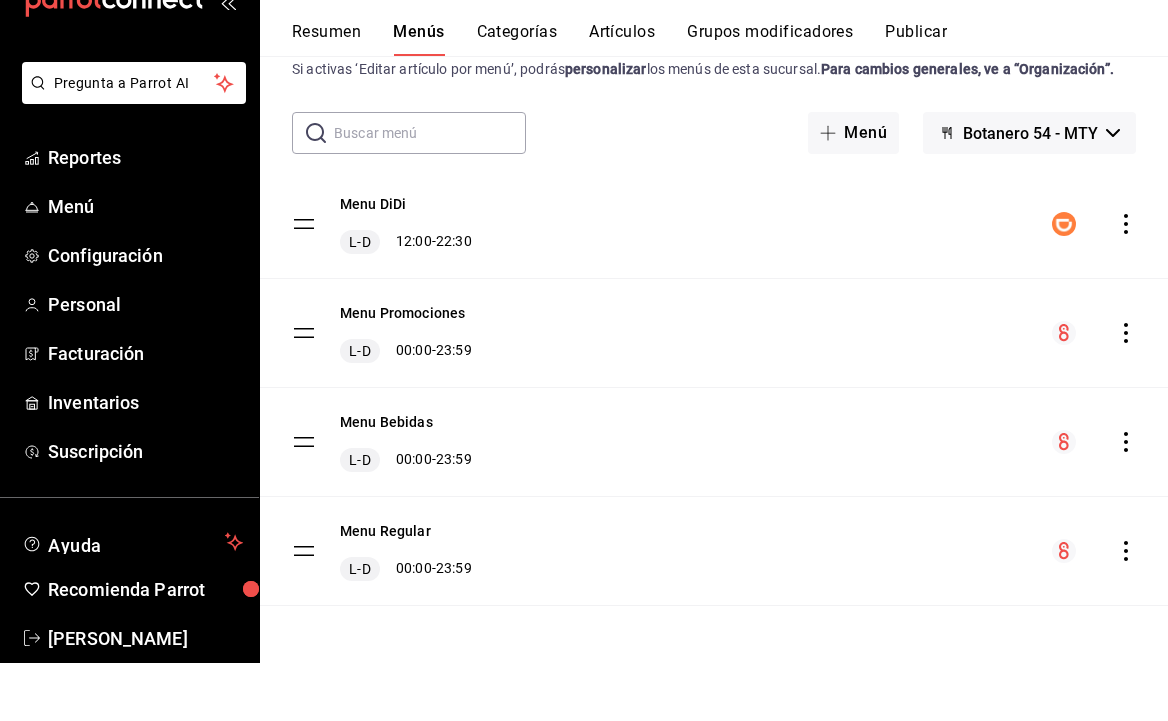 scroll, scrollTop: 80, scrollLeft: 0, axis: vertical 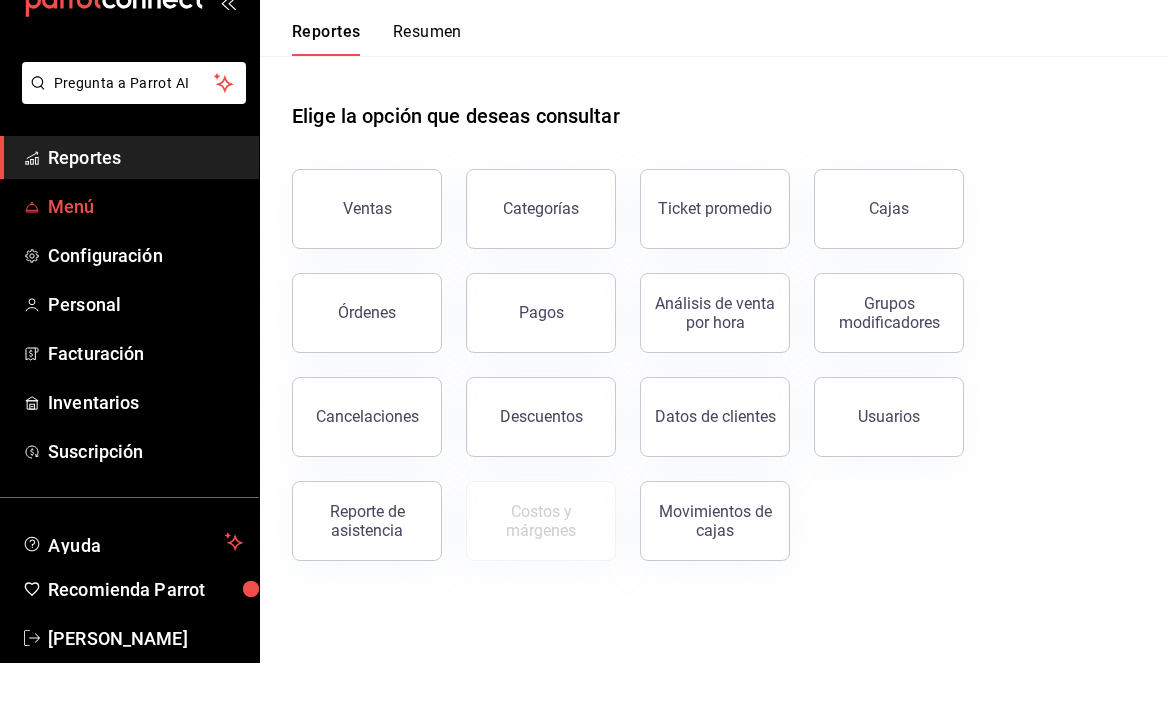 click on "Menú" at bounding box center [145, 264] 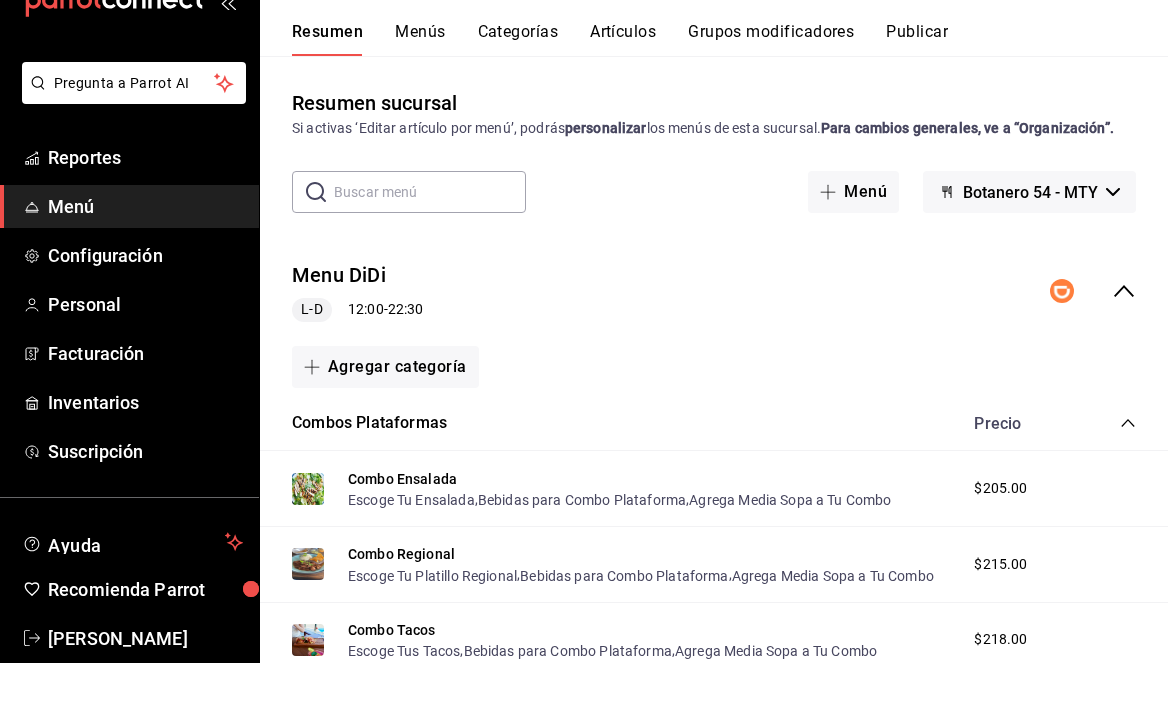 click on "Artículos" at bounding box center [623, 97] 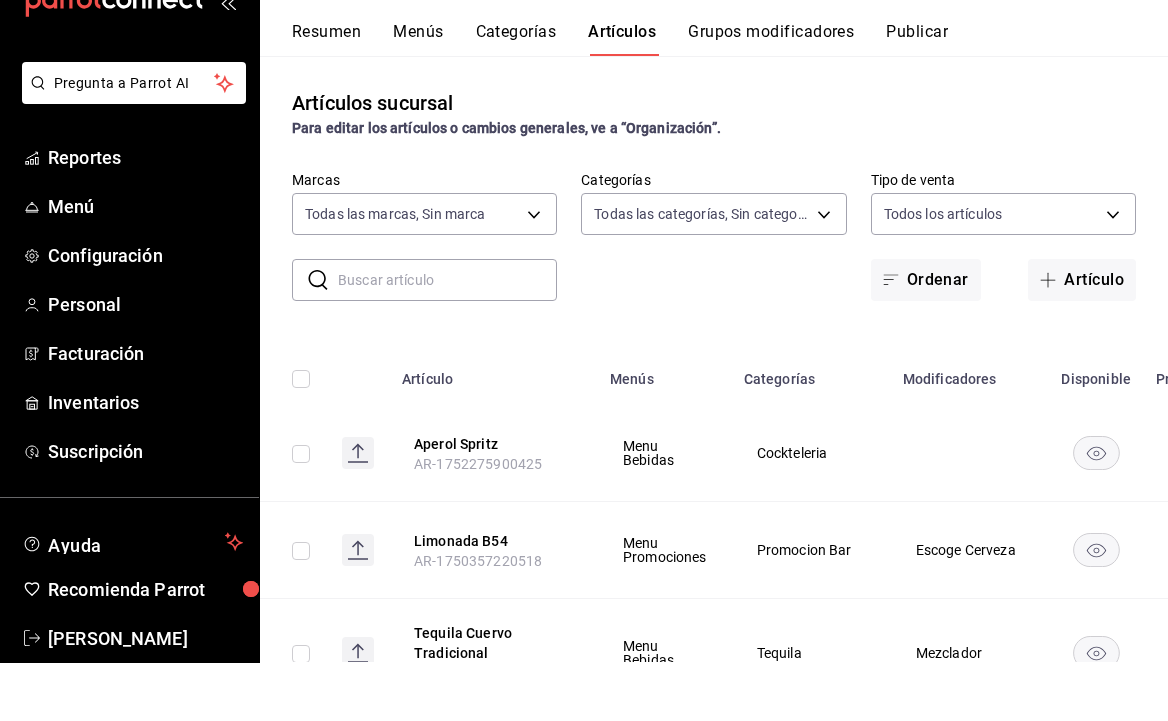 type on "d563b5a3-9402-4110-9b0e-9babda809fc2" 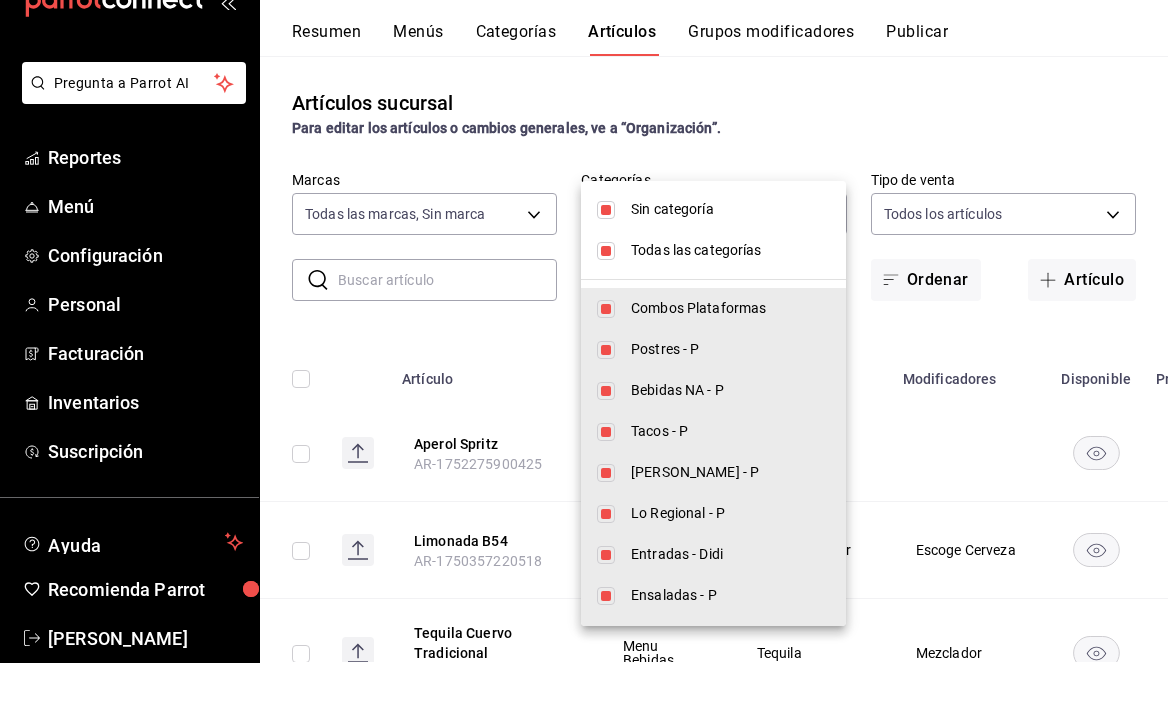 click on "Pregunta a Parrot AI Reportes   Menú   Configuración   Personal   Facturación   Inventarios   Suscripción   Ayuda Recomienda Parrot   [PERSON_NAME]   Sugerir nueva función   Sucursal: Botanero 54 (MTY) Resumen Menús Categorías Artículos Grupos modificadores Publicar Artículos sucursal Para editar los artículos o cambios generales, ve a “Organización”. ​ ​ Marcas Todas las marcas, Sin marca d563b5a3-9402-4110-9b0e-9babda809fc2 Categorías Todas las categorías, Sin categoría Tipo de venta Todos los artículos ALL Ordenar Artículo Artículo Menús Categorías Modificadores Disponible Precio Aperol Spritz AR-1752275900425 Menu Bebidas Cockteleria $ 190.00 Limonada B54 AR-1750357220518 Menu Promociones Promocion Bar Escoge Cerveza $ 49.00 Tequila Cuervo Tradicional AR-1750033677077 Menu Bebidas Tequila Mezclador $ 105.00 Botella Descorche AR-1749967272538 Menu Promociones Promocion Bar Escoge Bebida $ 700.00 Bebida Convenio CEM AR-1749875402619 Menu Promociones Promocion Bar Escoge Bebida $" at bounding box center [584, 360] 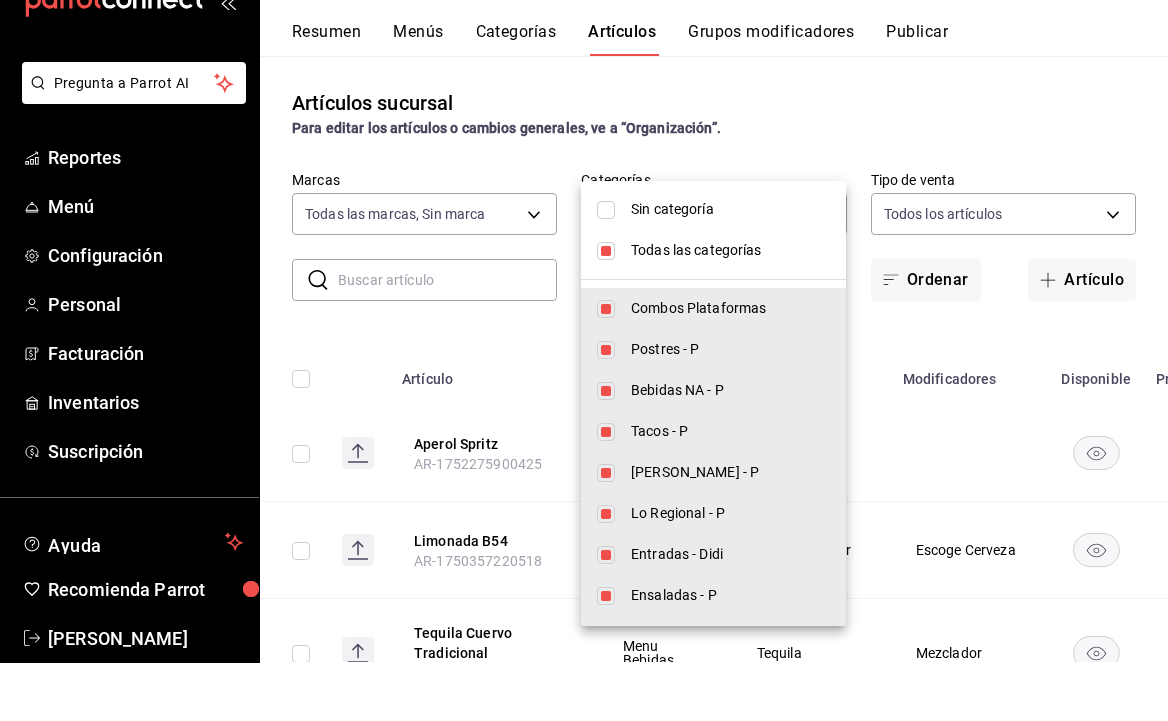 click on "Todas las categorías" at bounding box center (730, 308) 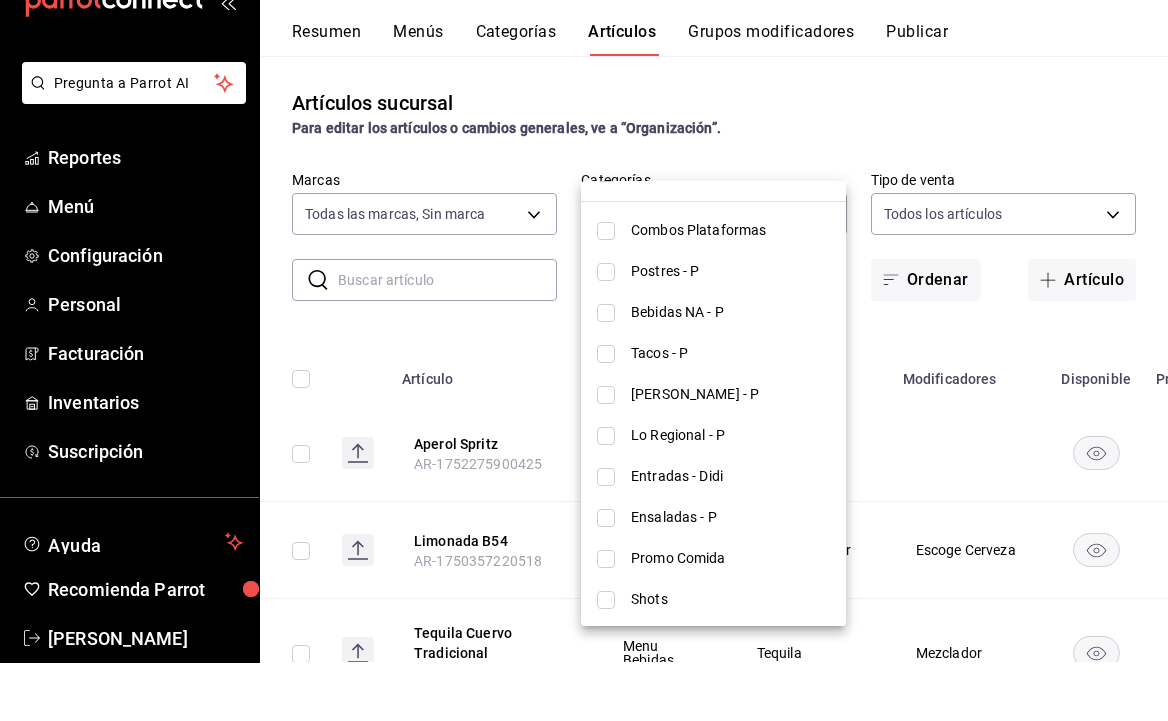 scroll, scrollTop: 82, scrollLeft: 0, axis: vertical 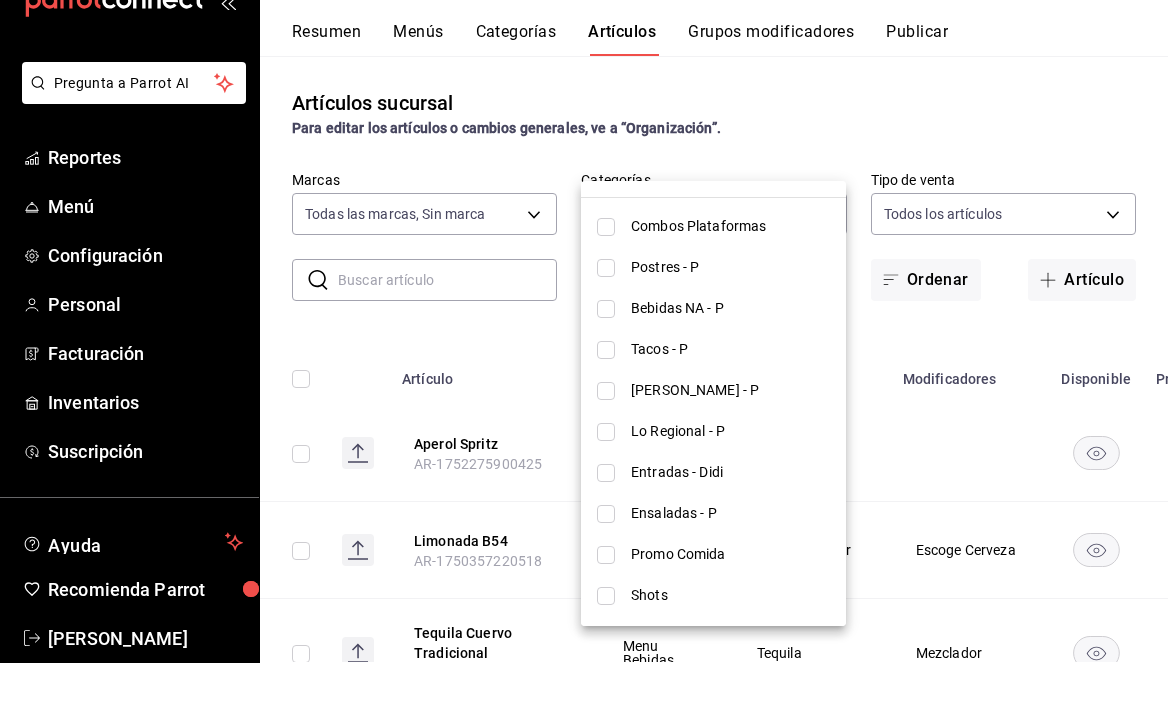 click on "[PERSON_NAME] - P" at bounding box center (730, 448) 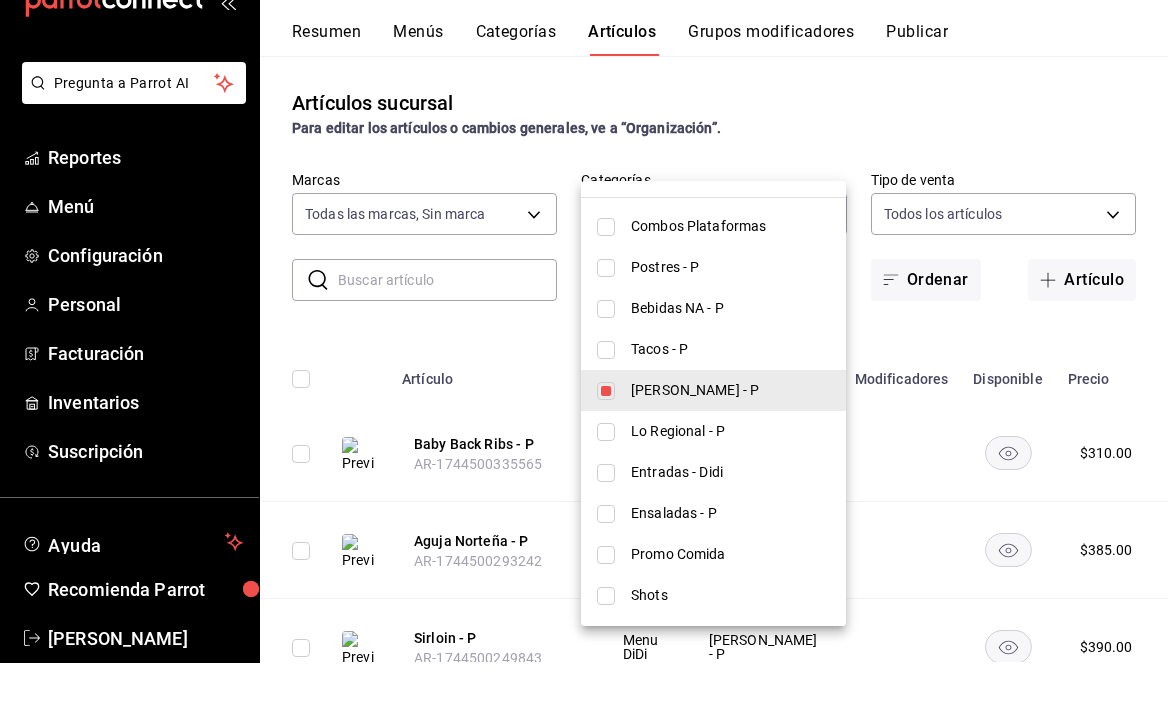 click on "Entradas - Didi" at bounding box center (730, 530) 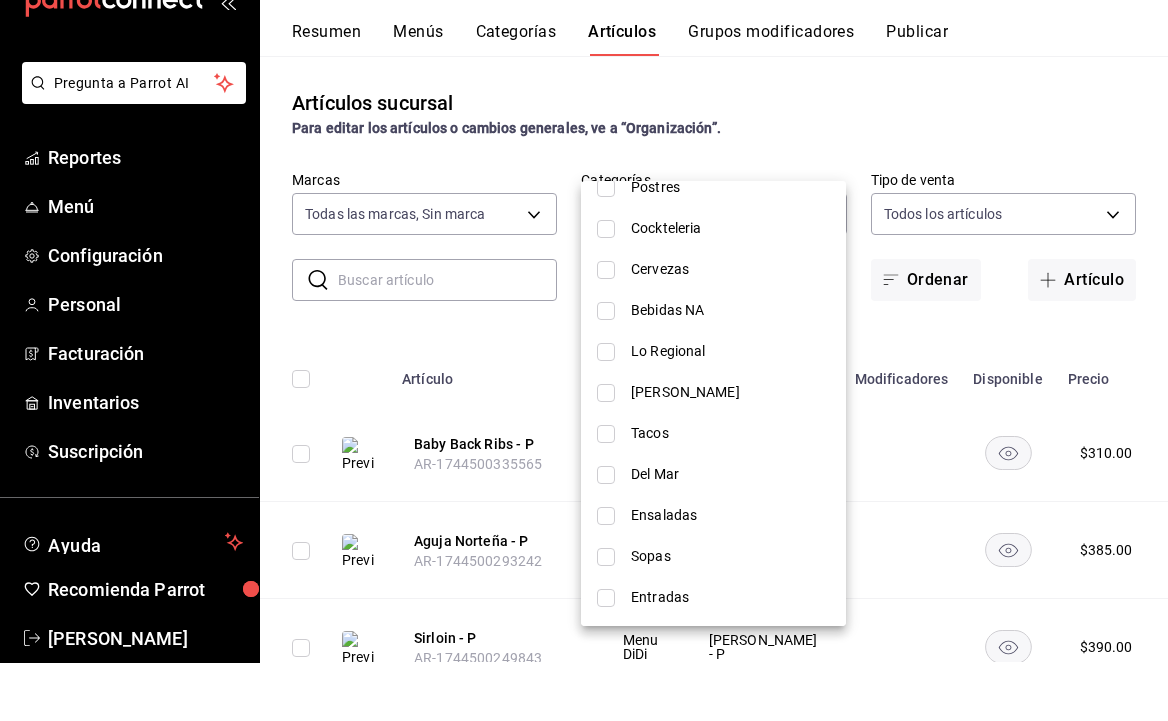 scroll, scrollTop: 1105, scrollLeft: 0, axis: vertical 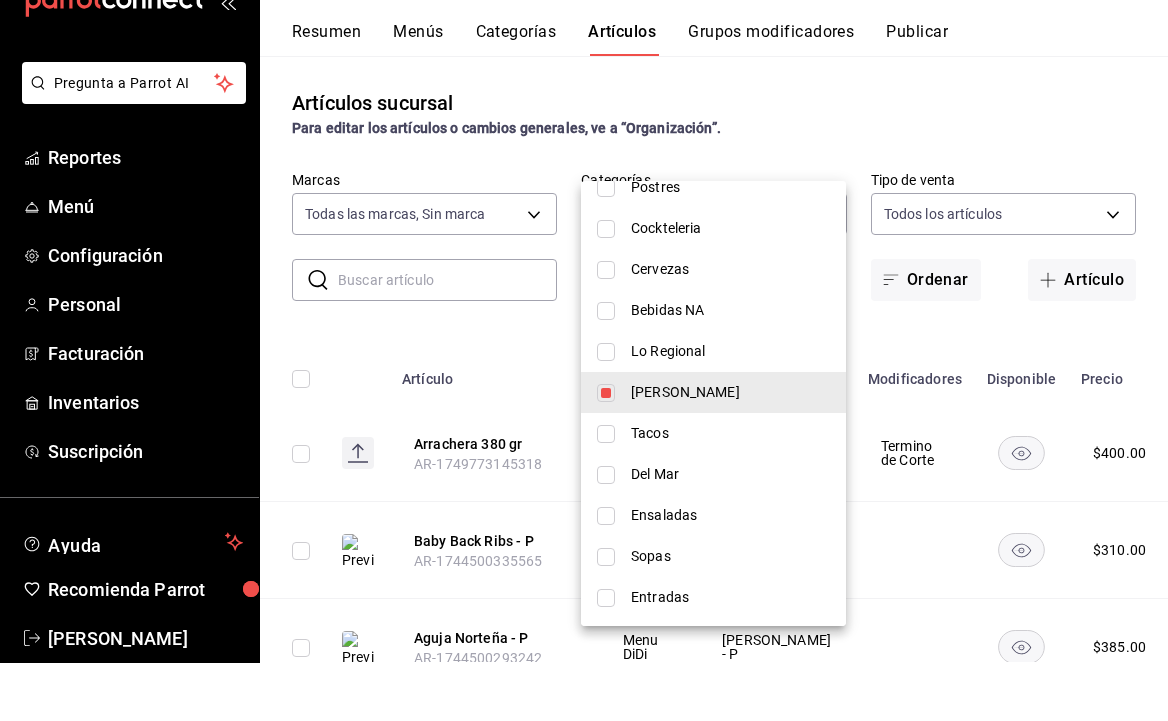 click at bounding box center (606, 656) 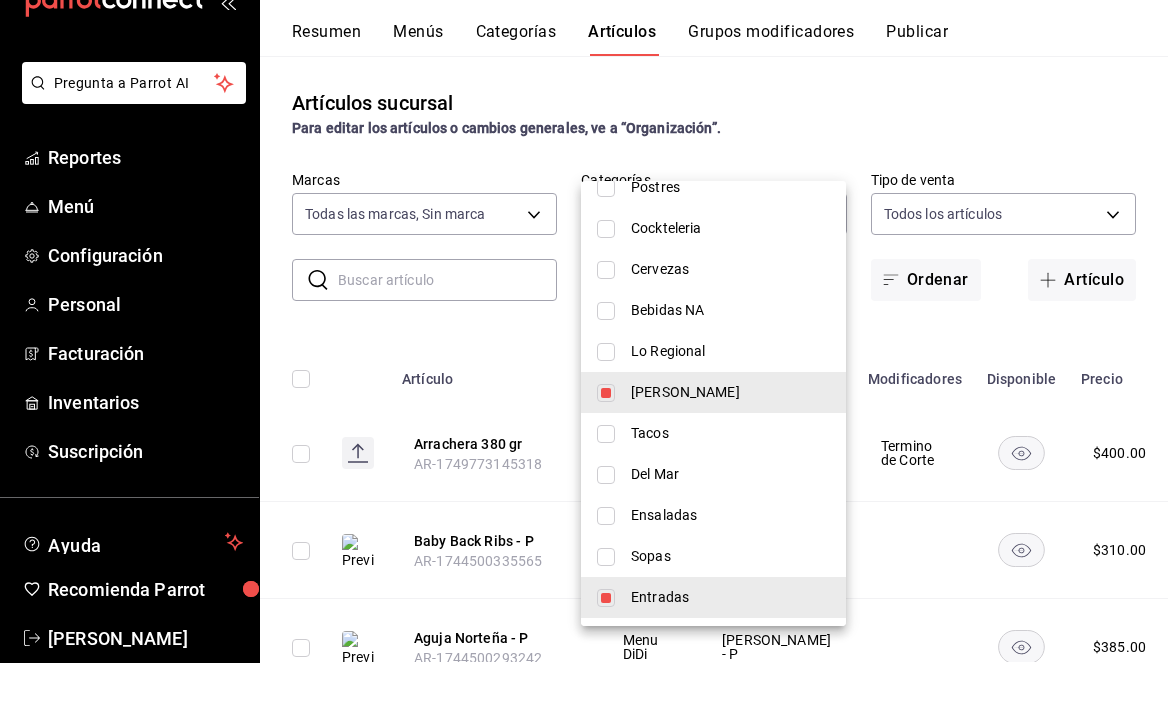 click at bounding box center (584, 360) 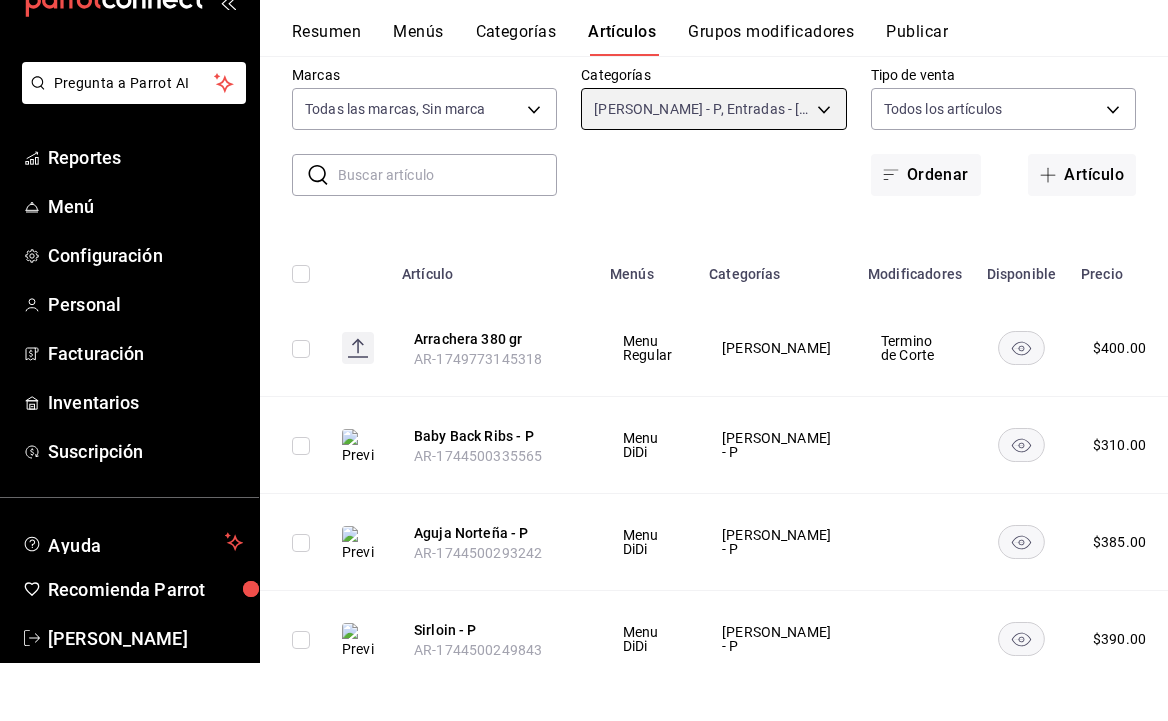 scroll, scrollTop: 115, scrollLeft: 0, axis: vertical 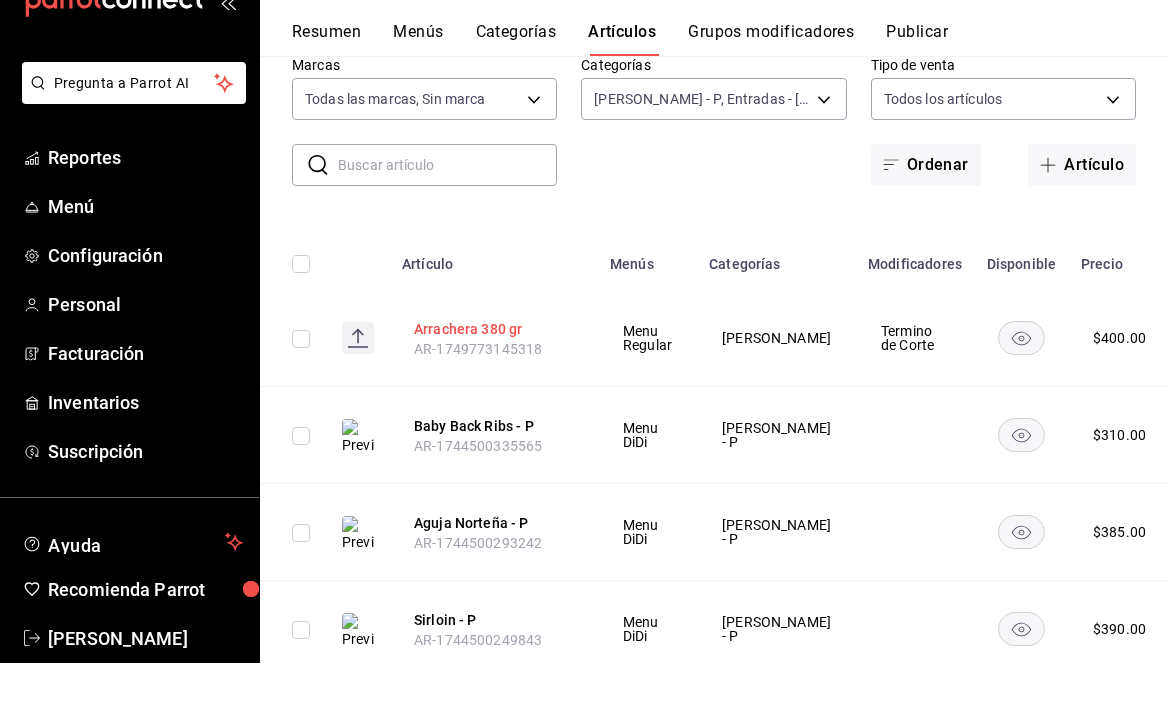 click on "Arrachera 380 gr" at bounding box center (494, 387) 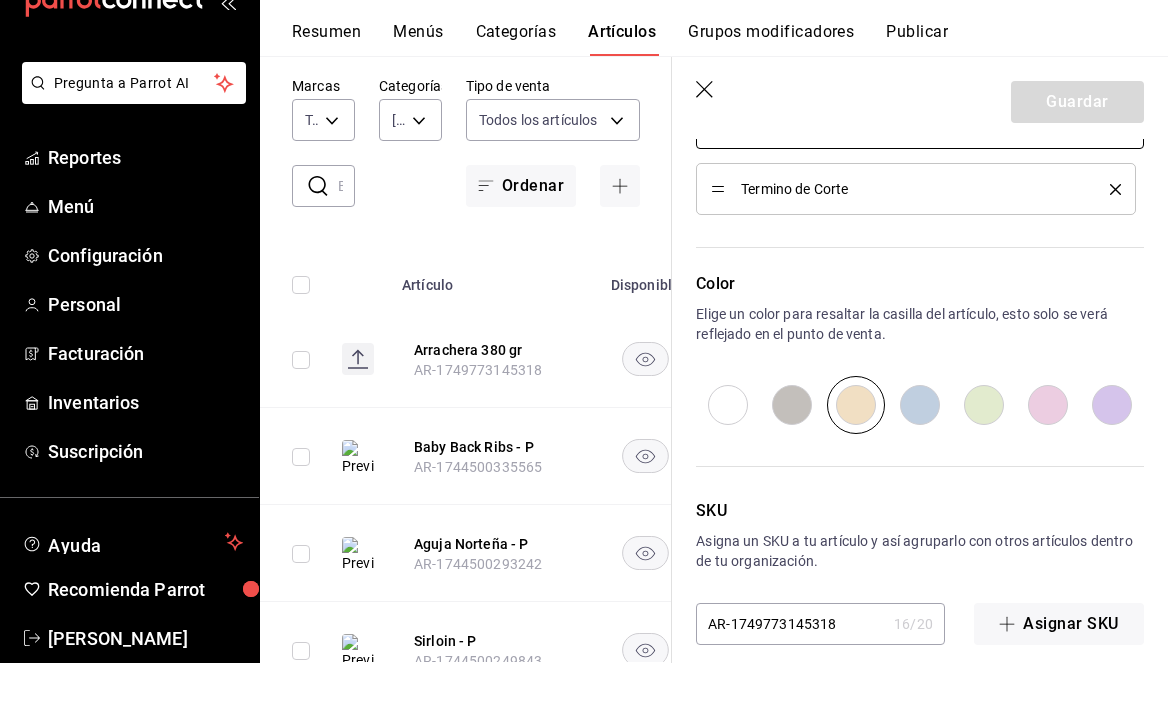 scroll, scrollTop: 1010, scrollLeft: 0, axis: vertical 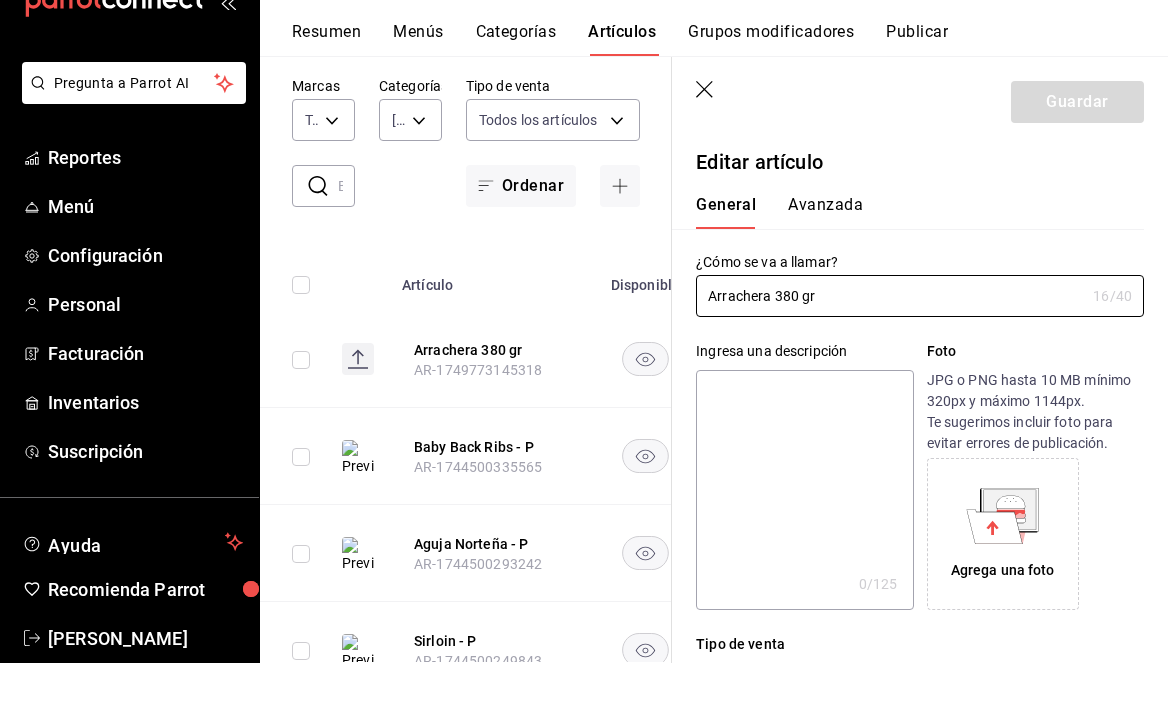 click on "Avanzada" at bounding box center [825, 270] 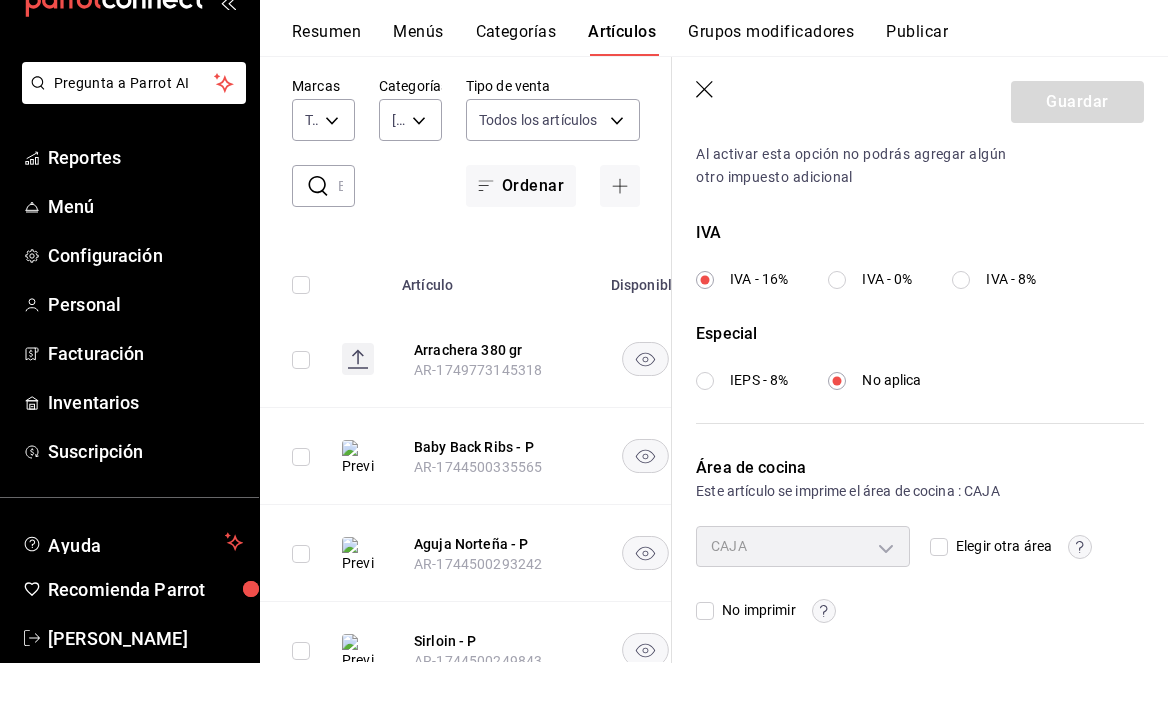 scroll, scrollTop: 691, scrollLeft: 0, axis: vertical 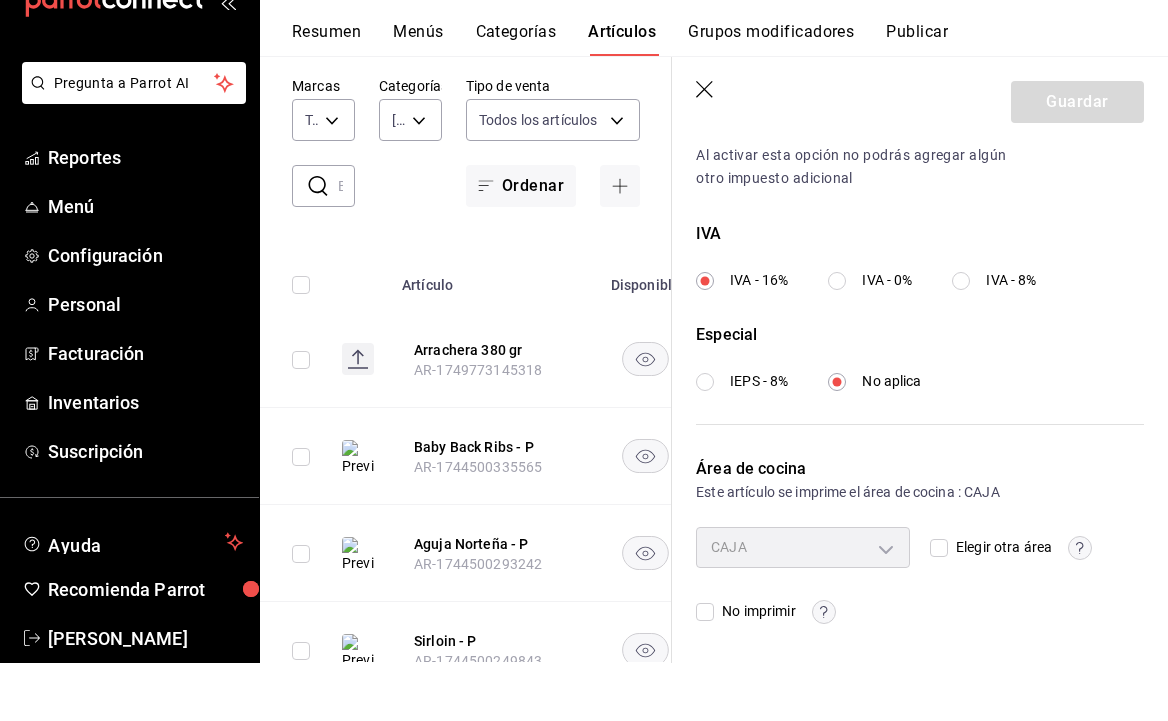 click on "Elegir otra área" at bounding box center (939, 606) 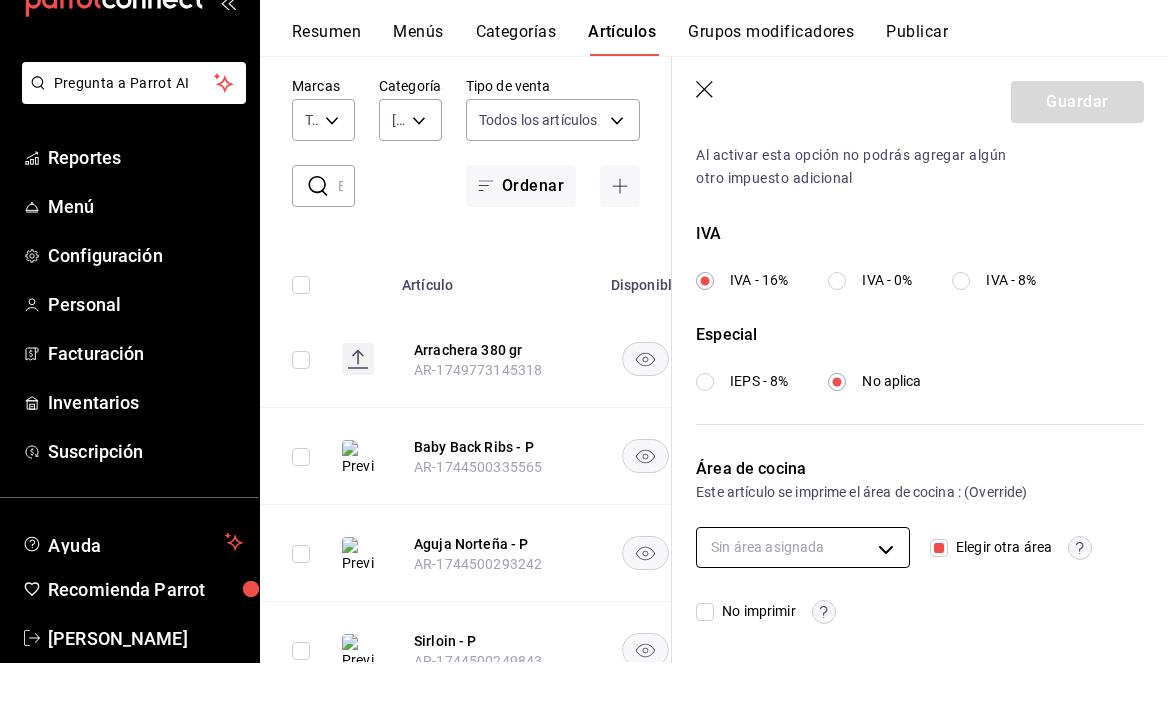 click on "Pregunta a Parrot AI Reportes   Menú   Configuración   Personal   Facturación   Inventarios   Suscripción   Ayuda Recomienda Parrot   Ricardo Oviedo   Sugerir nueva función   Sucursal: Botanero 54 (MTY) Resumen Menús Categorías Artículos Grupos modificadores Publicar Artículos sucursal Para editar los artículos o cambios generales, ve a “Organización”. ​ ​ Marcas Todas las marcas, Sin marca d563b5a3-9402-4110-9b0e-9babda809fc2 Categorías Del  Asador - P, Entradas - Didi, Del  Asador, Entradas 837b93ef-419b-43e9-b38a-cd15ef5d4843,80eb1748-4a9b-4e0e-b1a5-1e1e857622b3,28db11ec-fea5-49d1-8de2-937abbe5e7d8,187b0cfe-3496-4080-898f-ed6ba0d05e02 Tipo de venta Todos los artículos ALL Ordenar Artículo Disponible Precio Arrachera 380 gr AR-1749773145318 $ 400.00 Baby Back Ribs - P AR-1744500335565 $ 310.00 Aguja Norteña - P AR-1744500293242 $ 385.00 Sirloin - P AR-1744500249843 $ 390.00 Frijoles con veneno - P AR-1744498949385 $ 119.00 Mata Hambre - P AR-1744498824837 $ 179.00 AR-1744498795570 $ $" at bounding box center (584, 360) 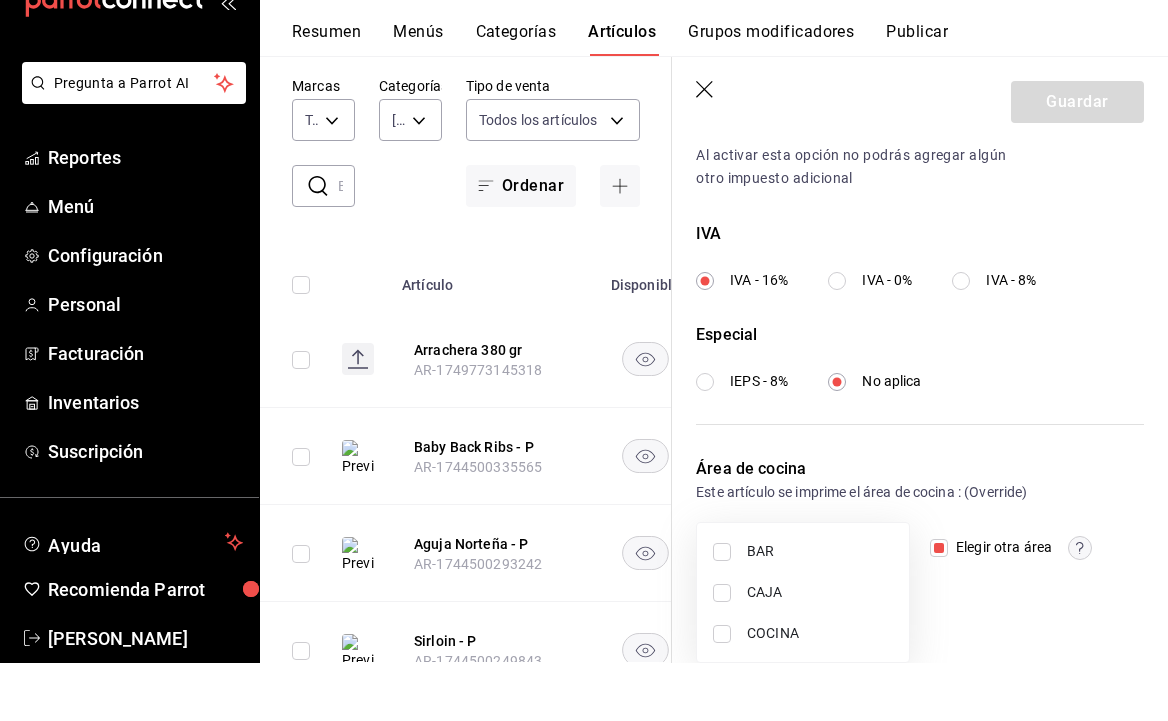 click on "BAR" at bounding box center [803, 609] 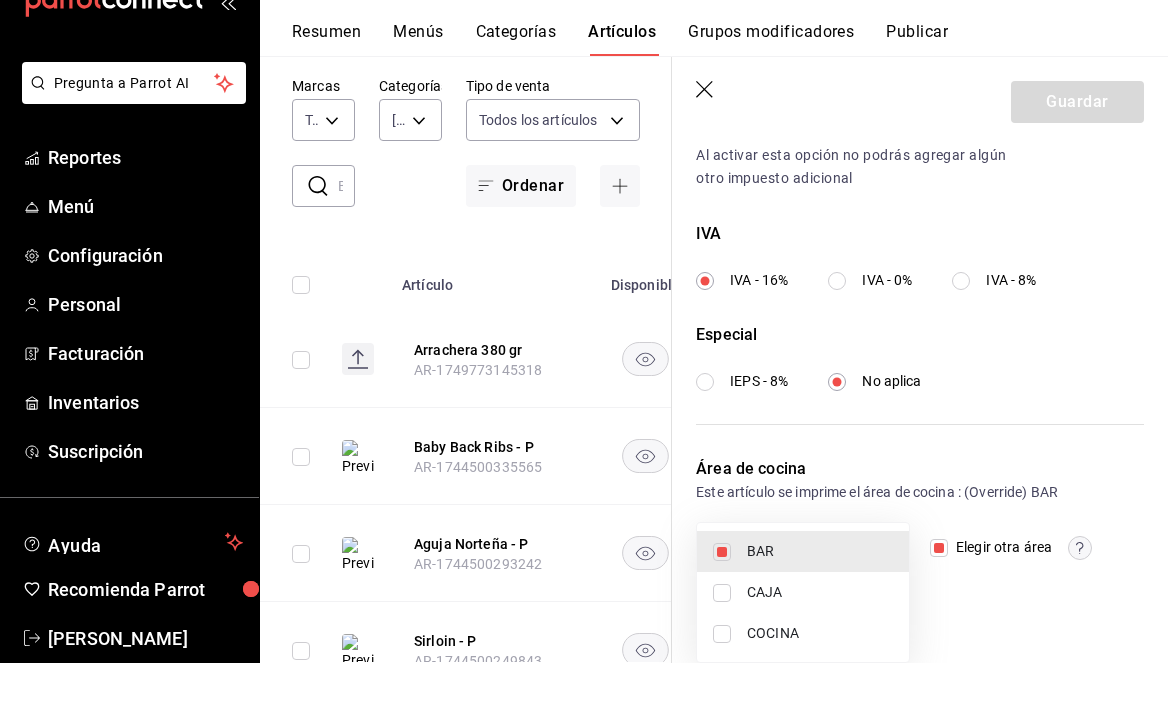 click on "BAR" at bounding box center [803, 609] 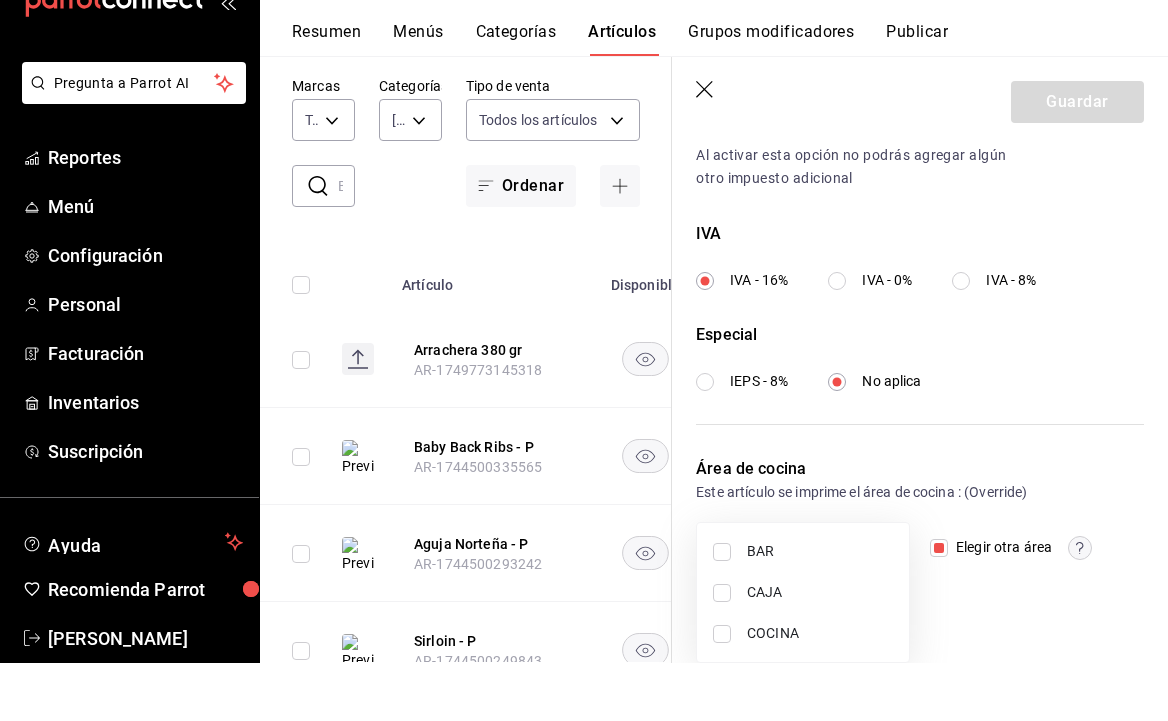 click on "CAJA" at bounding box center [820, 650] 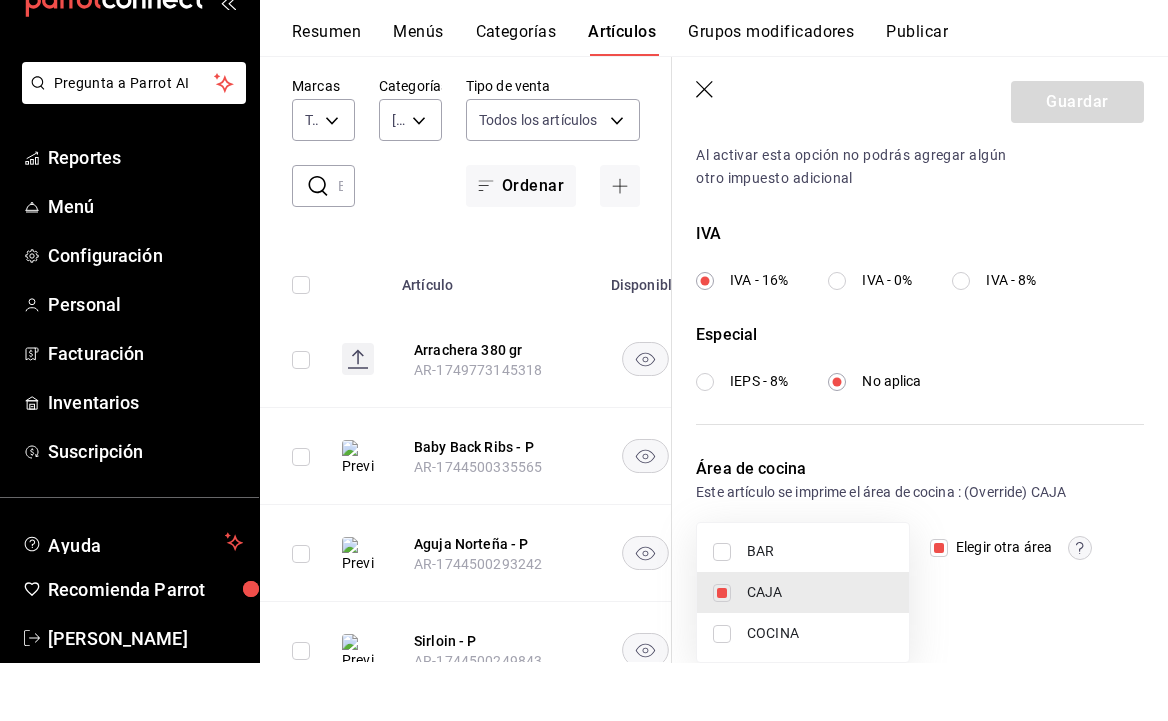 click at bounding box center (584, 360) 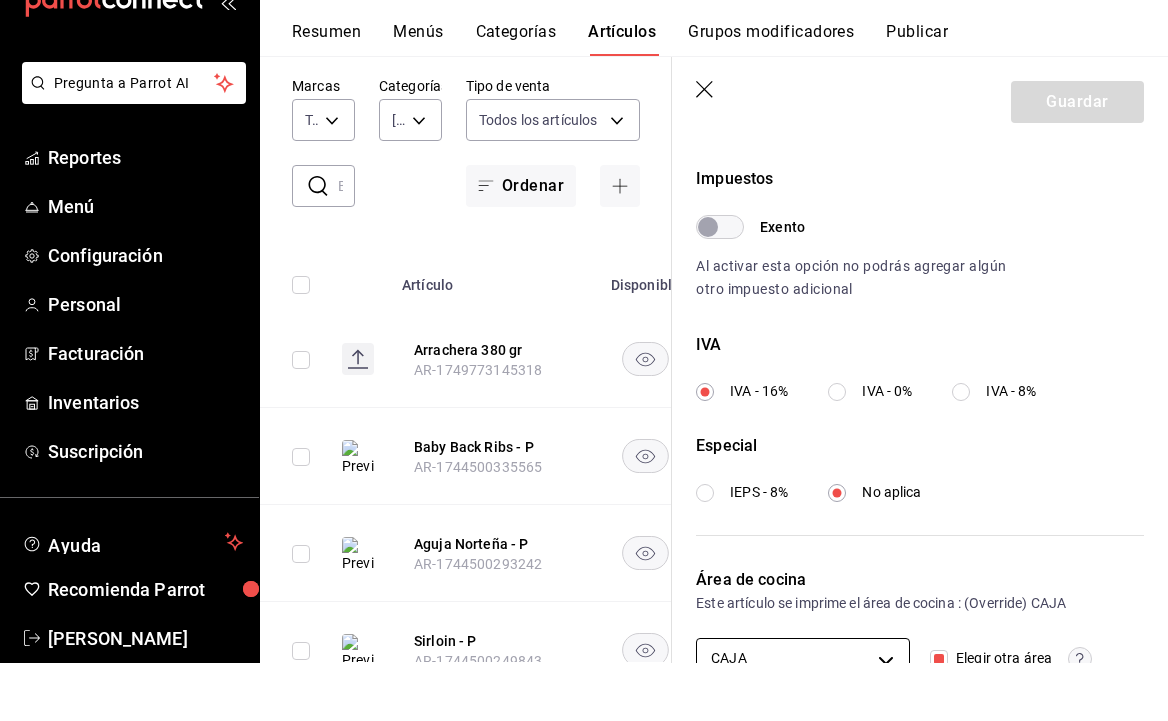 scroll, scrollTop: 579, scrollLeft: 0, axis: vertical 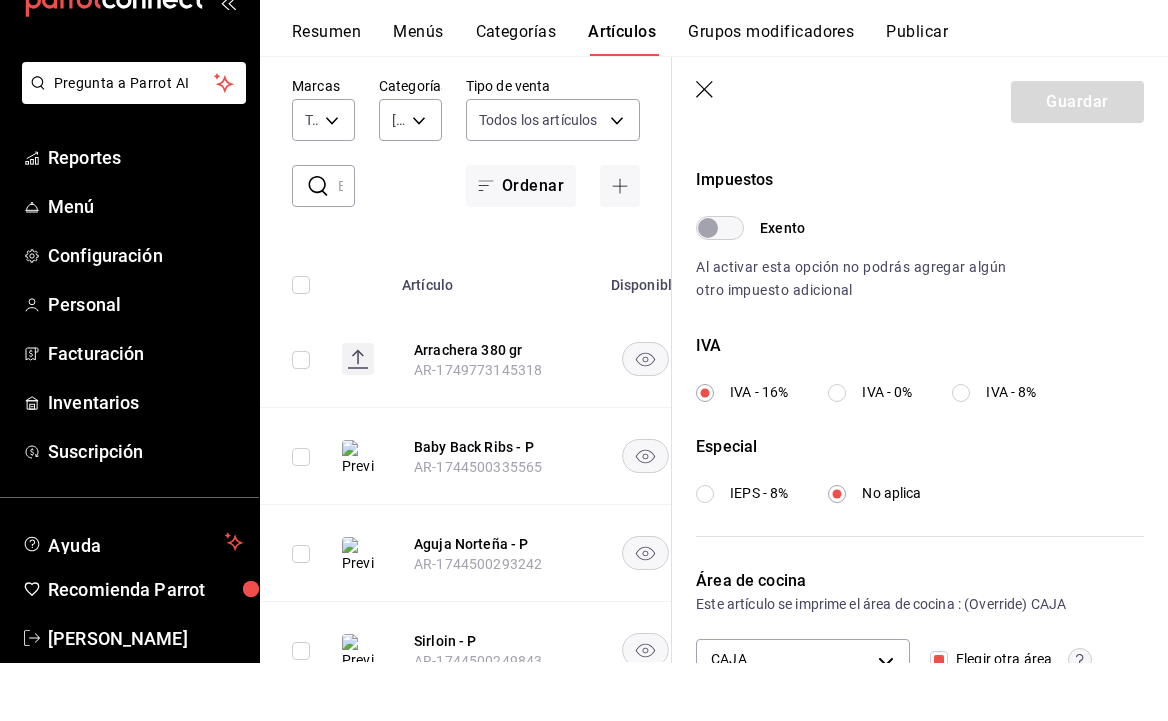 click on "Guardar" at bounding box center [1077, 160] 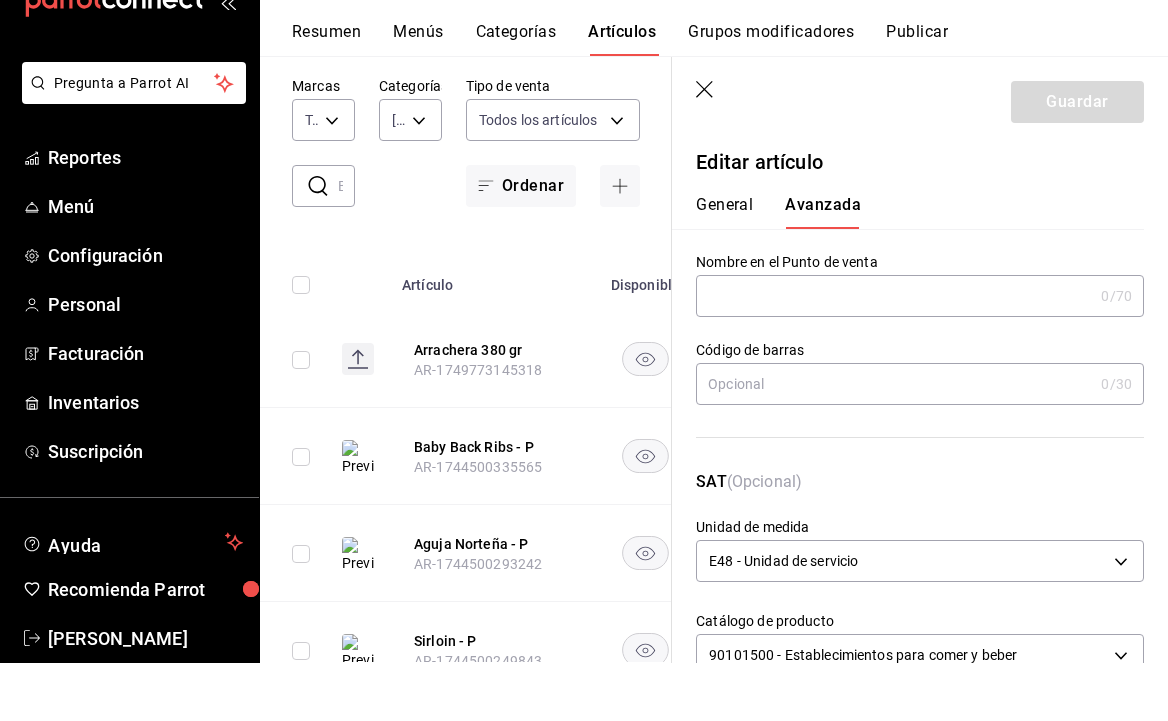 scroll, scrollTop: 0, scrollLeft: 0, axis: both 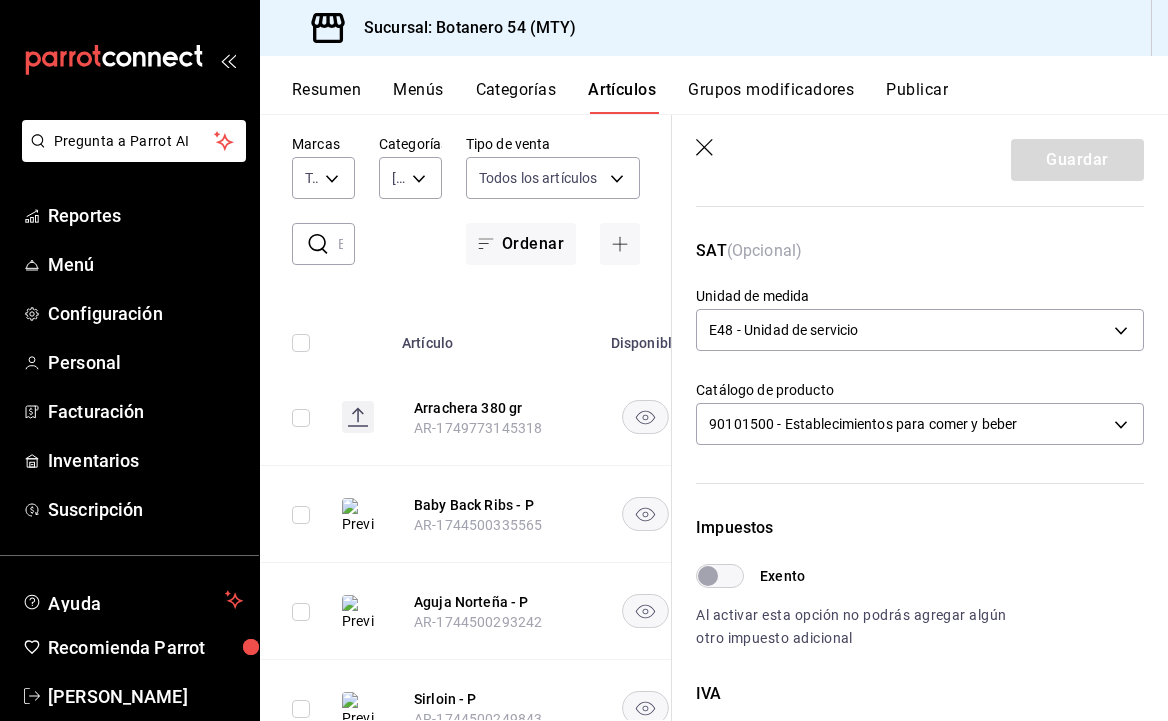 click 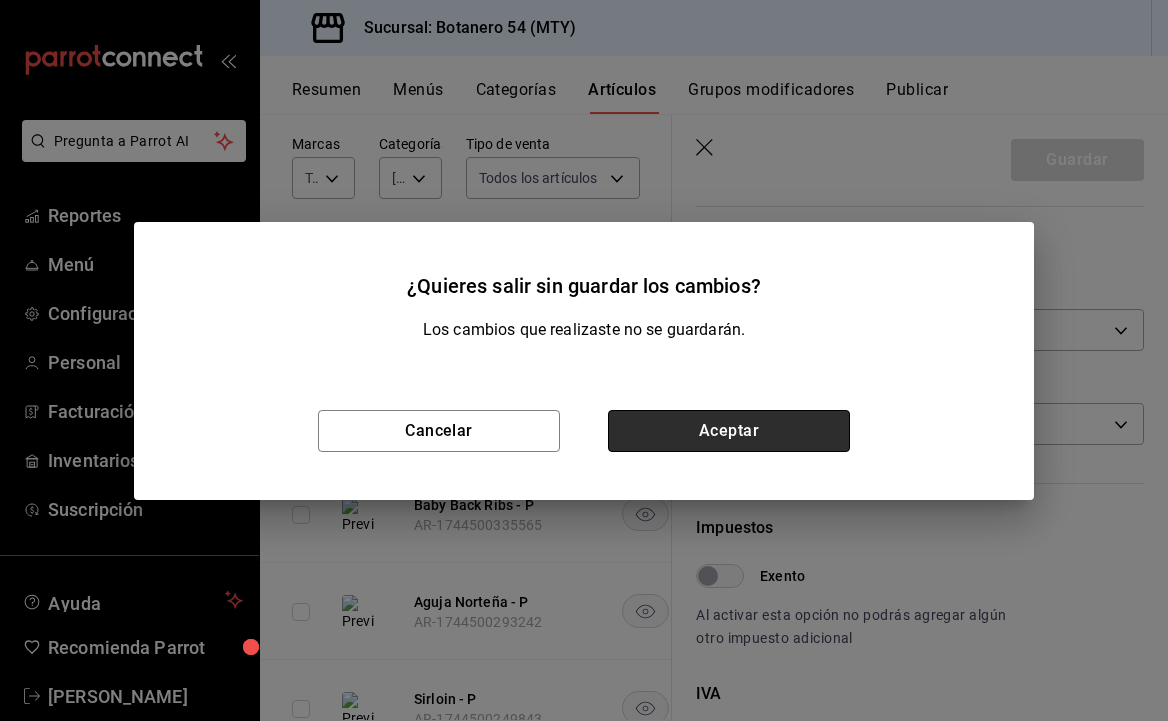 click on "Aceptar" at bounding box center [729, 431] 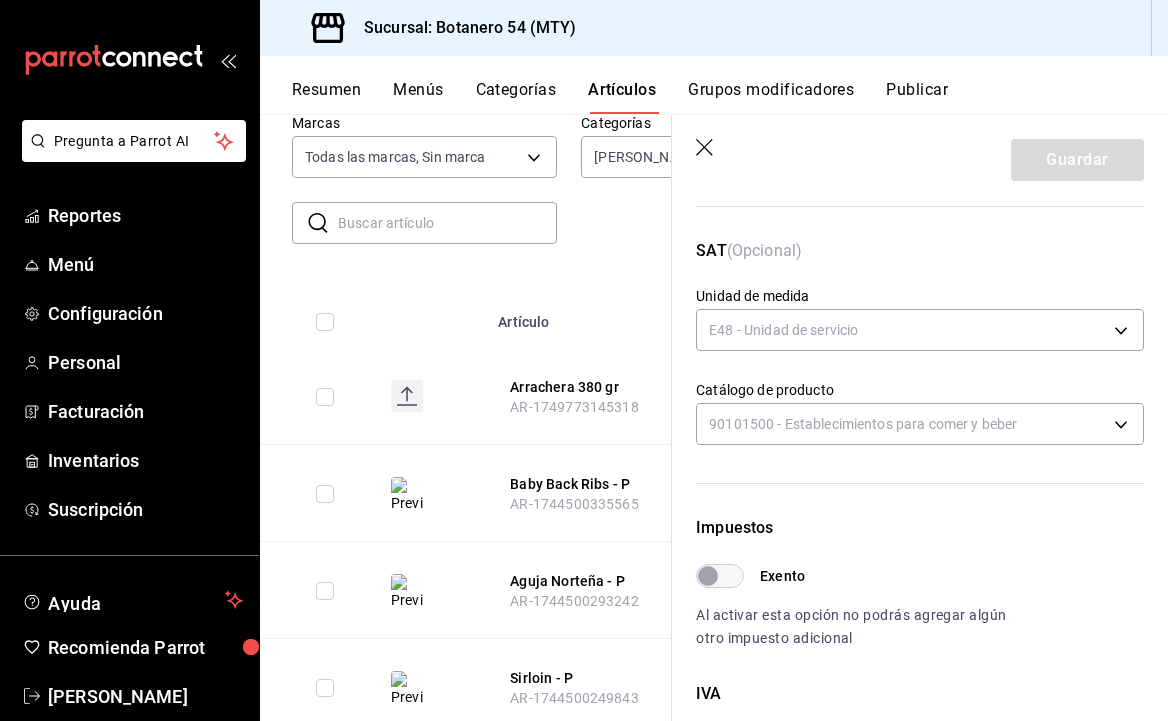 scroll, scrollTop: 0, scrollLeft: 0, axis: both 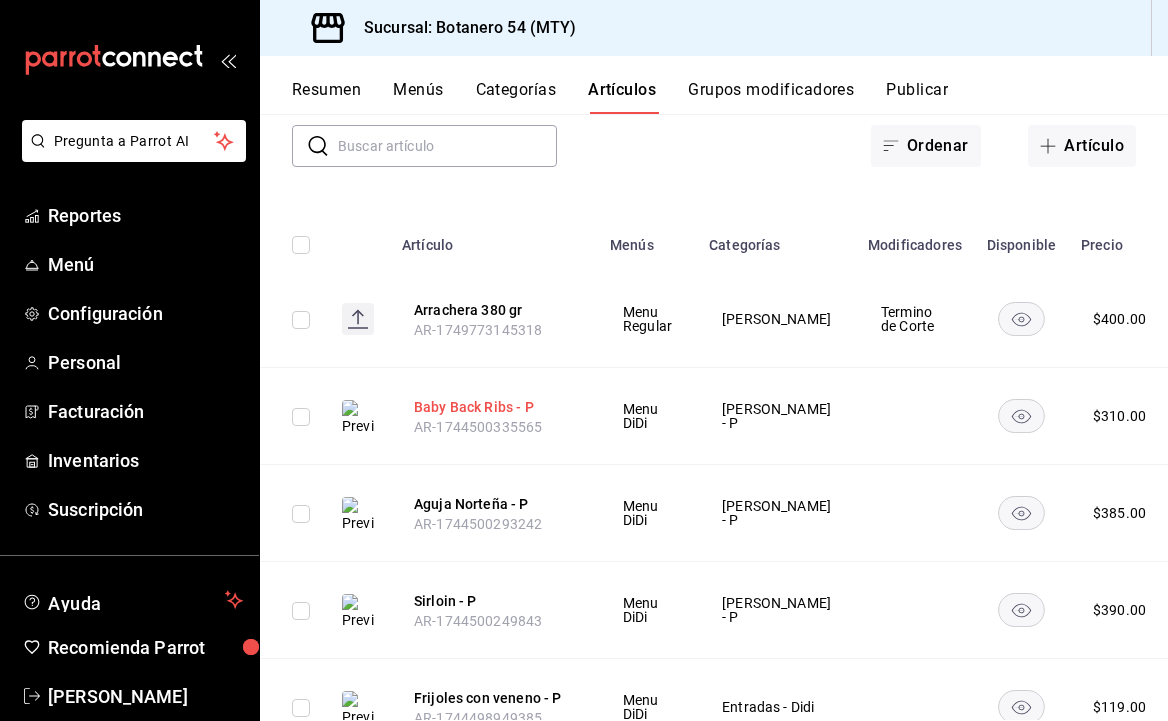 click on "Baby Back Ribs - P" at bounding box center (494, 407) 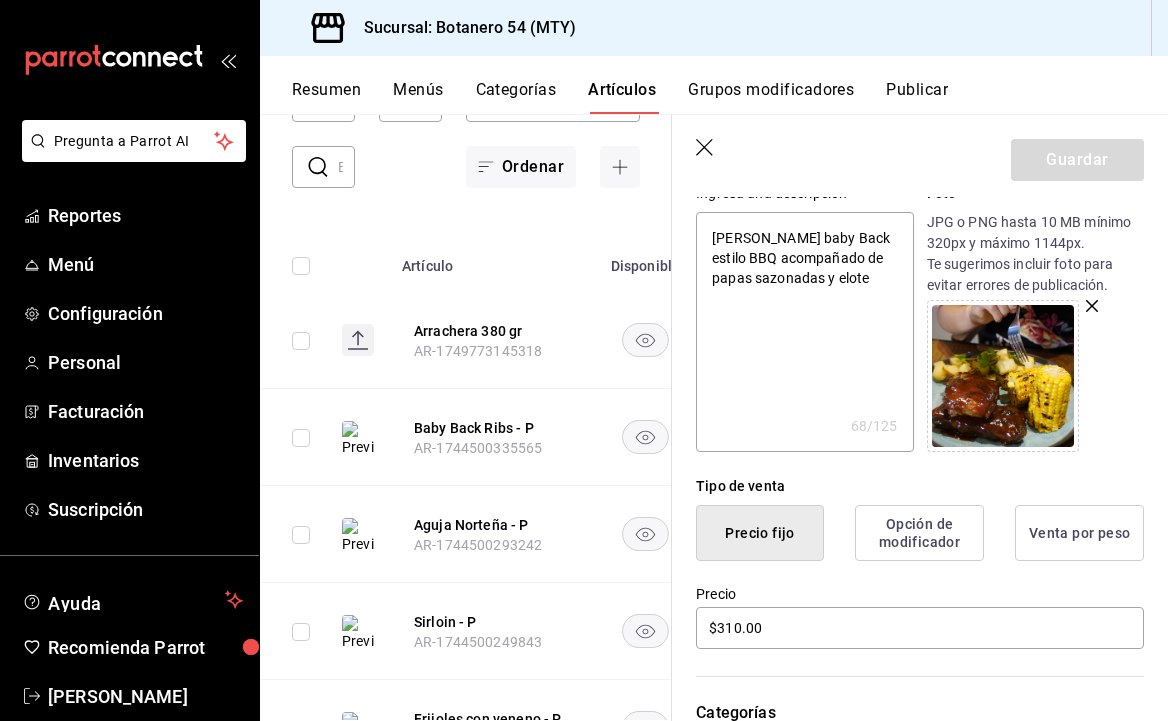 scroll, scrollTop: 213, scrollLeft: 0, axis: vertical 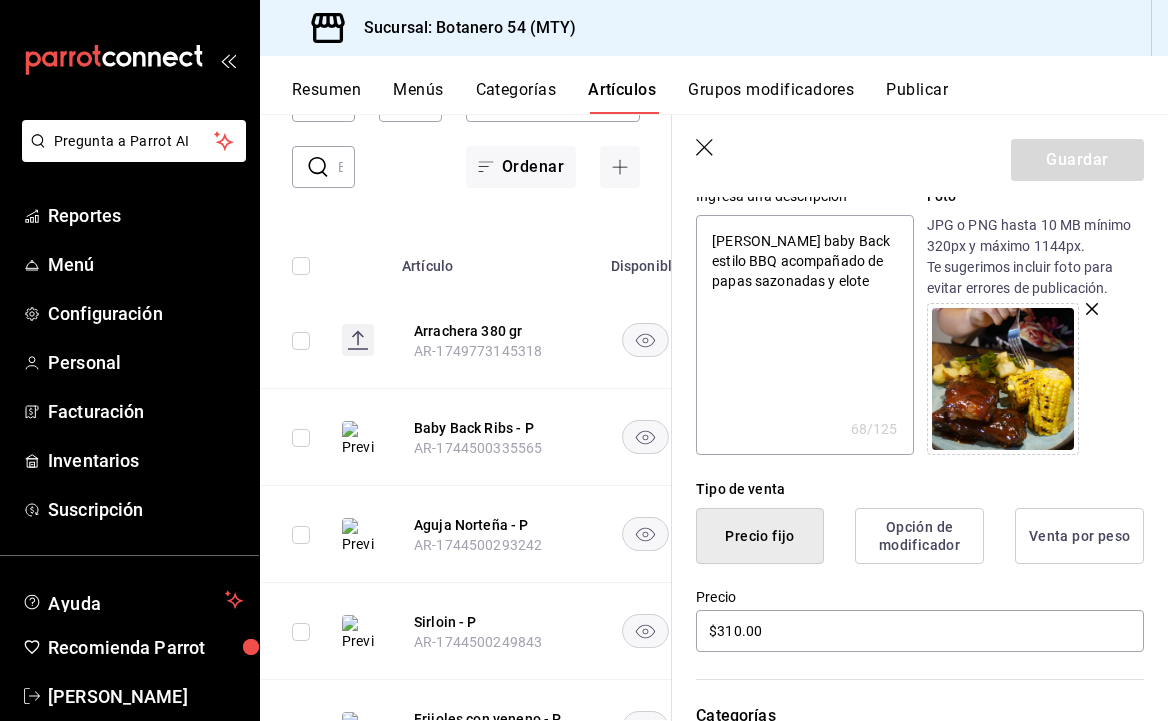 click on "Costilla baby Back  estilo BBQ acompañado de papas sazonadas y elote" at bounding box center (804, 335) 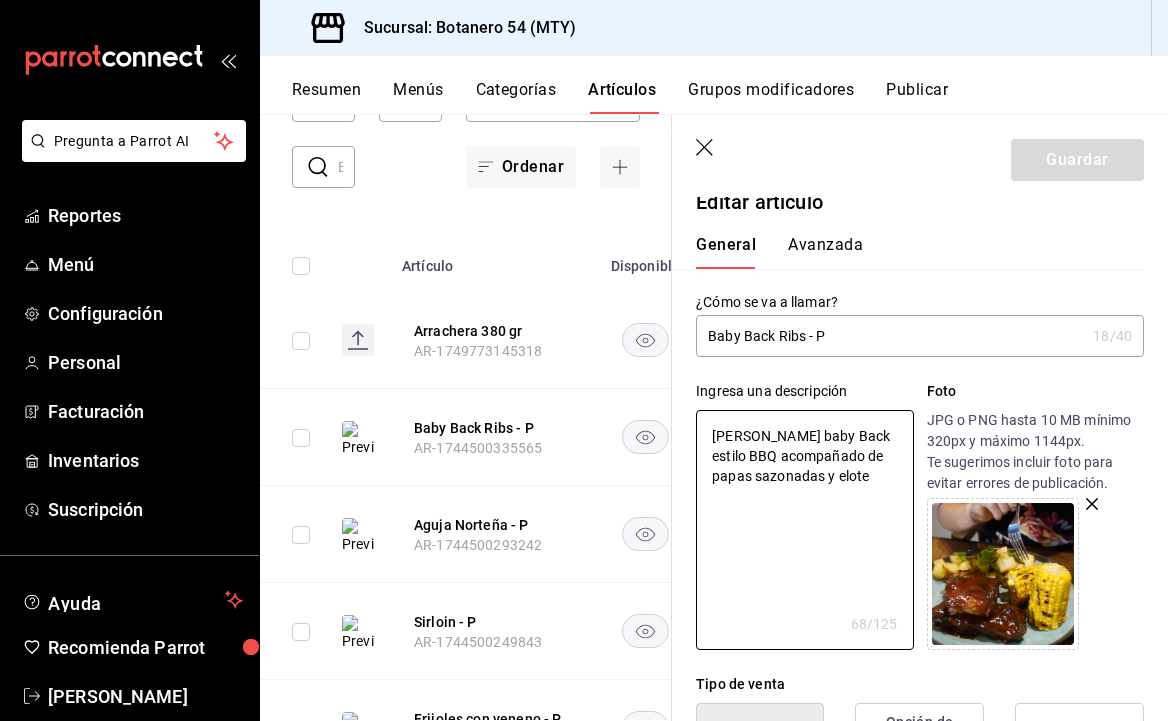 scroll, scrollTop: 10, scrollLeft: 0, axis: vertical 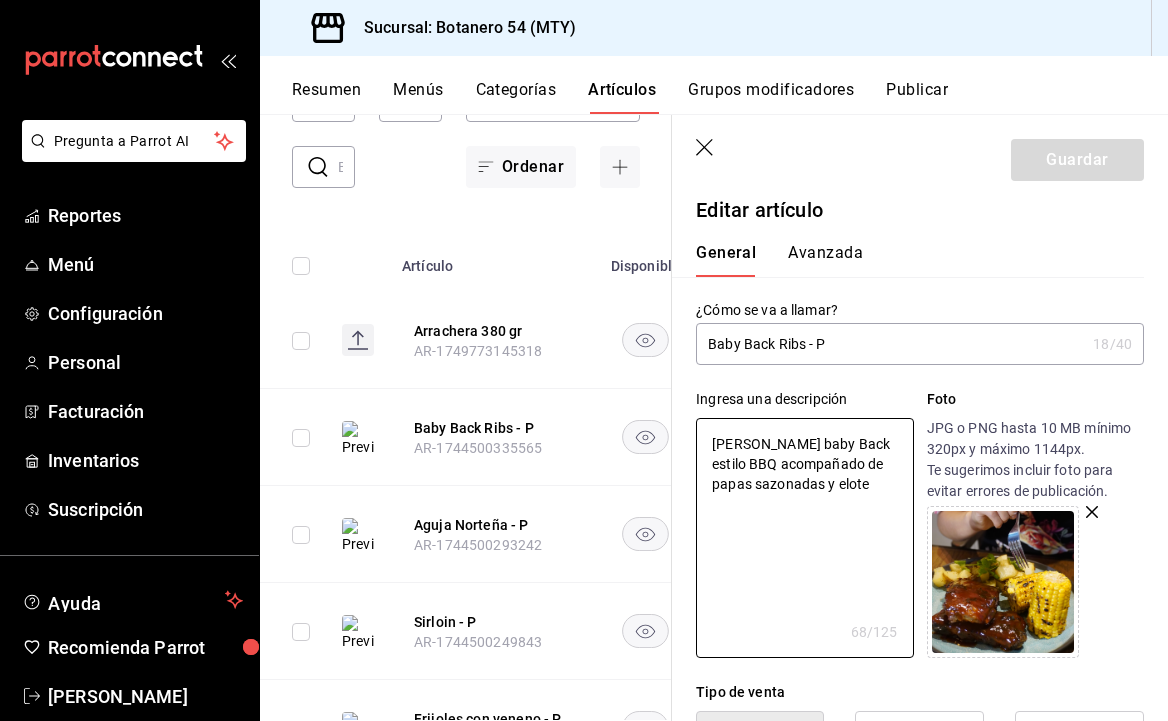 type on "x" 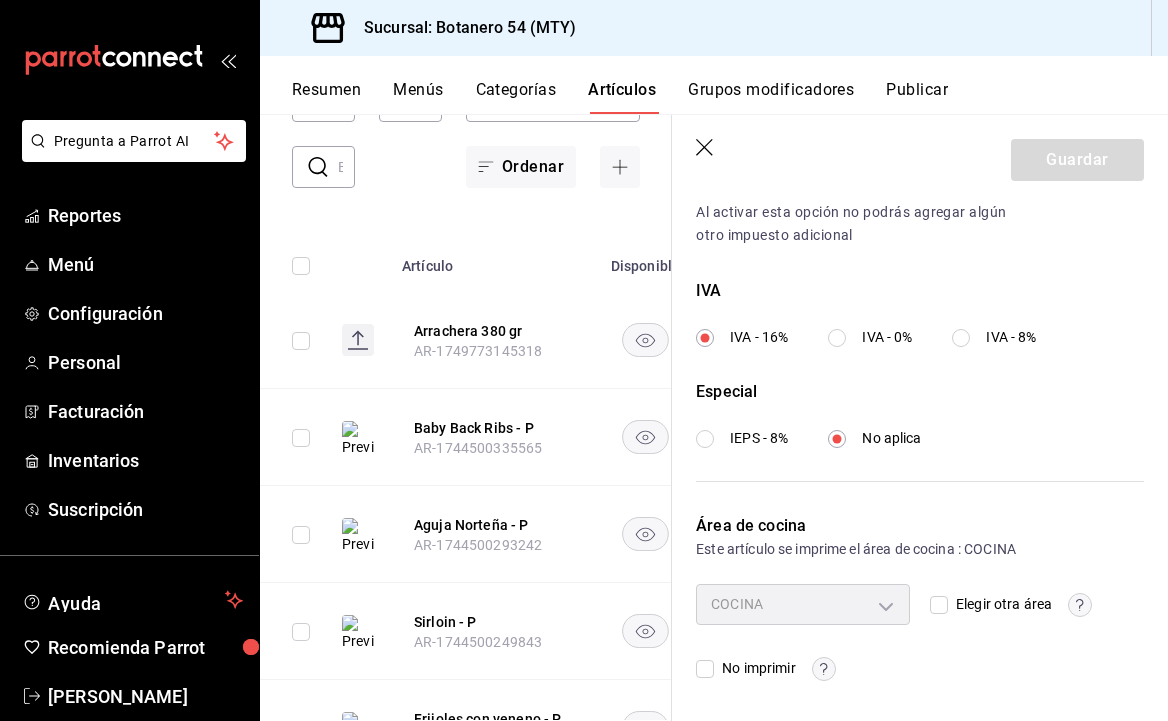 scroll, scrollTop: 691, scrollLeft: 0, axis: vertical 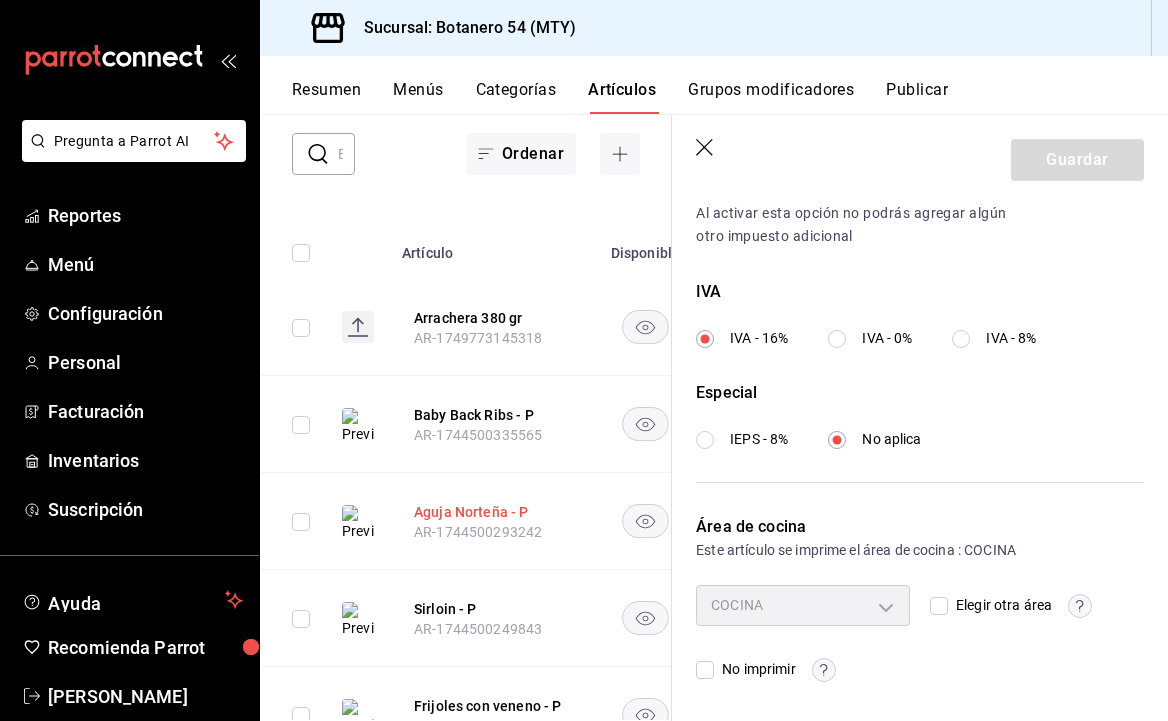 click on "Aguja Norteña - P" at bounding box center (494, 512) 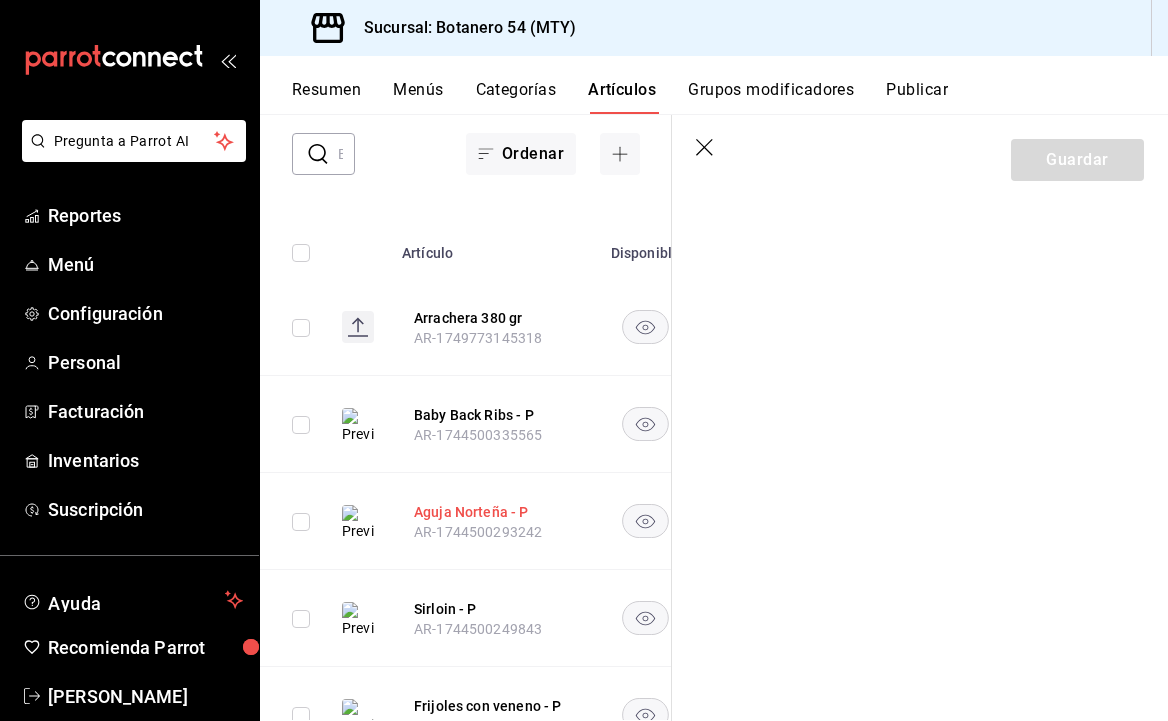 scroll, scrollTop: 0, scrollLeft: 0, axis: both 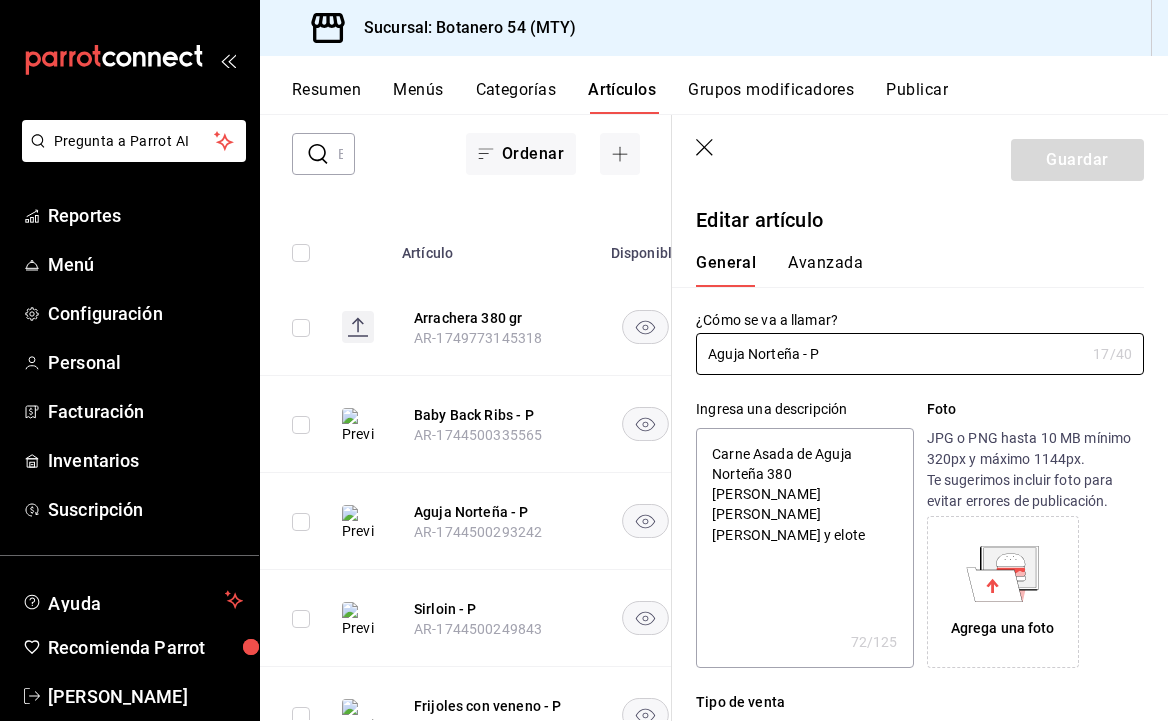 type on "x" 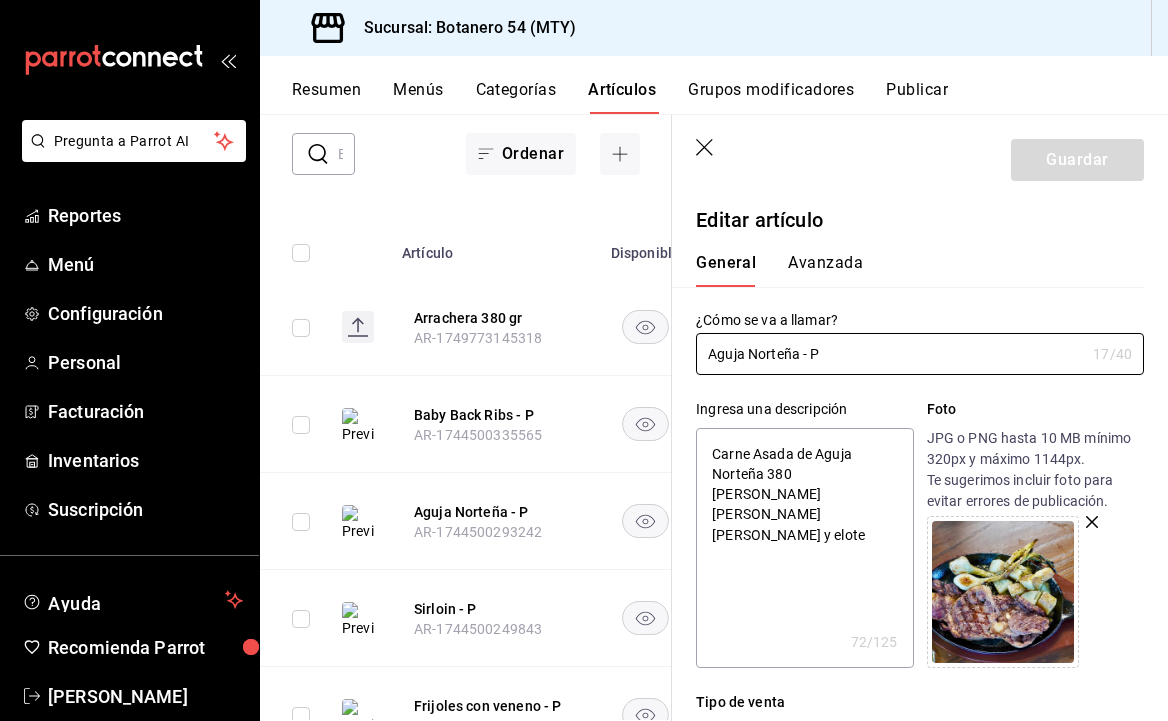 scroll, scrollTop: 0, scrollLeft: 0, axis: both 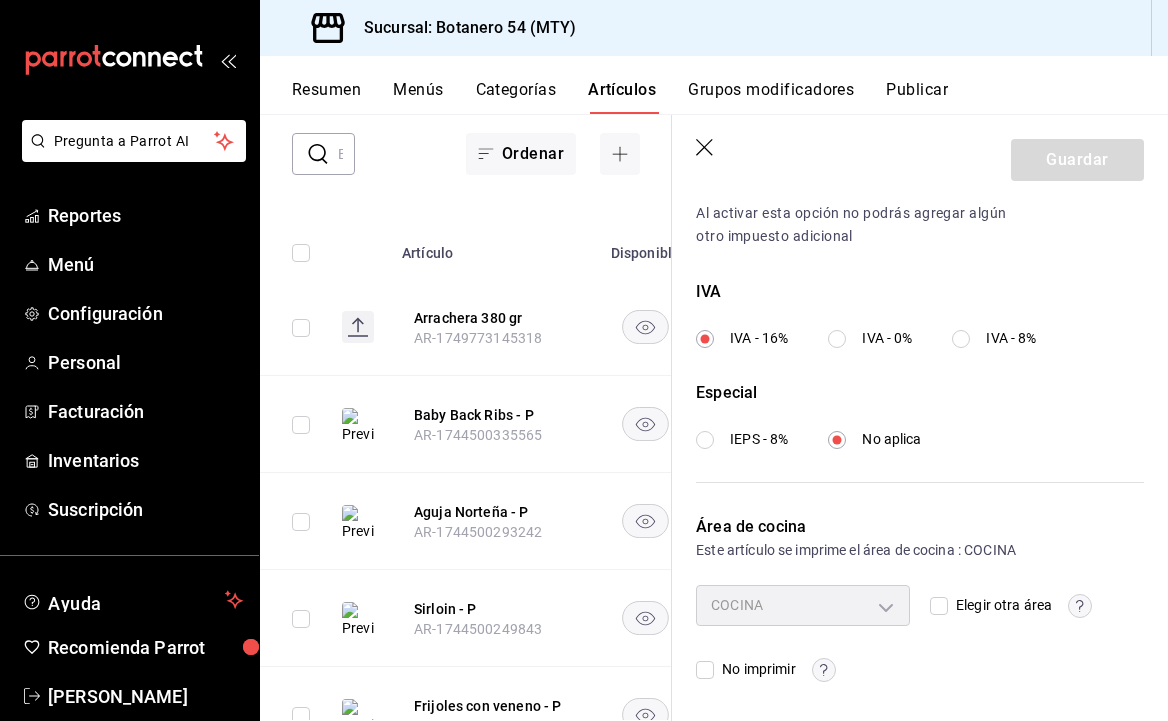 click on "COCINA" at bounding box center (803, 605) 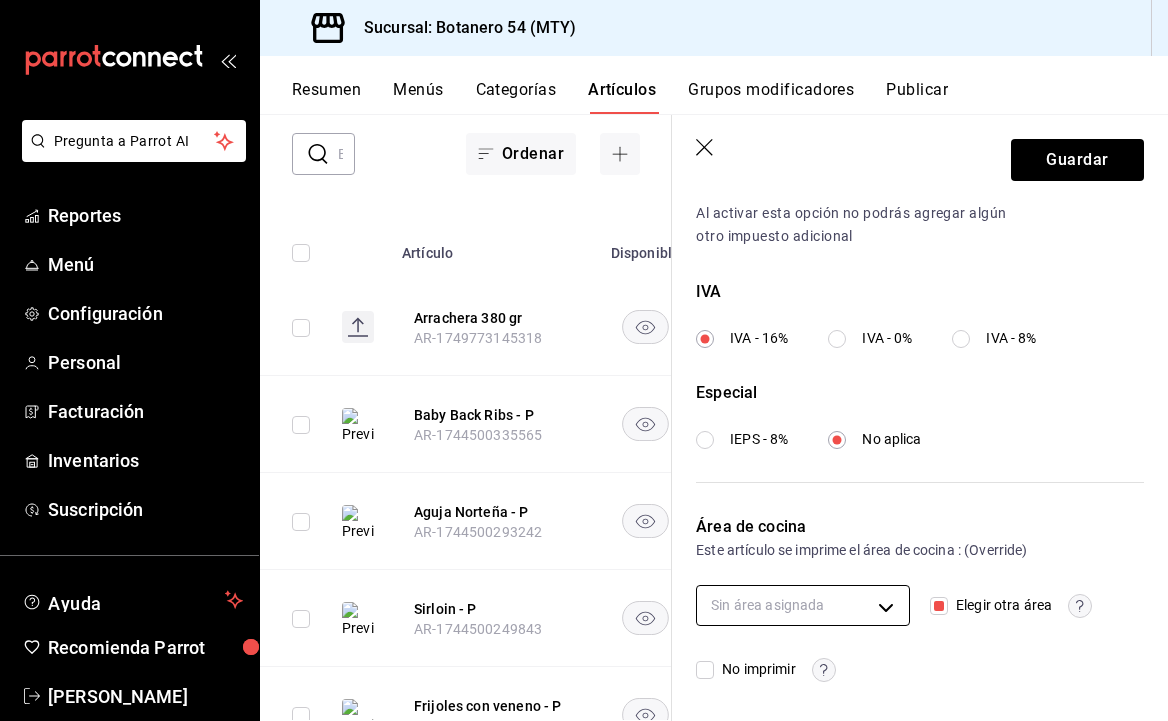 click on "Pregunta a Parrot AI Reportes   Menú   Configuración   Personal   Facturación   Inventarios   Suscripción   Ayuda Recomienda Parrot   Ricardo Oviedo   Sugerir nueva función   Sucursal: Botanero 54 (MTY) Resumen Menús Categorías Artículos Grupos modificadores Publicar Artículos sucursal Para editar los artículos o cambios generales, ve a “Organización”. ​ ​ Marcas Todas las marcas, Sin marca d563b5a3-9402-4110-9b0e-9babda809fc2 Categorías Del  Asador - P, Entradas - Didi, Del  Asador, Entradas 837b93ef-419b-43e9-b38a-cd15ef5d4843,80eb1748-4a9b-4e0e-b1a5-1e1e857622b3,28db11ec-fea5-49d1-8de2-937abbe5e7d8,187b0cfe-3496-4080-898f-ed6ba0d05e02 Tipo de venta Todos los artículos ALL Ordenar Artículo Disponible Precio Arrachera 380 gr AR-1749773145318 $ 400.00 Baby Back Ribs - P AR-1744500335565 $ 310.00 Aguja Norteña - P AR-1744500293242 $ 385.00 Sirloin - P AR-1744500249843 $ 390.00 Frijoles con veneno - P AR-1744498949385 $ 119.00 Mata Hambre - P AR-1744498824837 $ 179.00 AR-1744498795570 $ $" at bounding box center (584, 360) 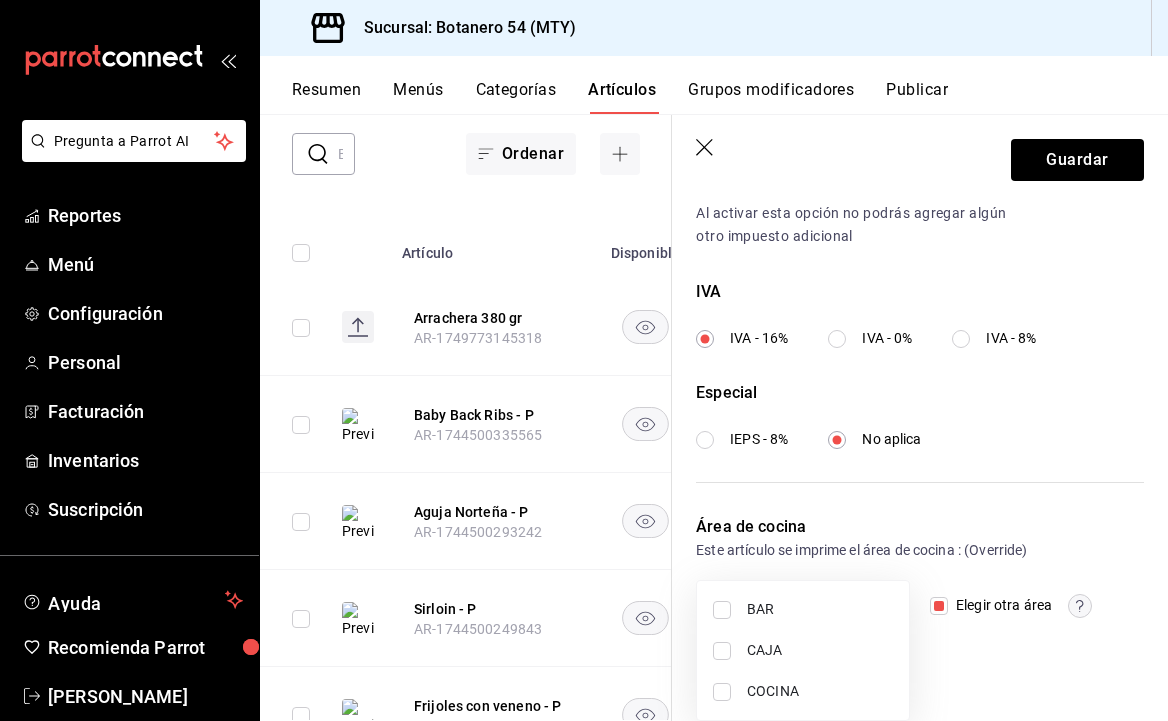 click on "CAJA" at bounding box center (820, 650) 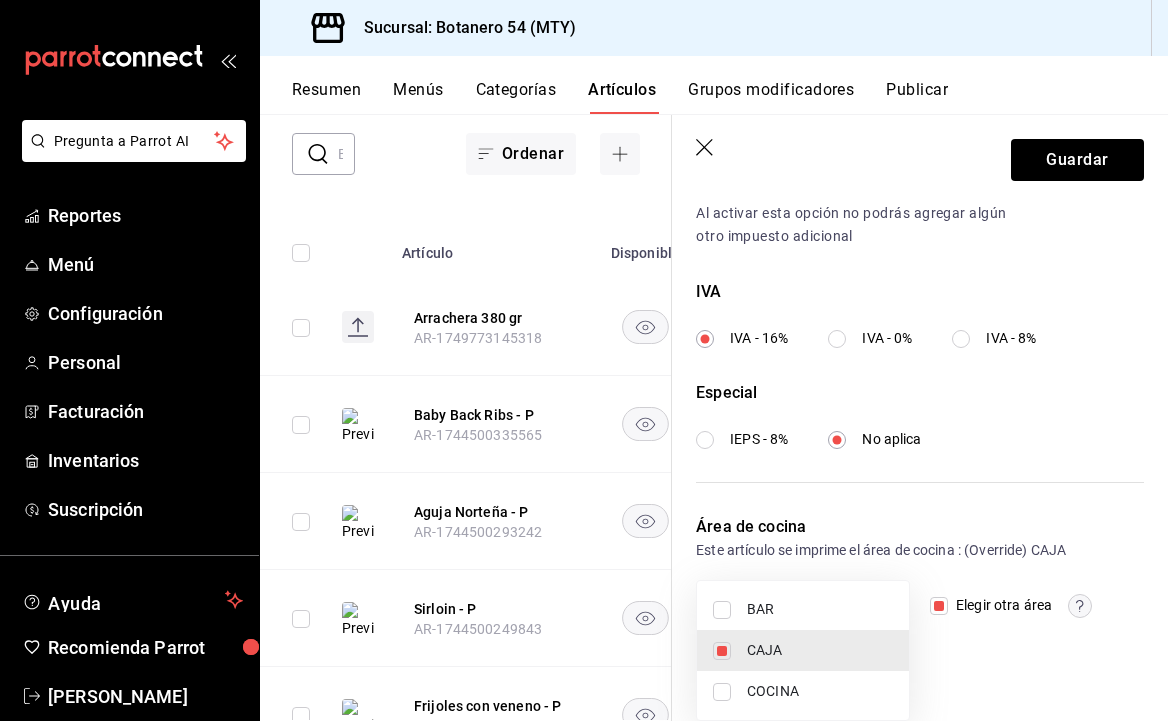 click at bounding box center [584, 360] 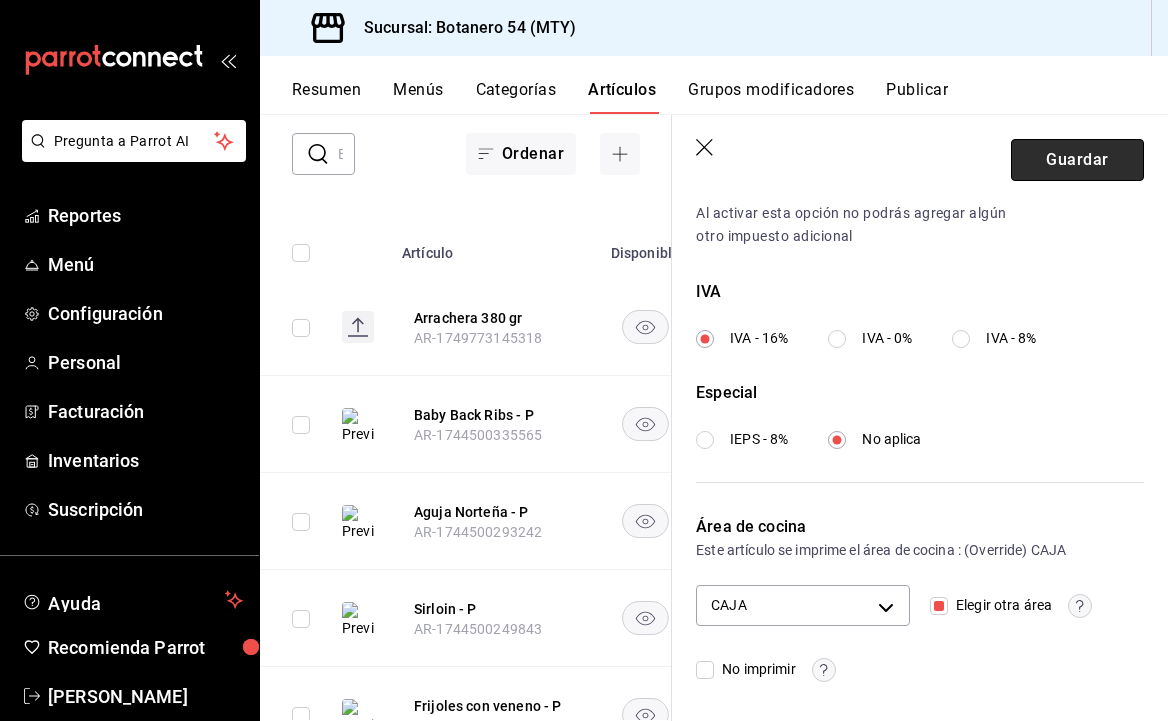 click on "Guardar" at bounding box center (1077, 160) 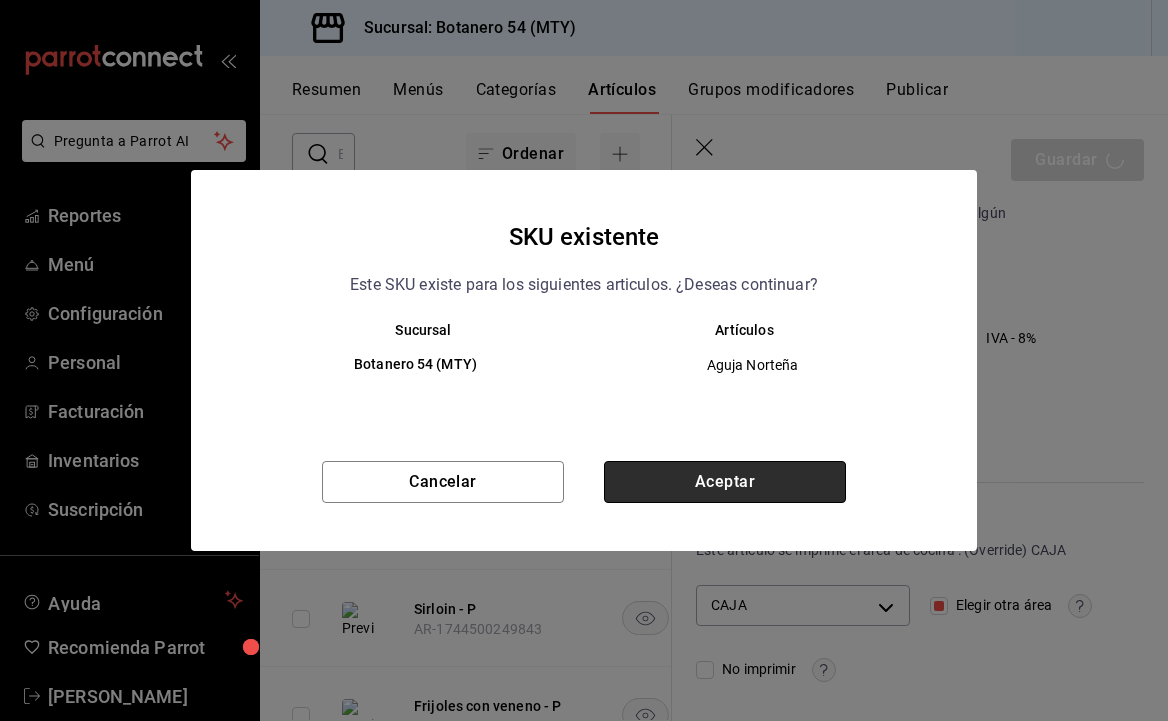 click on "Aceptar" at bounding box center [725, 482] 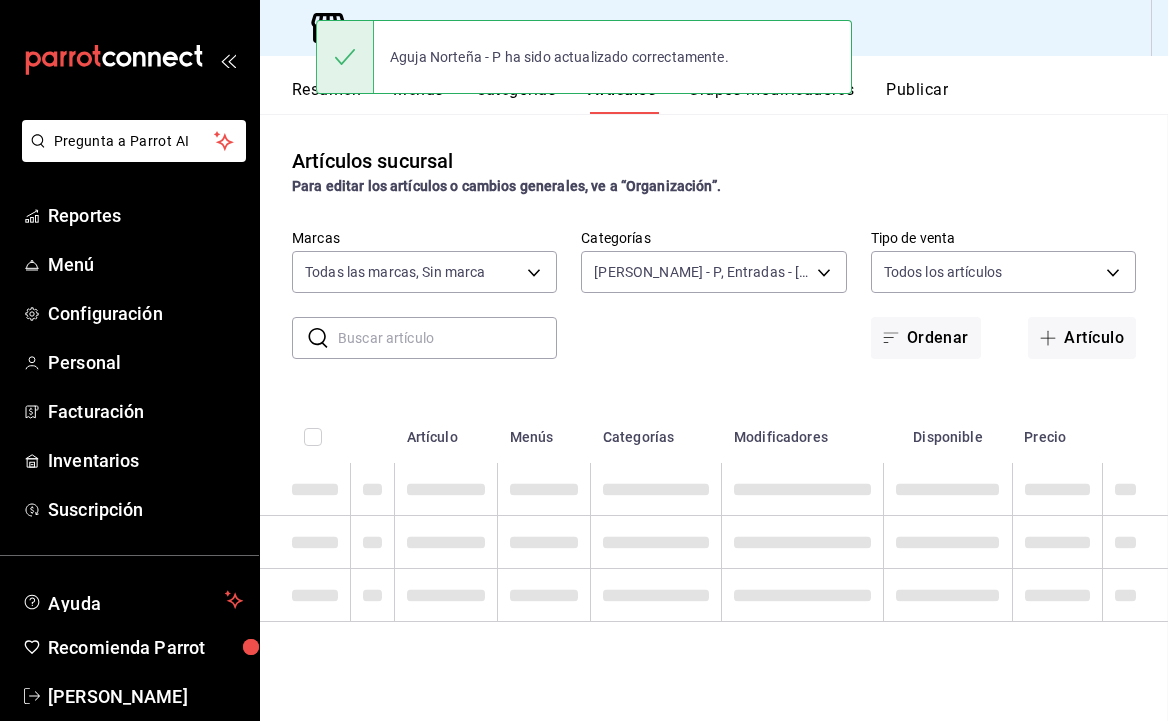 scroll, scrollTop: 0, scrollLeft: 0, axis: both 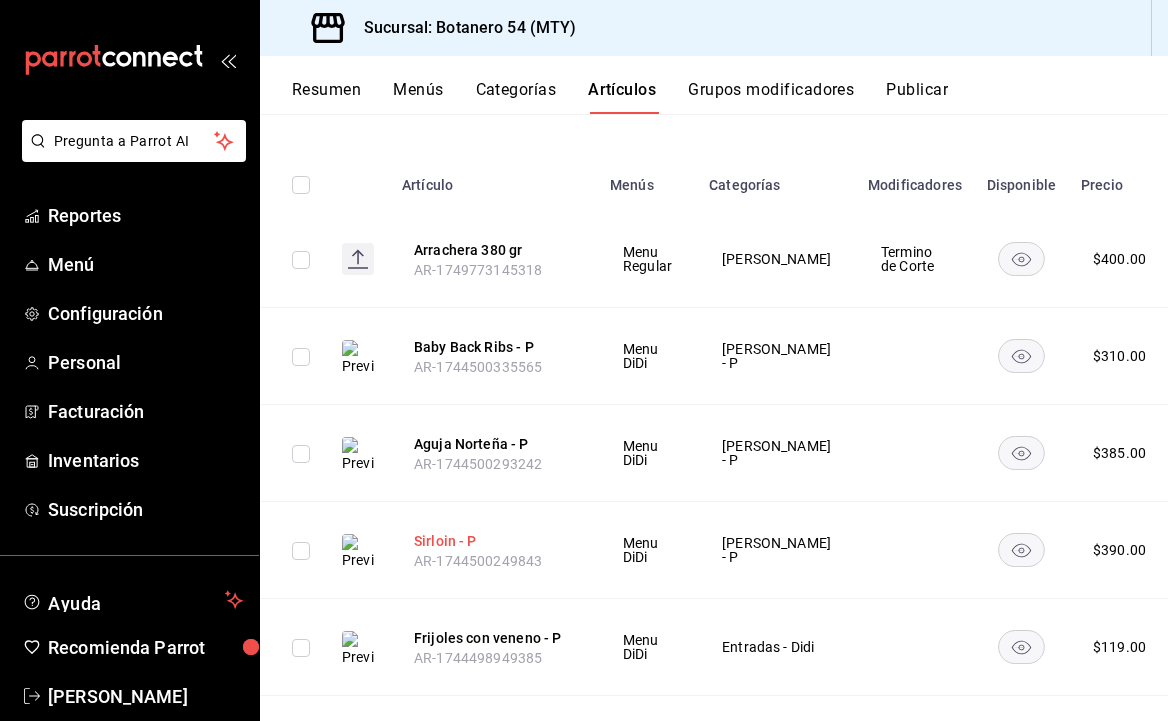 click on "Sirloin - P" at bounding box center [494, 541] 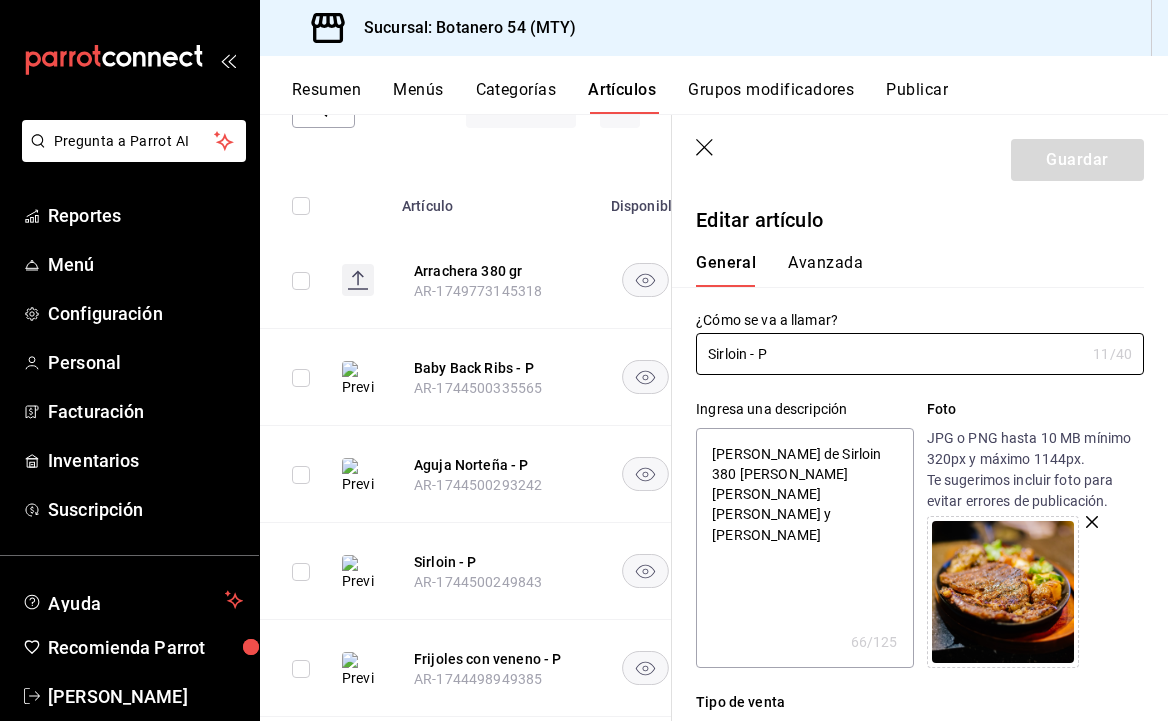 click on "Avanzada" at bounding box center (825, 270) 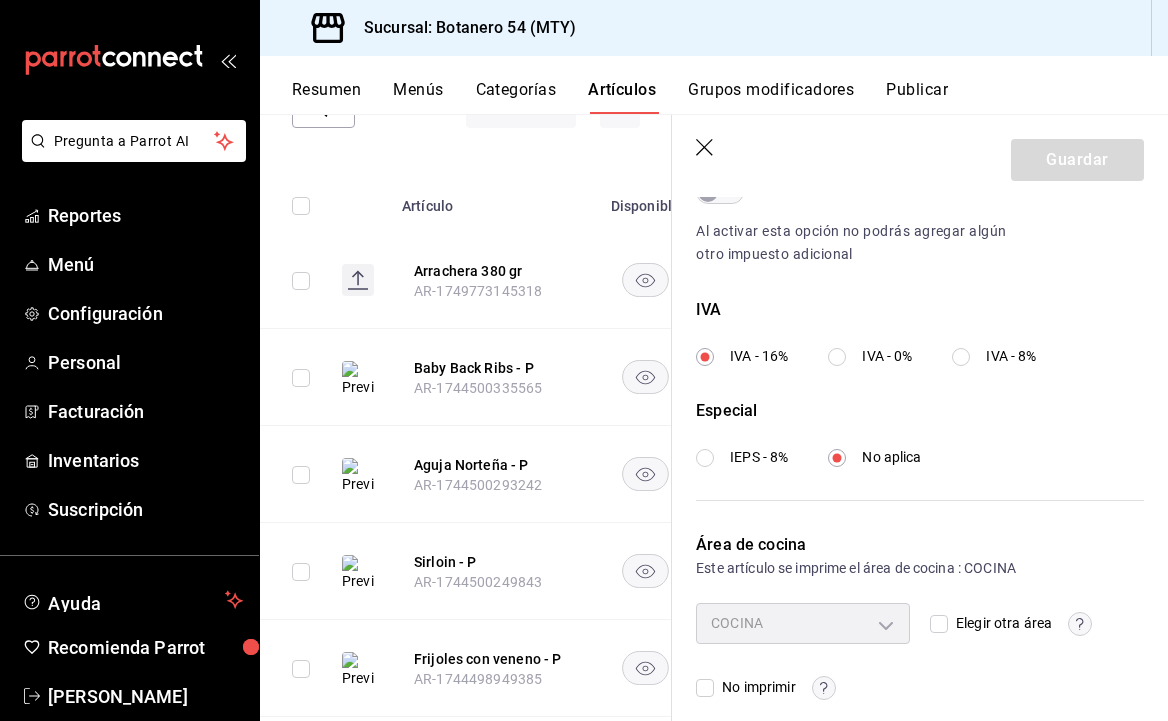 scroll, scrollTop: 678, scrollLeft: 0, axis: vertical 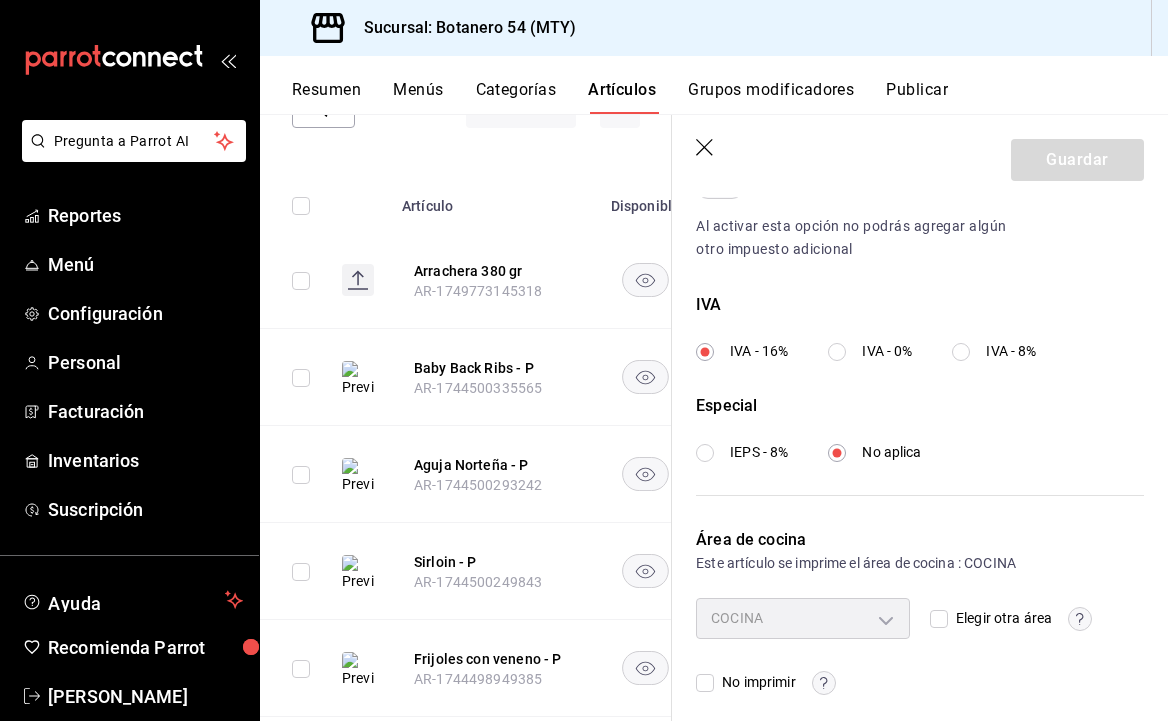 click on "Elegir otra área" at bounding box center [939, 619] 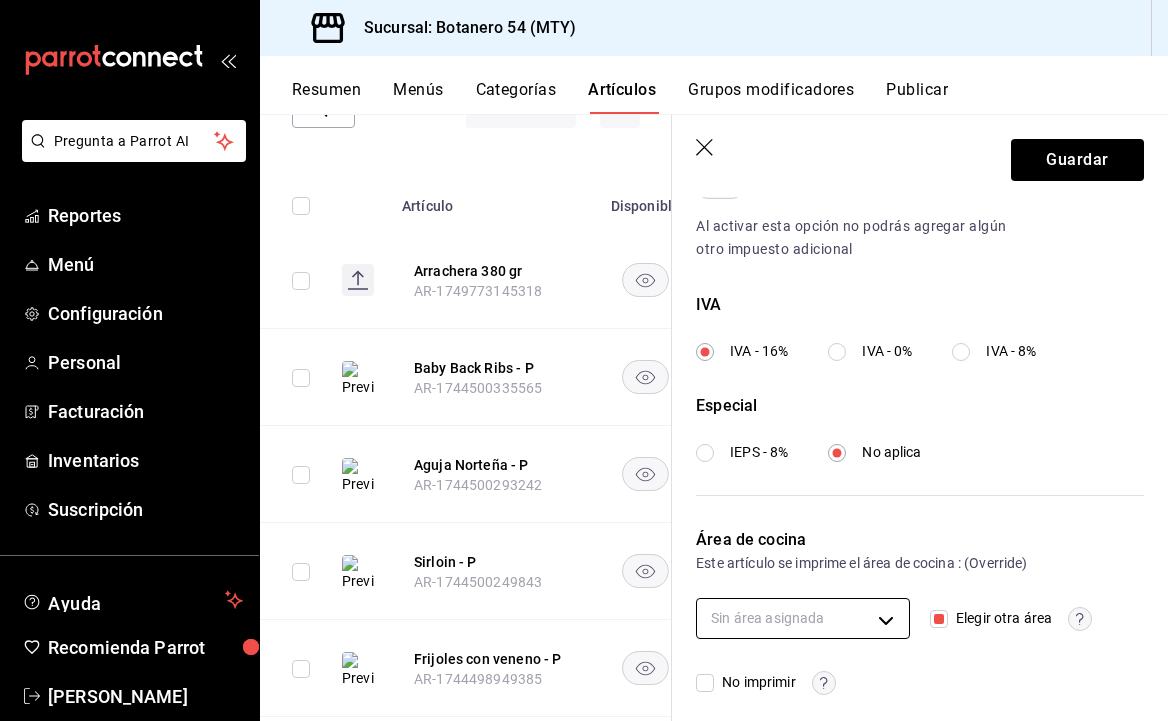 click on "Pregunta a Parrot AI Reportes   Menú   Configuración   Personal   Facturación   Inventarios   Suscripción   Ayuda Recomienda Parrot   Ricardo Oviedo   Sugerir nueva función   Sucursal: Botanero 54 (MTY) Resumen Menús Categorías Artículos Grupos modificadores Publicar Artículos sucursal Para editar los artículos o cambios generales, ve a “Organización”. ​ ​ Marcas Todas las marcas, Sin marca d563b5a3-9402-4110-9b0e-9babda809fc2 Categorías Del  Asador - P, Entradas - Didi, Del  Asador, Entradas 837b93ef-419b-43e9-b38a-cd15ef5d4843,80eb1748-4a9b-4e0e-b1a5-1e1e857622b3,28db11ec-fea5-49d1-8de2-937abbe5e7d8,187b0cfe-3496-4080-898f-ed6ba0d05e02 Tipo de venta Todos los artículos ALL Ordenar Artículo Disponible Precio Arrachera 380 gr AR-1749773145318 $ 400.00 Baby Back Ribs - P AR-1744500335565 $ 310.00 Aguja Norteña - P AR-1744500293242 $ 385.00 Sirloin - P AR-1744500249843 $ 390.00 Frijoles con veneno - P AR-1744498949385 $ 119.00 Mata Hambre - P AR-1744498824837 $ 179.00 AR-1744498795570 $ $" at bounding box center (584, 360) 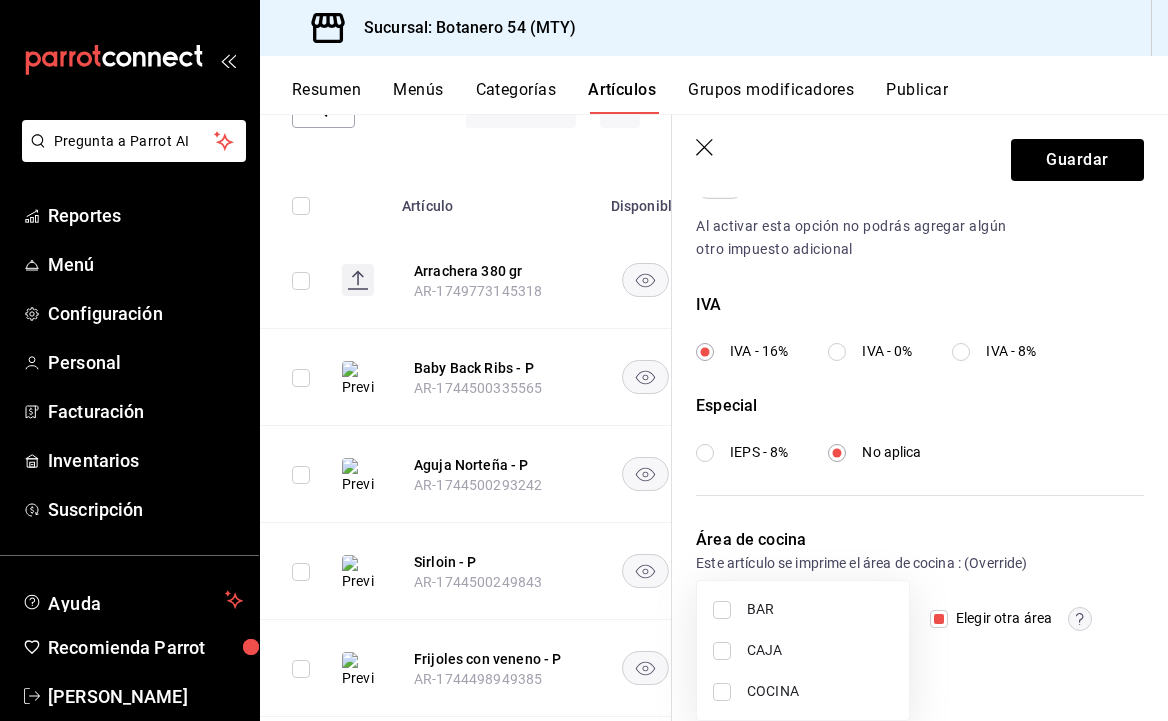 click on "CAJA" at bounding box center [803, 650] 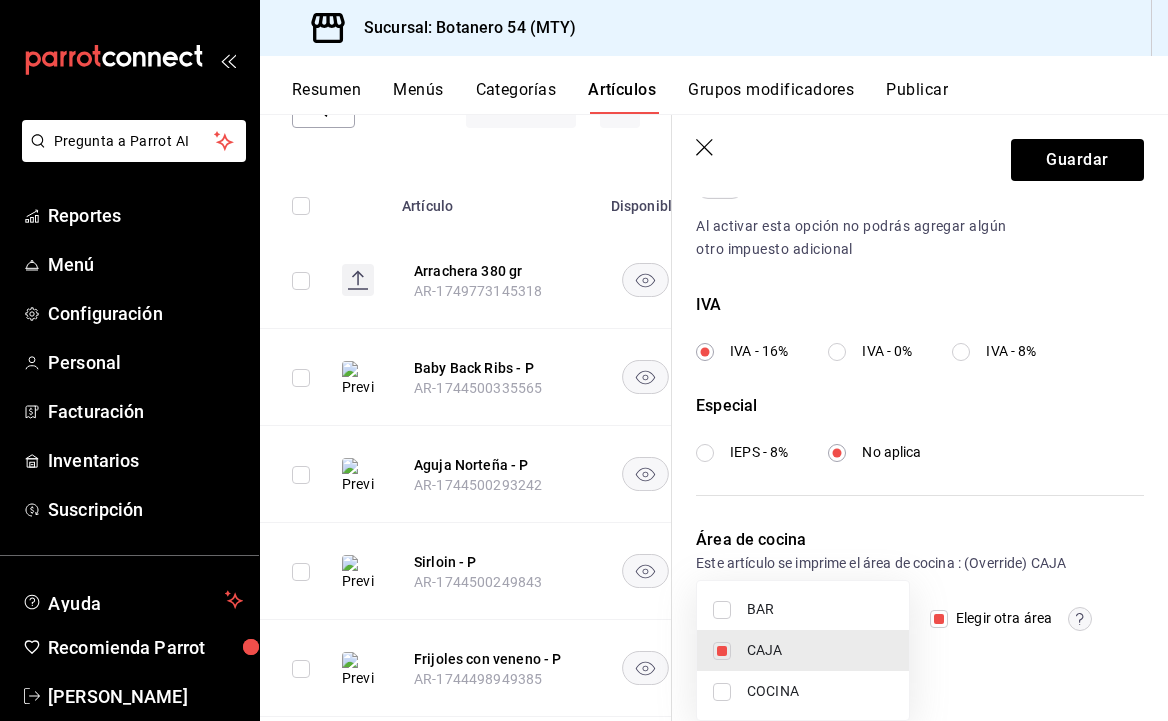 click at bounding box center [584, 360] 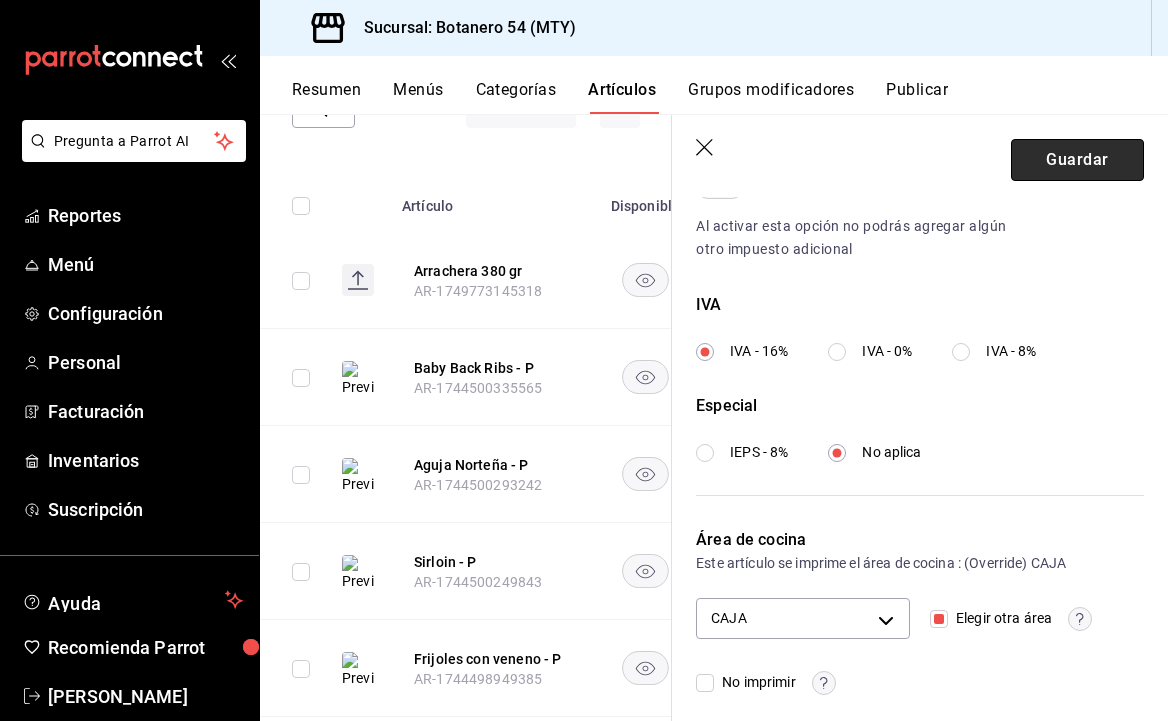 click on "Guardar" at bounding box center [1077, 160] 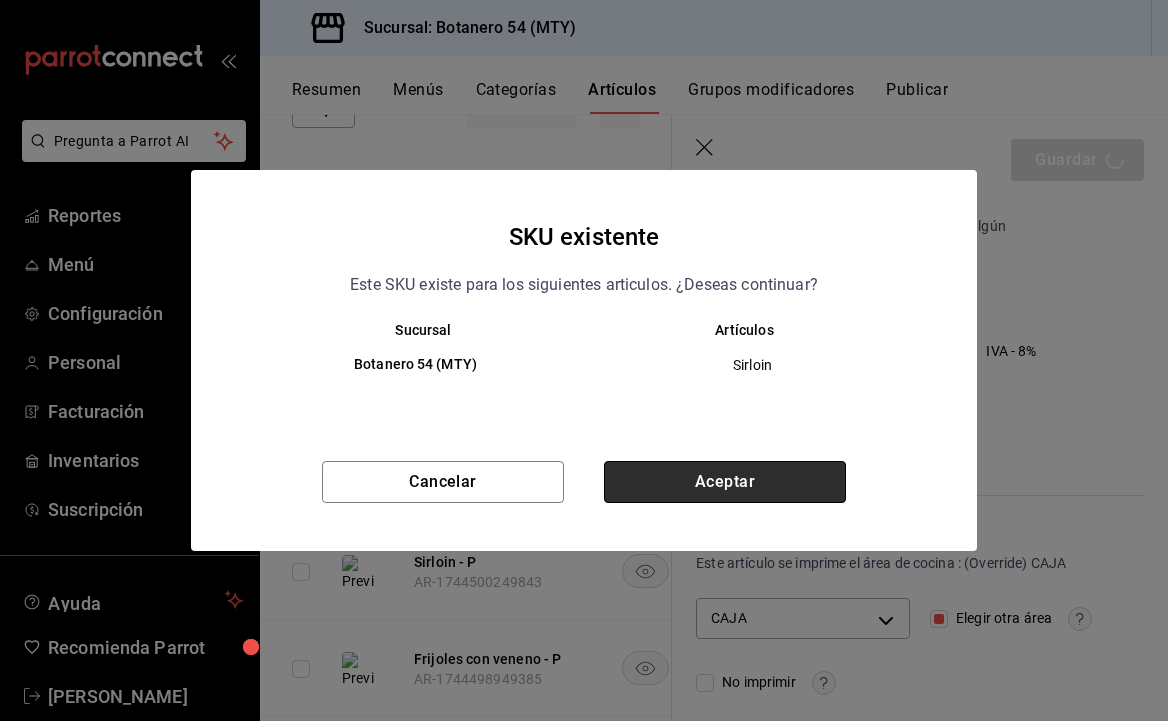 click on "Aceptar" at bounding box center [725, 482] 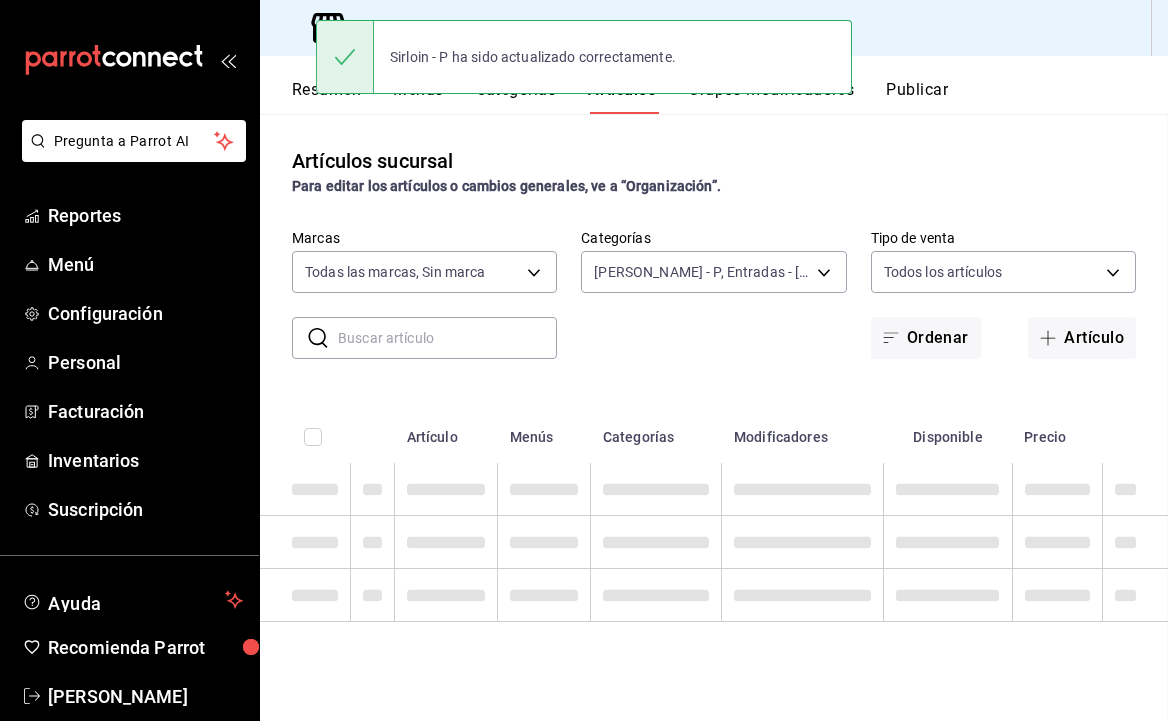 scroll, scrollTop: 0, scrollLeft: 0, axis: both 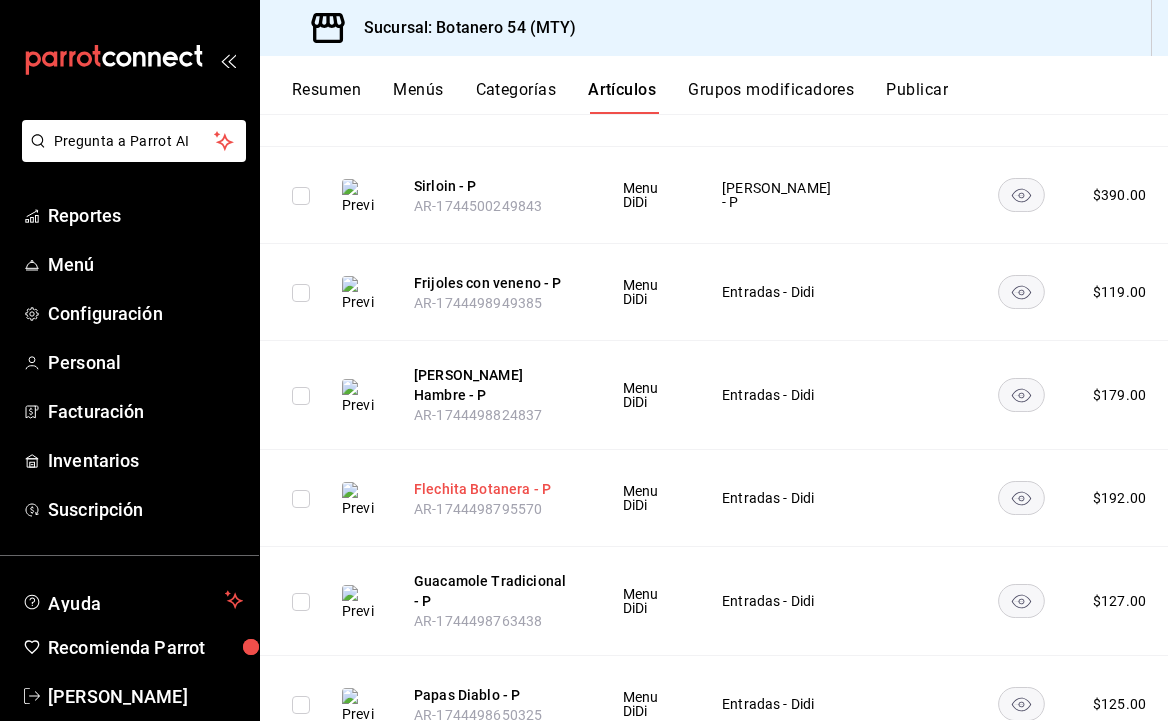 click on "Flechita Botanera - P" at bounding box center [494, 489] 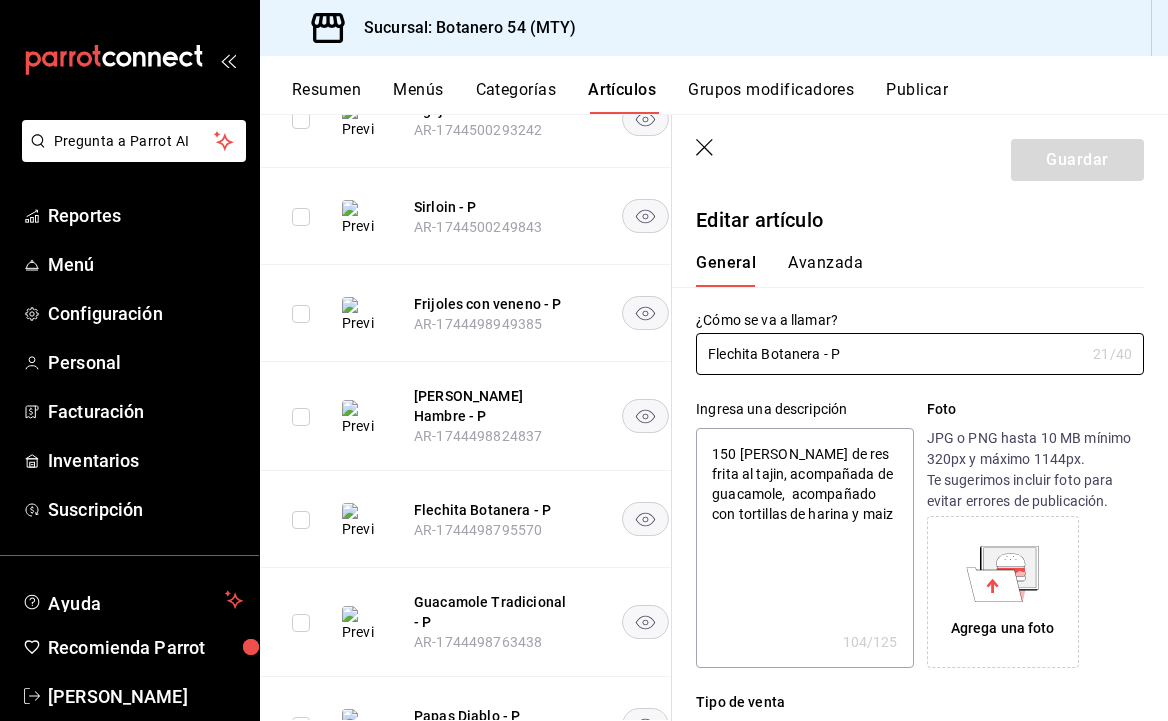 type on "x" 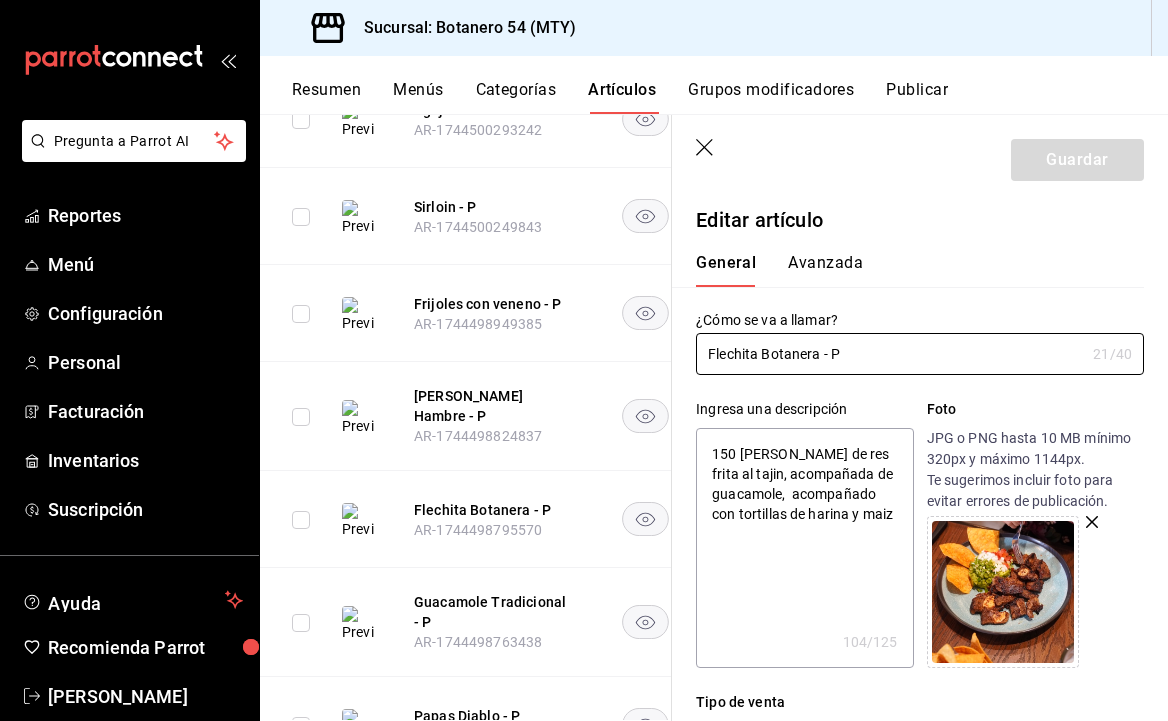 click on "Avanzada" at bounding box center (825, 270) 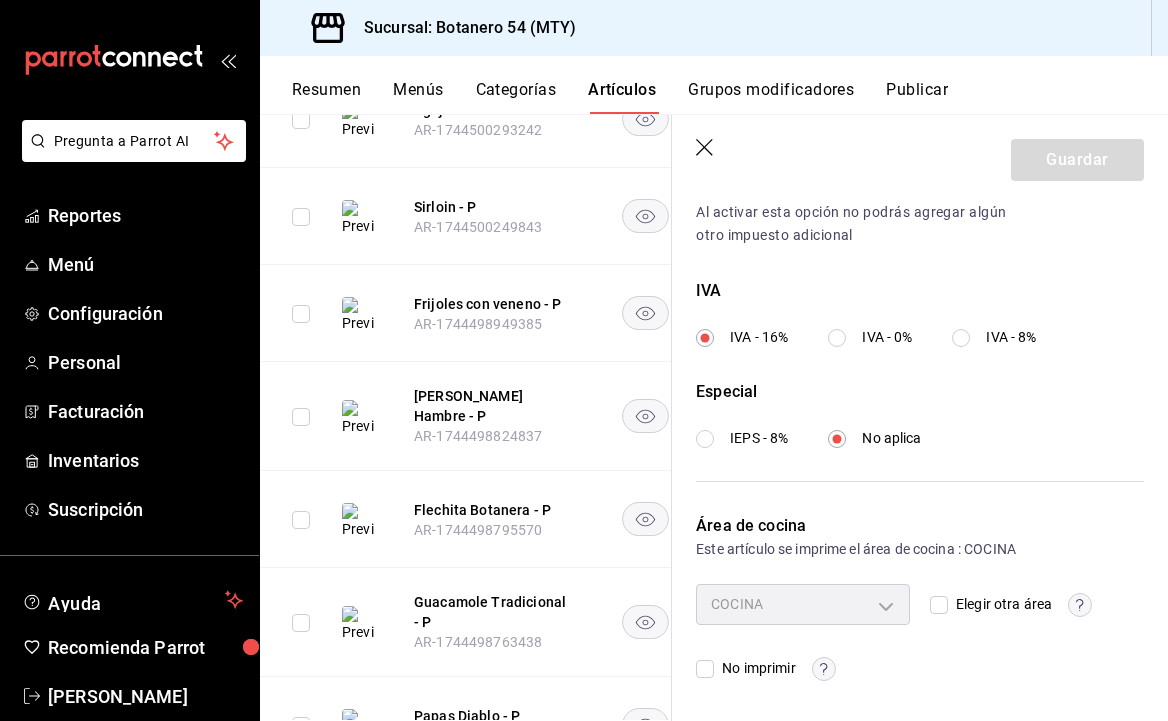 scroll, scrollTop: 691, scrollLeft: 0, axis: vertical 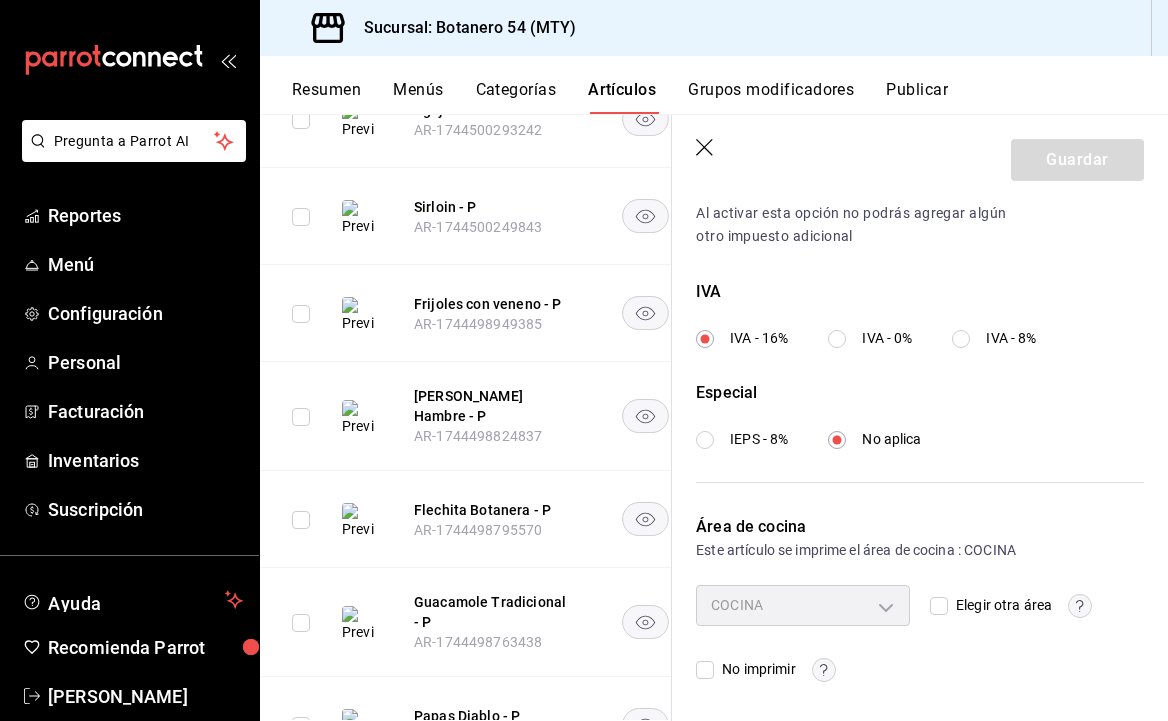 click on "Elegir otra área" at bounding box center (939, 606) 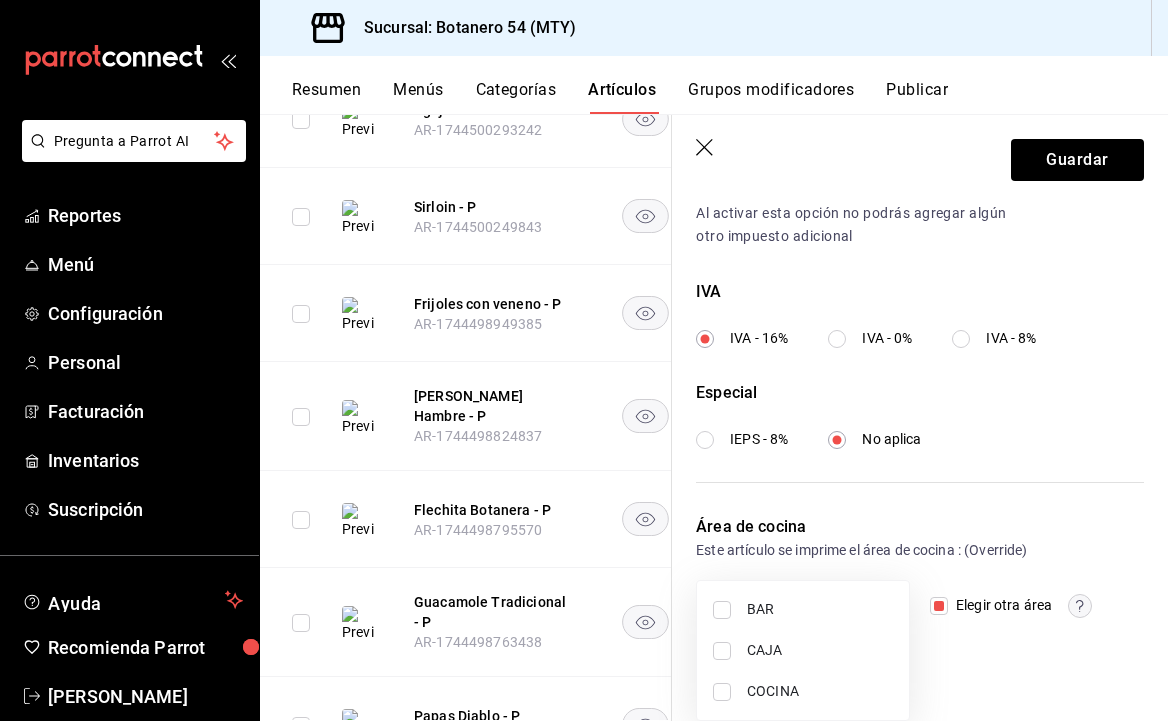 click on "Pregunta a Parrot AI Reportes   Menú   Configuración   Personal   Facturación   Inventarios   Suscripción   Ayuda Recomienda Parrot   Ricardo Oviedo   Sugerir nueva función   Sucursal: Botanero 54 (MTY) Resumen Menús Categorías Artículos Grupos modificadores Publicar Artículos sucursal Para editar los artículos o cambios generales, ve a “Organización”. ​ ​ Marcas Todas las marcas, Sin marca d563b5a3-9402-4110-9b0e-9babda809fc2 Categorías Del  Asador - P, Entradas - Didi, Del  Asador, Entradas 837b93ef-419b-43e9-b38a-cd15ef5d4843,80eb1748-4a9b-4e0e-b1a5-1e1e857622b3,28db11ec-fea5-49d1-8de2-937abbe5e7d8,187b0cfe-3496-4080-898f-ed6ba0d05e02 Tipo de venta Todos los artículos ALL Ordenar Artículo Disponible Precio Arrachera 380 gr AR-1749773145318 $ 400.00 Baby Back Ribs - P AR-1744500335565 $ 310.00 Aguja Norteña - P AR-1744500293242 $ 385.00 Sirloin - P AR-1744500249843 $ 390.00 Frijoles con veneno - P AR-1744498949385 $ 119.00 Mata Hambre - P AR-1744498824837 $ 179.00 AR-1744498795570 $ $" at bounding box center (584, 360) 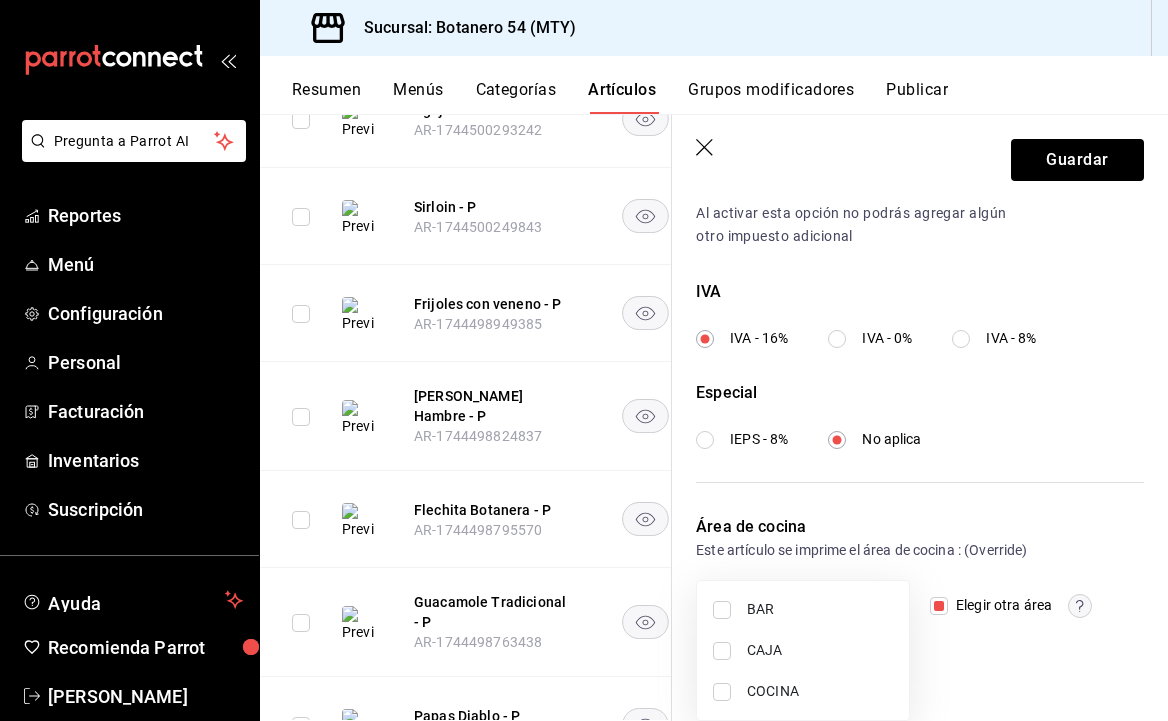 click on "CAJA" at bounding box center (820, 650) 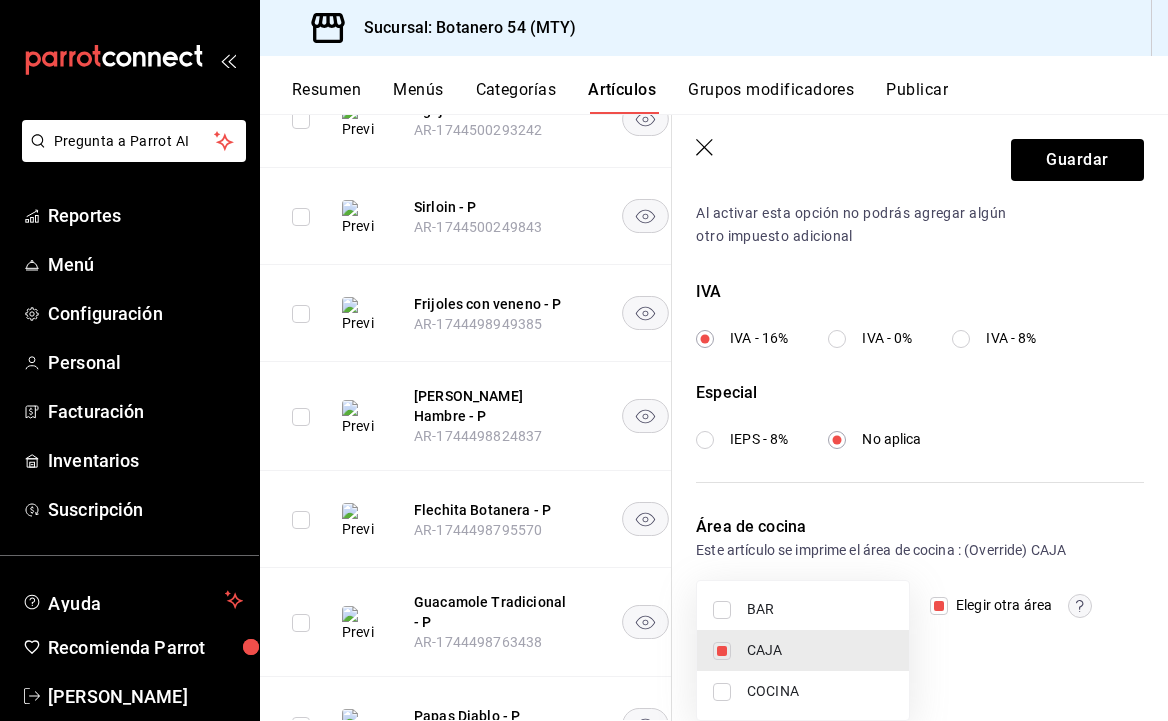 click at bounding box center [584, 360] 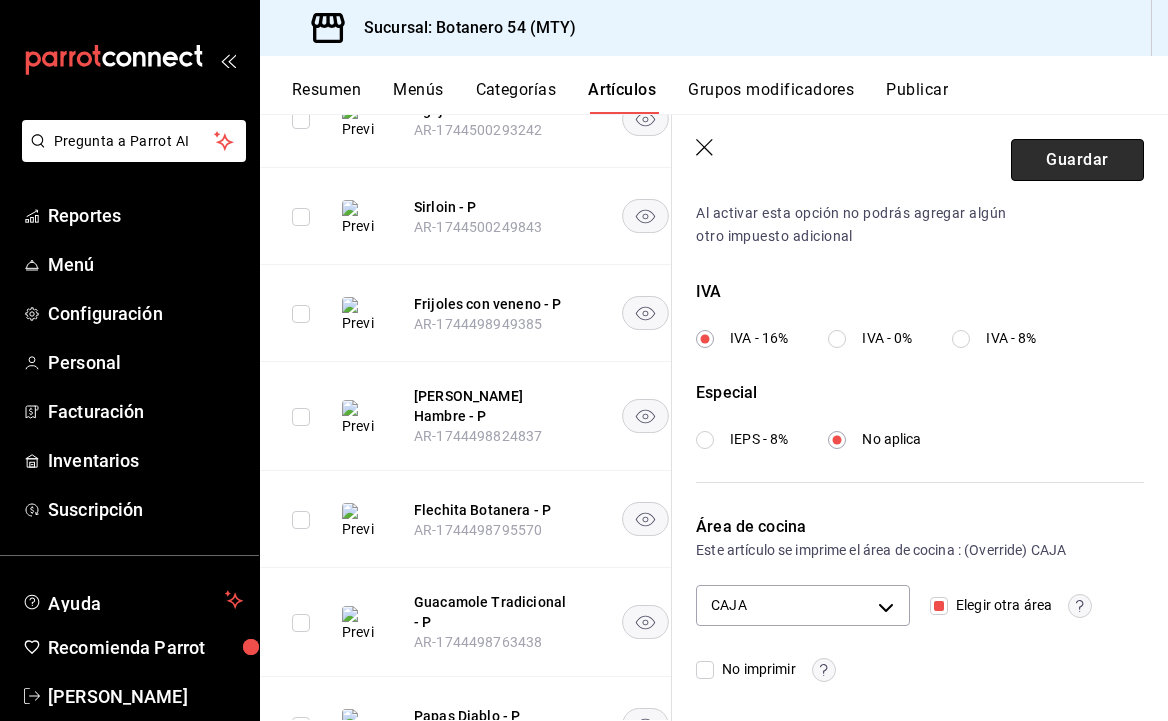 click on "Guardar" at bounding box center [1077, 160] 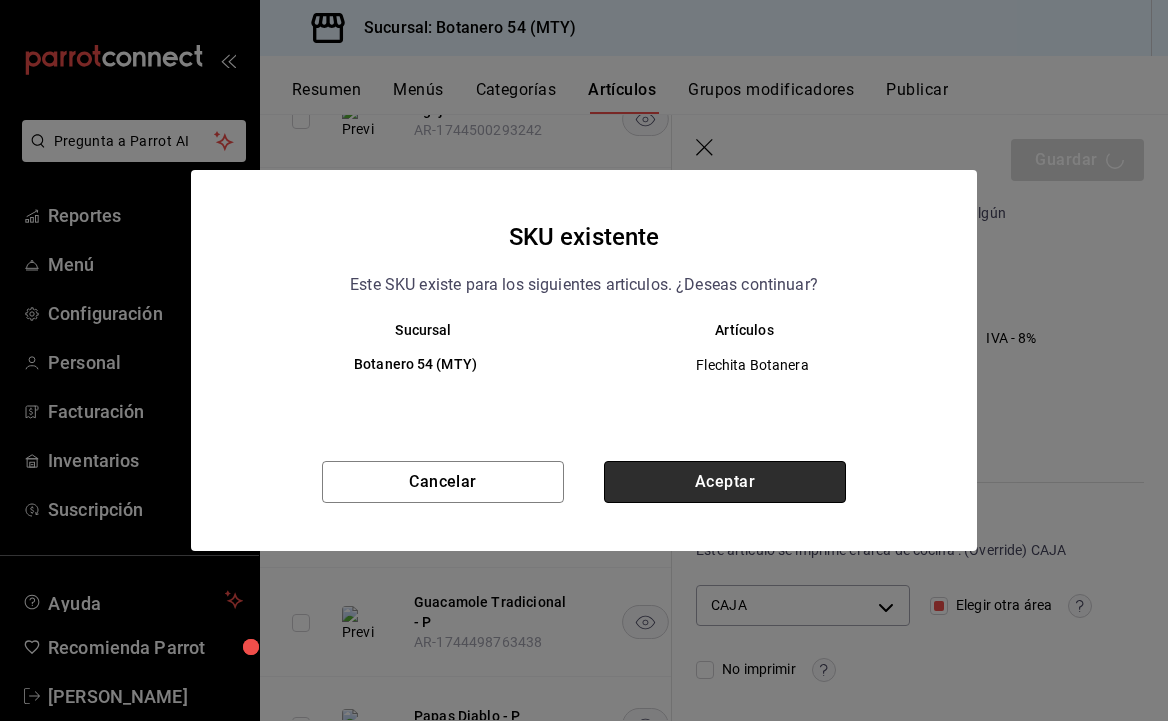 click on "Aceptar" at bounding box center (725, 482) 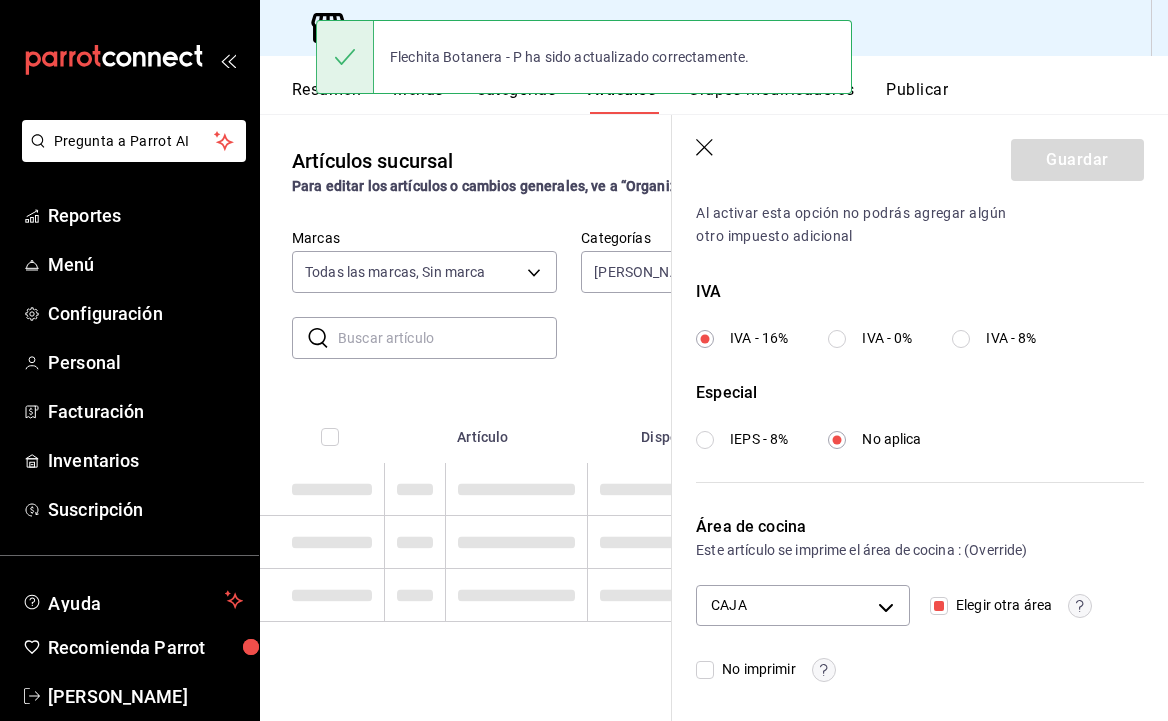 scroll, scrollTop: 0, scrollLeft: 0, axis: both 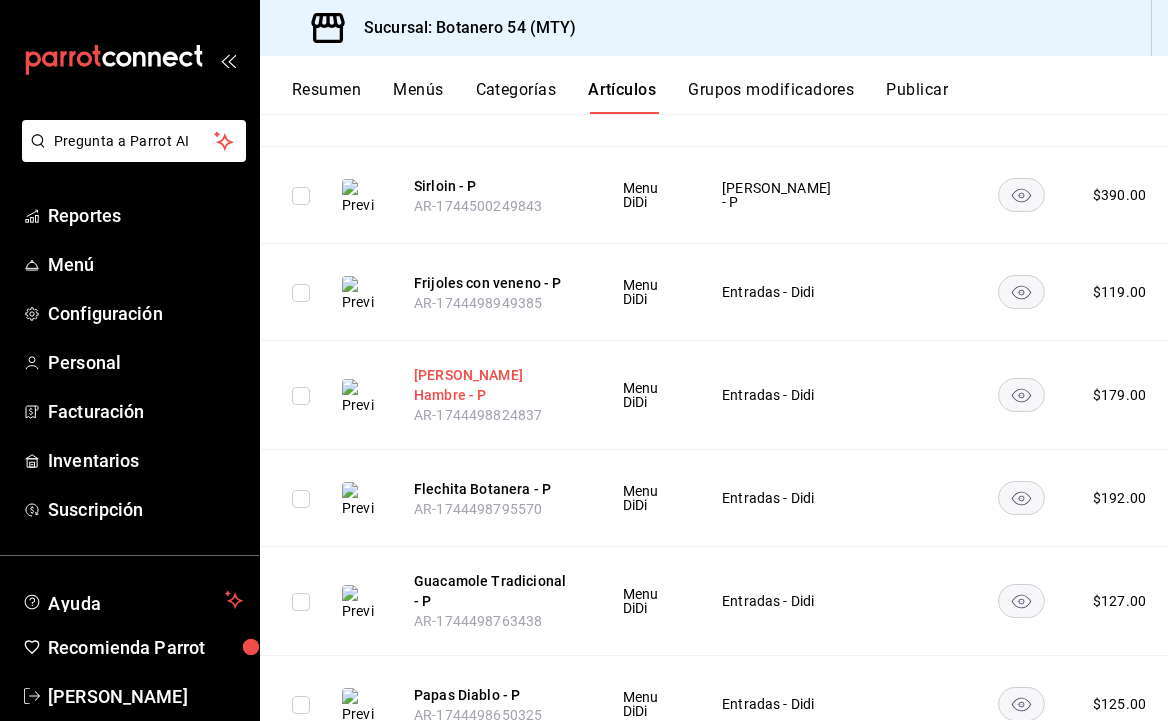 click on "Mata Hambre - P" at bounding box center [494, 385] 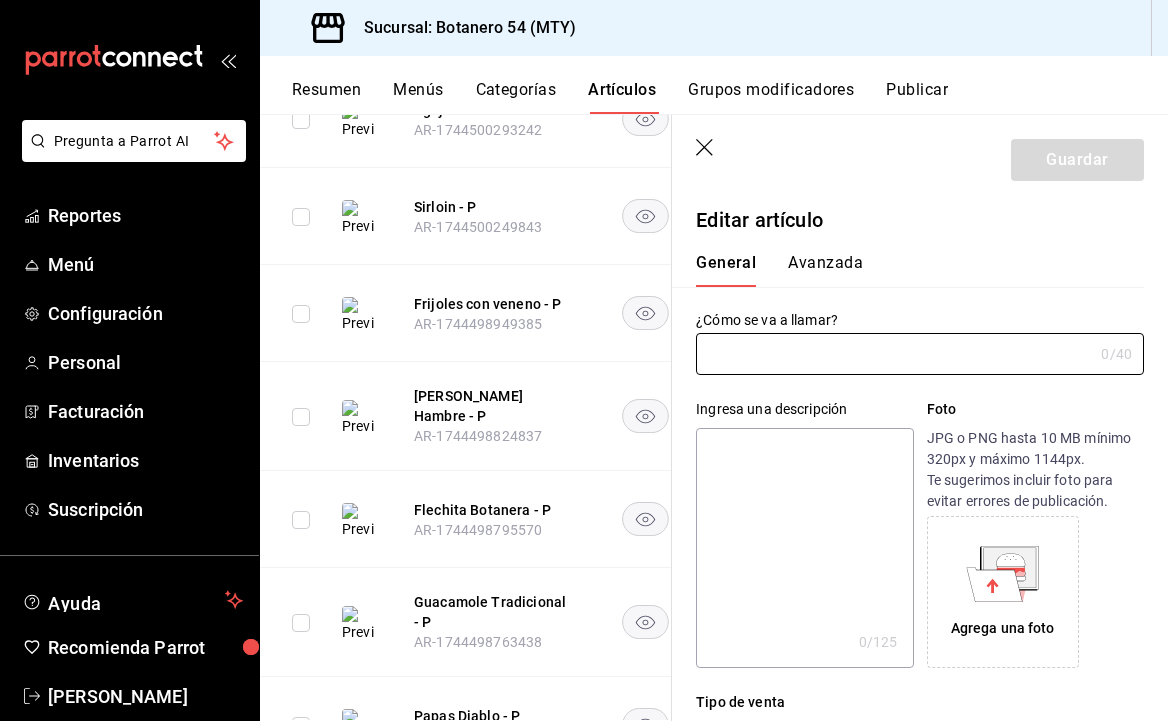 type on "Mata Hambre - P" 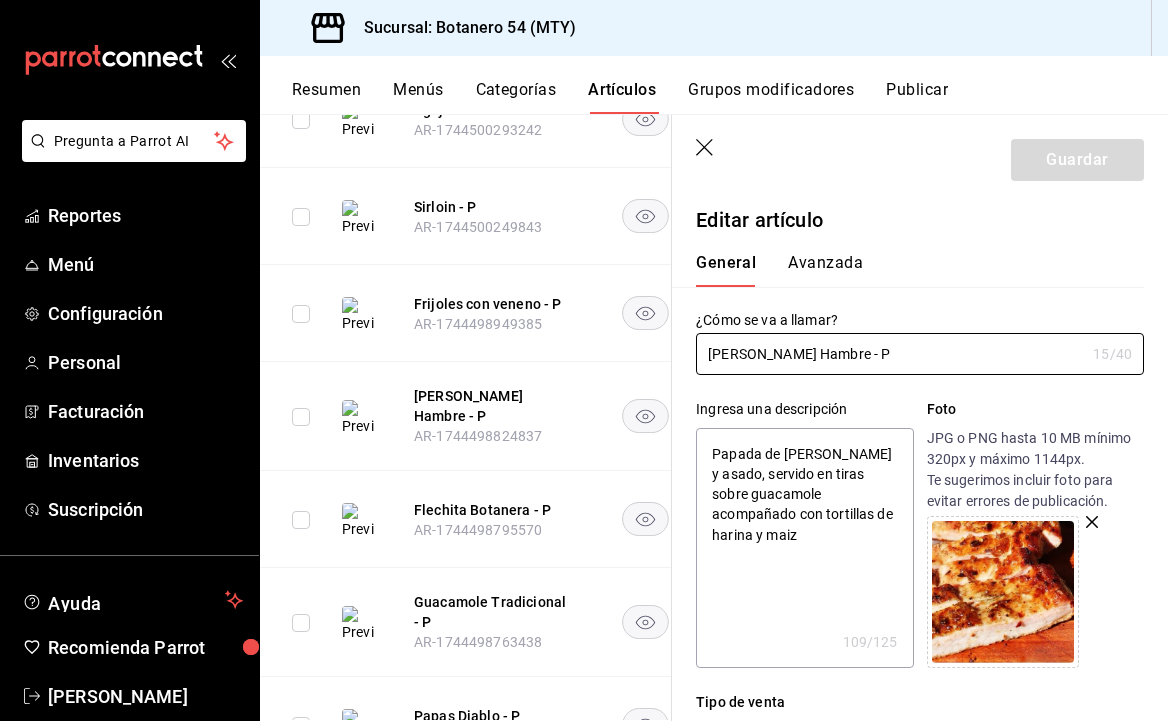 click on "Avanzada" at bounding box center [825, 270] 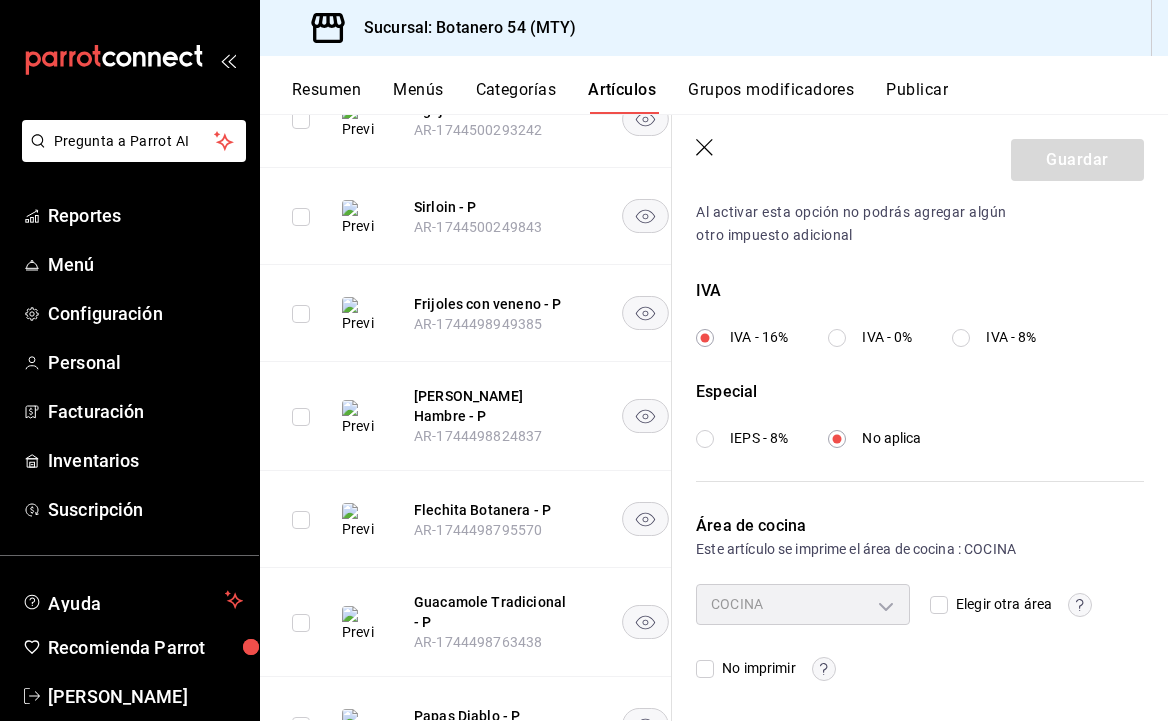 scroll, scrollTop: 691, scrollLeft: 0, axis: vertical 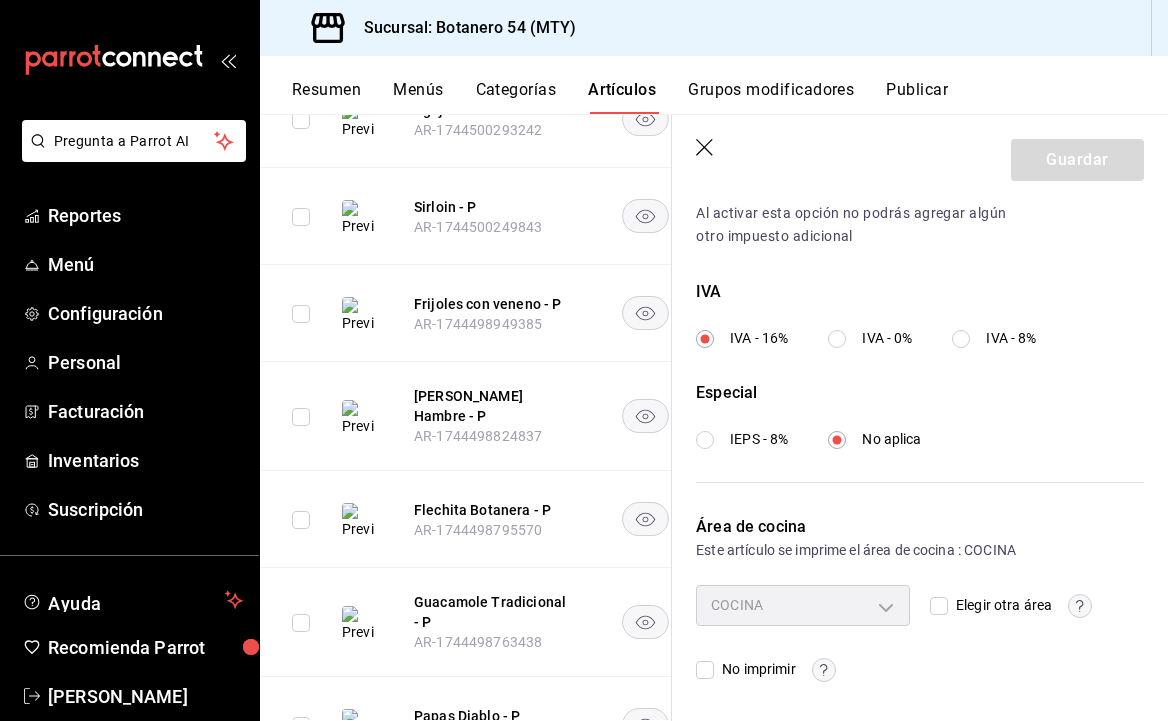 click on "Elegir otra área" at bounding box center (939, 606) 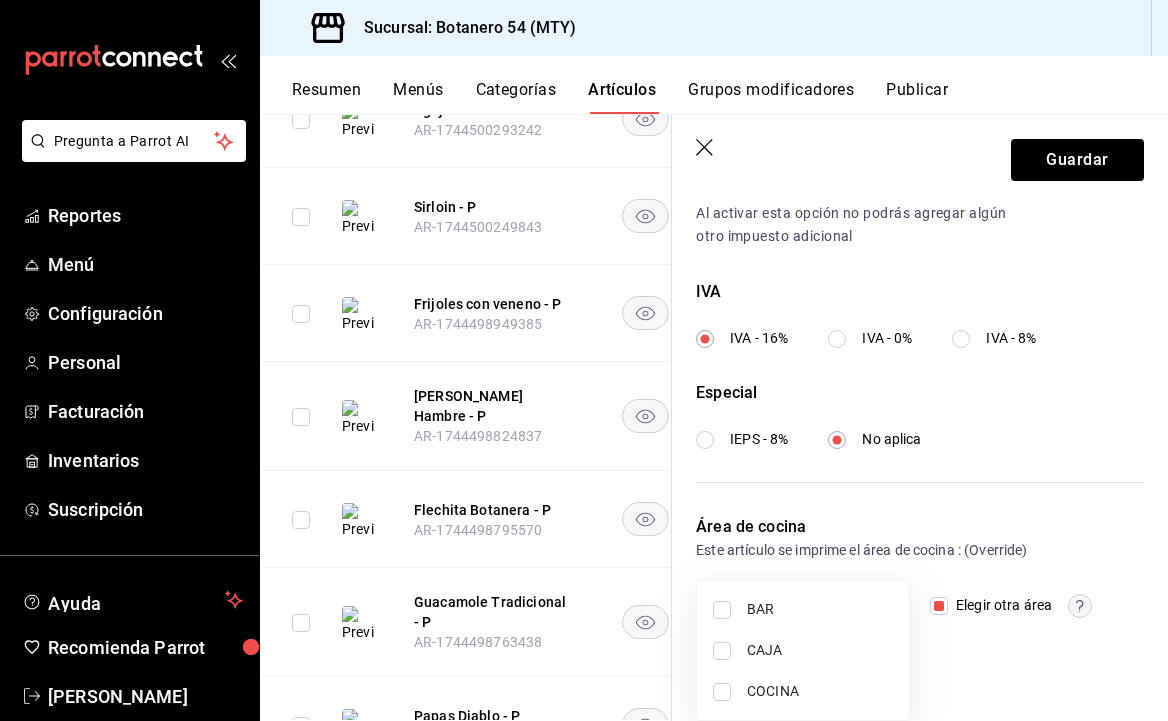 click on "Pregunta a Parrot AI Reportes   Menú   Configuración   Personal   Facturación   Inventarios   Suscripción   Ayuda Recomienda Parrot   Ricardo Oviedo   Sugerir nueva función   Sucursal: Botanero 54 (MTY) Resumen Menús Categorías Artículos Grupos modificadores Publicar Artículos sucursal Para editar los artículos o cambios generales, ve a “Organización”. ​ ​ Marcas Todas las marcas, Sin marca d563b5a3-9402-4110-9b0e-9babda809fc2 Categorías Del  Asador - P, Entradas - Didi, Del  Asador, Entradas 837b93ef-419b-43e9-b38a-cd15ef5d4843,80eb1748-4a9b-4e0e-b1a5-1e1e857622b3,28db11ec-fea5-49d1-8de2-937abbe5e7d8,187b0cfe-3496-4080-898f-ed6ba0d05e02 Tipo de venta Todos los artículos ALL Ordenar Artículo Disponible Precio Arrachera 380 gr AR-1749773145318 $ 400.00 Baby Back Ribs - P AR-1744500335565 $ 310.00 Aguja Norteña - P AR-1744500293242 $ 385.00 Sirloin - P AR-1744500249843 $ 390.00 Frijoles con veneno - P AR-1744498949385 $ 119.00 Mata Hambre - P AR-1744498824837 $ 179.00 AR-1744498795570 $ $" at bounding box center (584, 360) 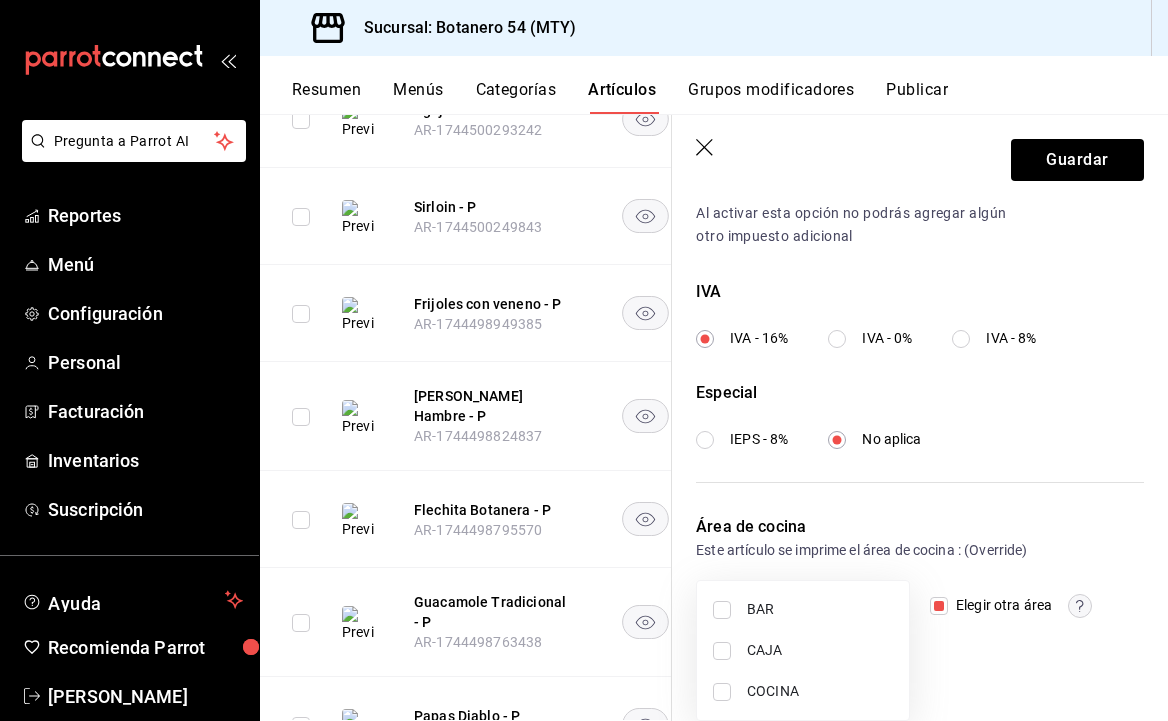 click on "CAJA" at bounding box center (820, 650) 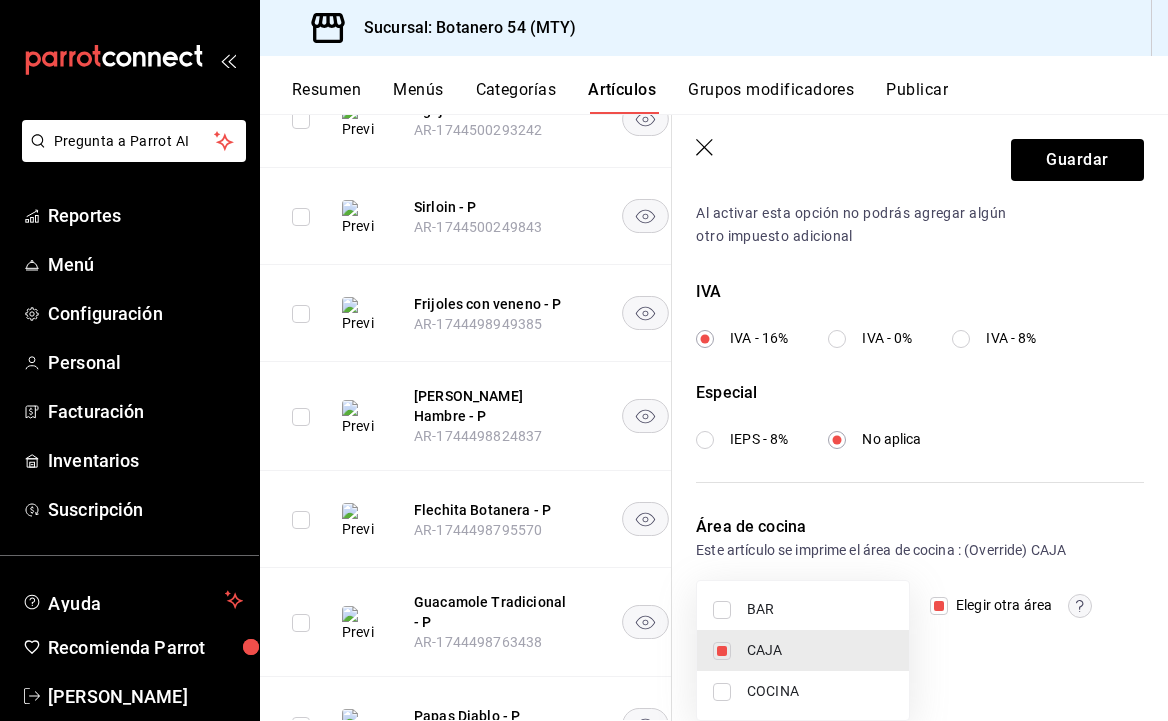click at bounding box center [584, 360] 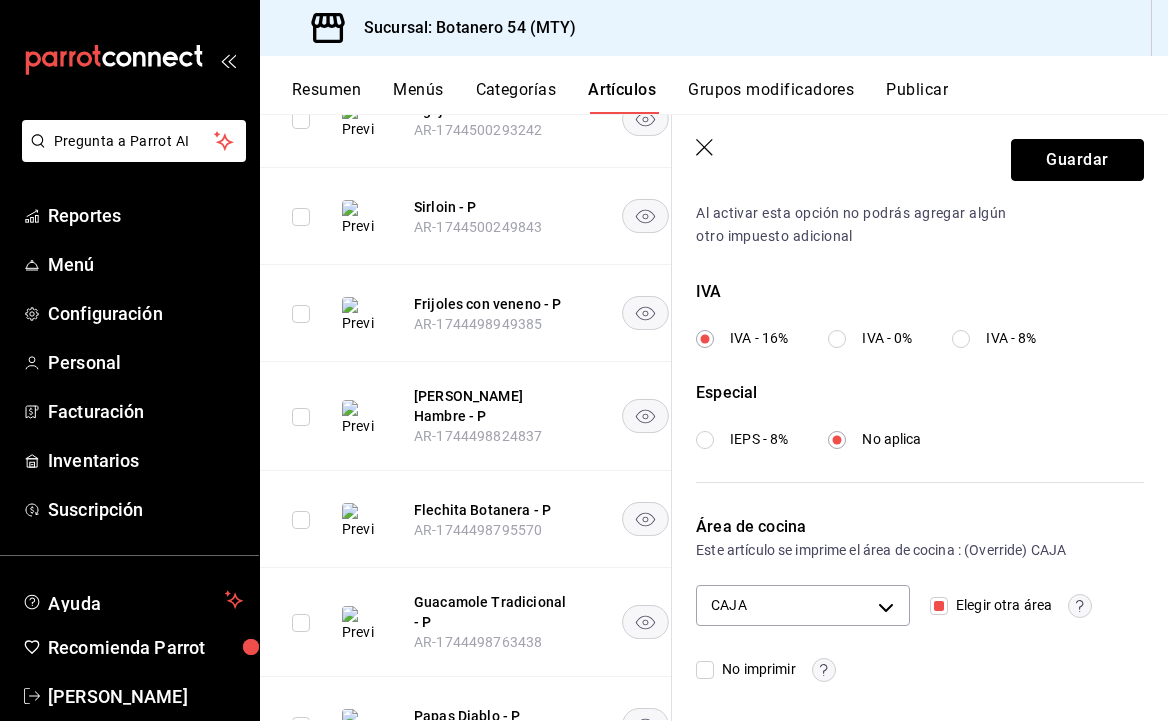 click on "Guardar" at bounding box center (1077, 160) 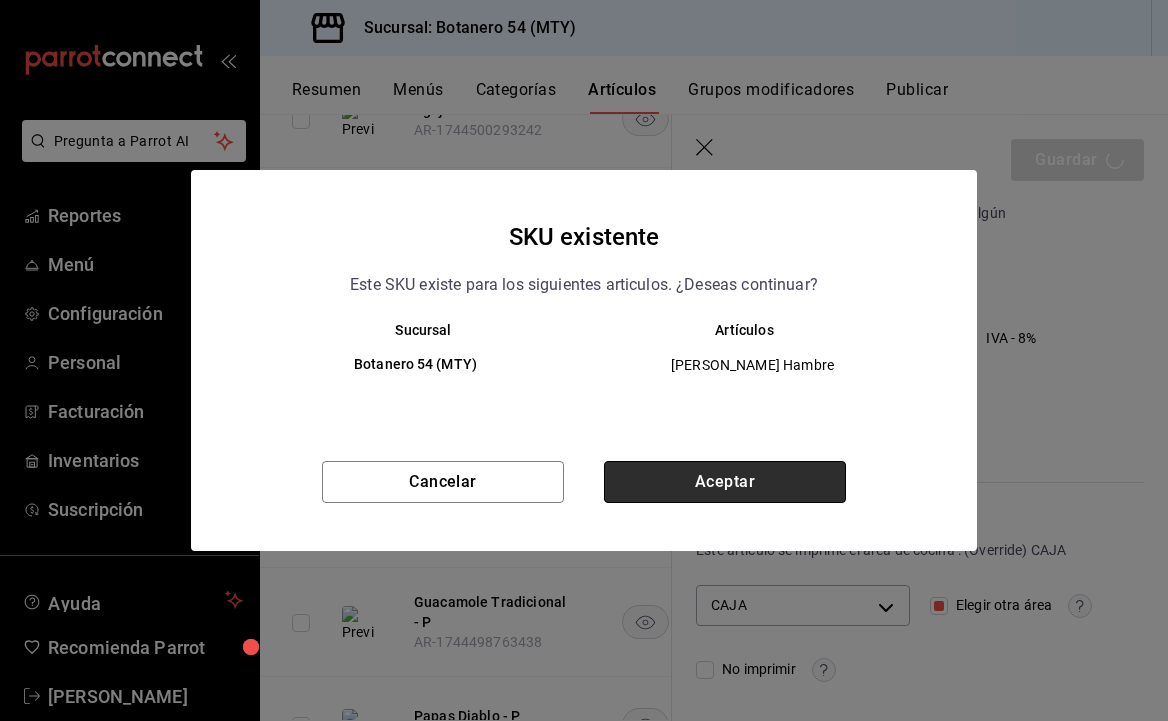 click on "Aceptar" at bounding box center [725, 482] 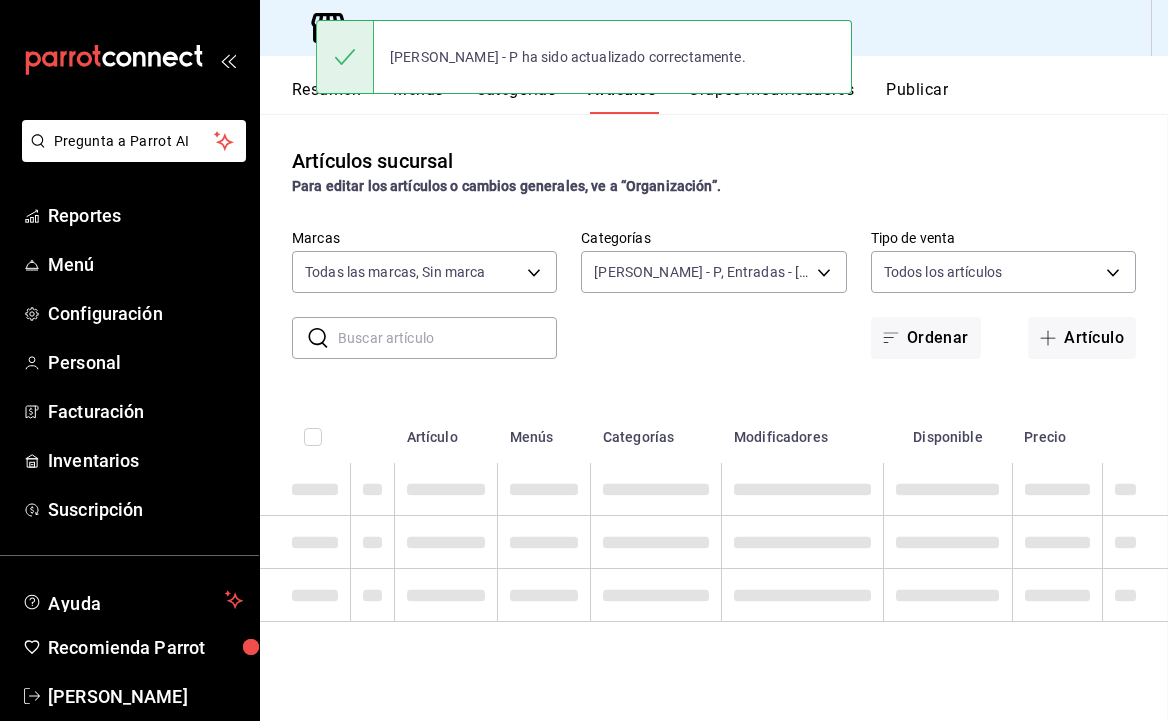 scroll, scrollTop: 0, scrollLeft: 0, axis: both 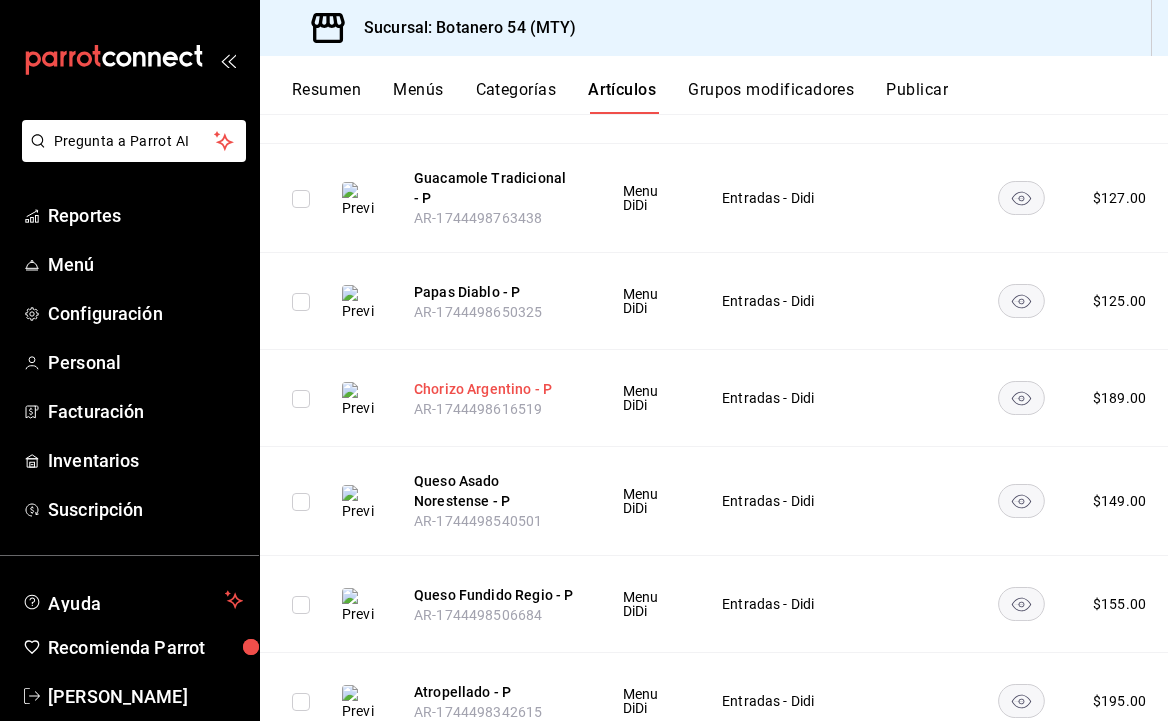 click on "Chorizo Argentino - P" at bounding box center (494, 389) 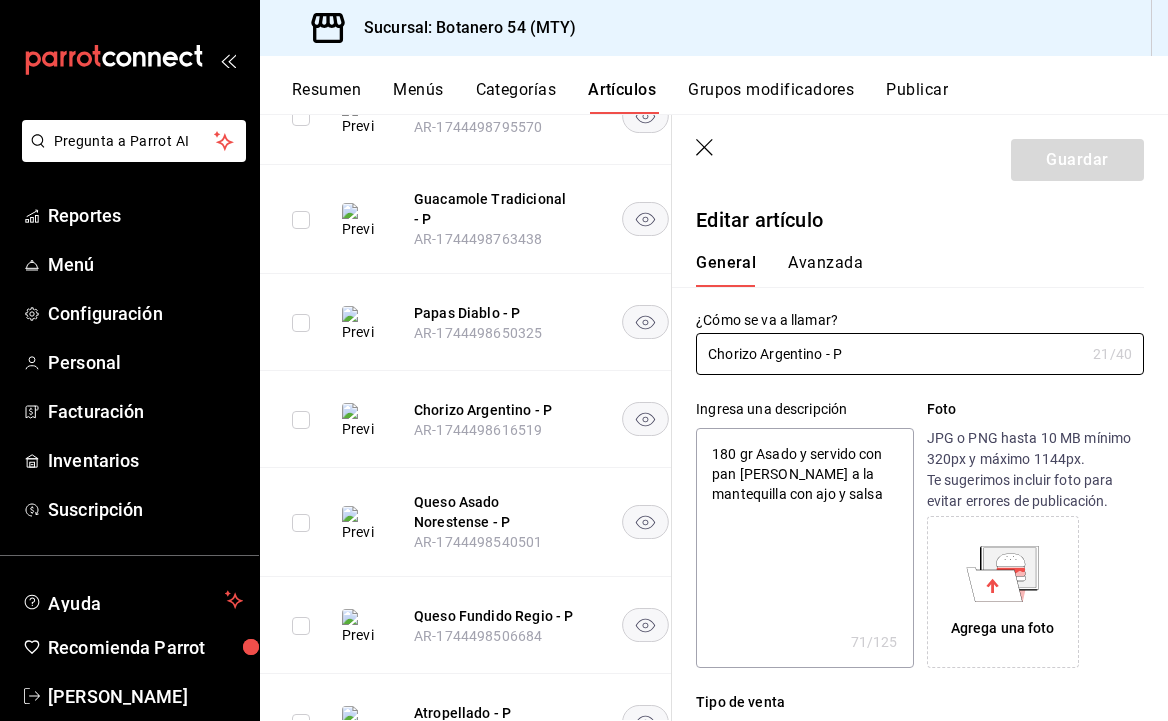 type on "x" 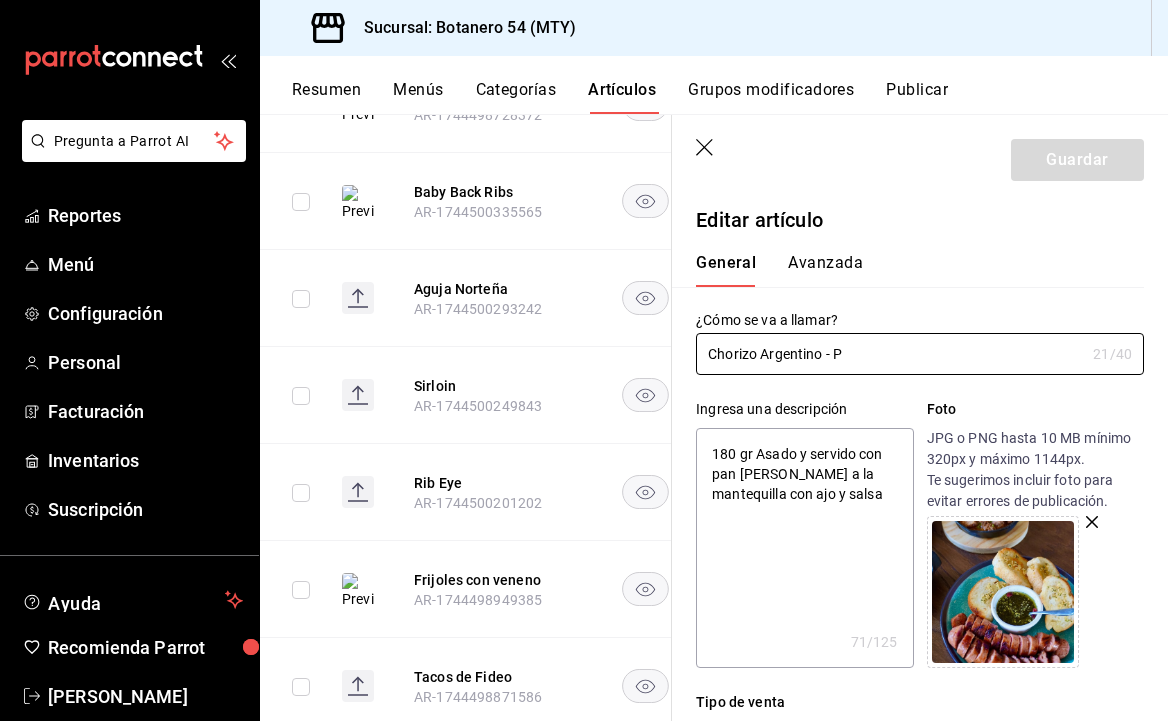 scroll, scrollTop: 1737, scrollLeft: 0, axis: vertical 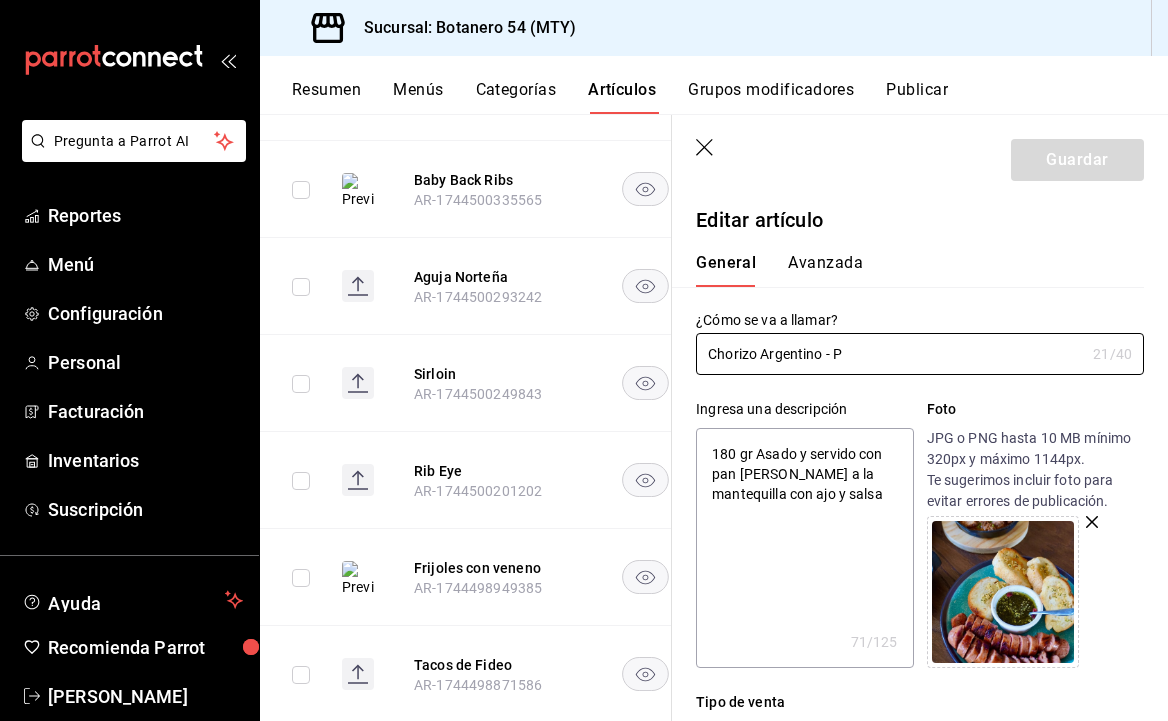 type on "x" 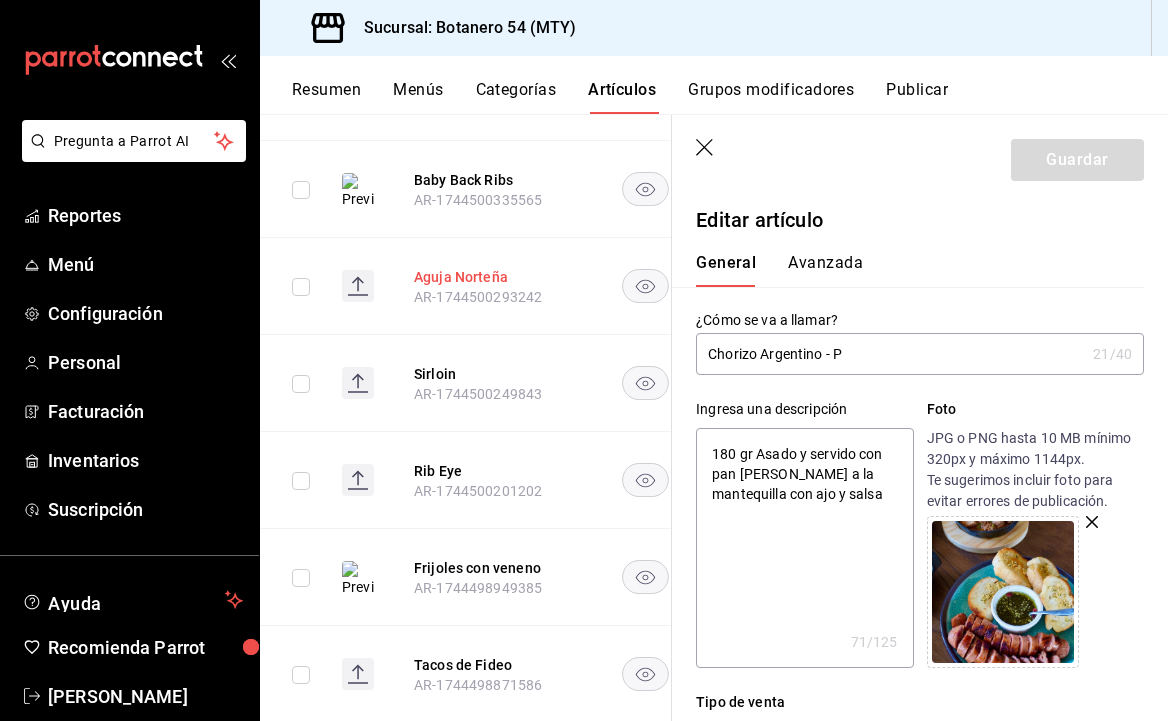 click on "Aguja Norteña" at bounding box center [494, 277] 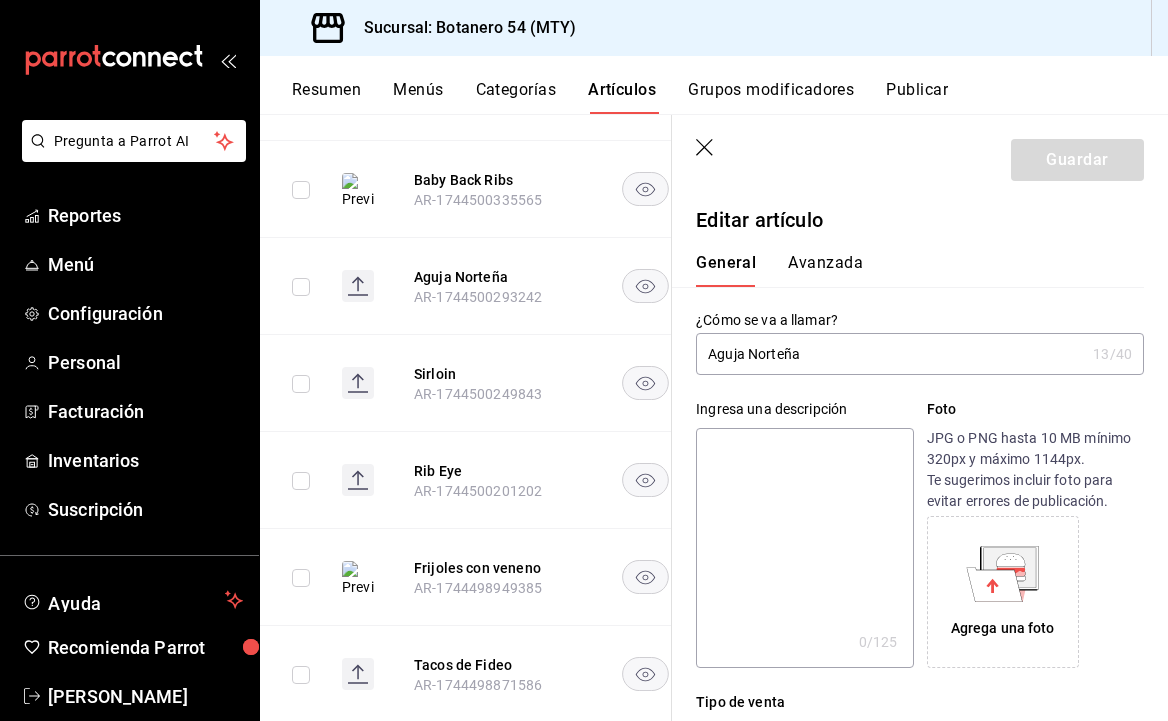scroll, scrollTop: 0, scrollLeft: 0, axis: both 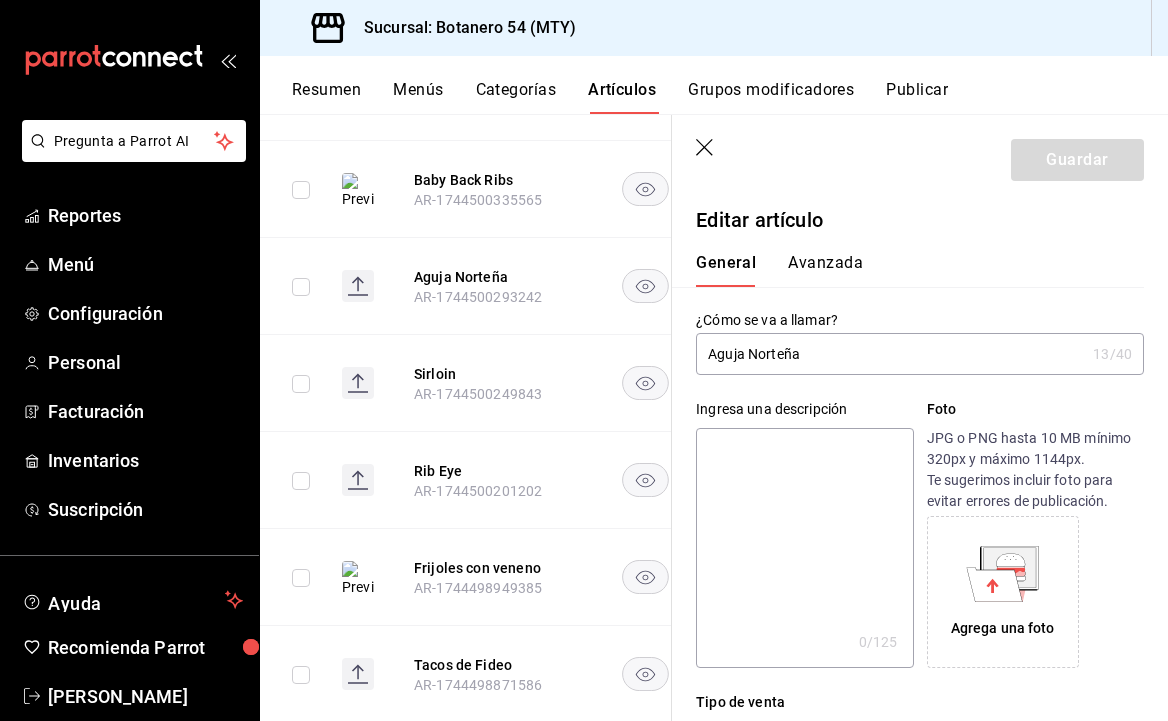 click on "Avanzada" at bounding box center (825, 270) 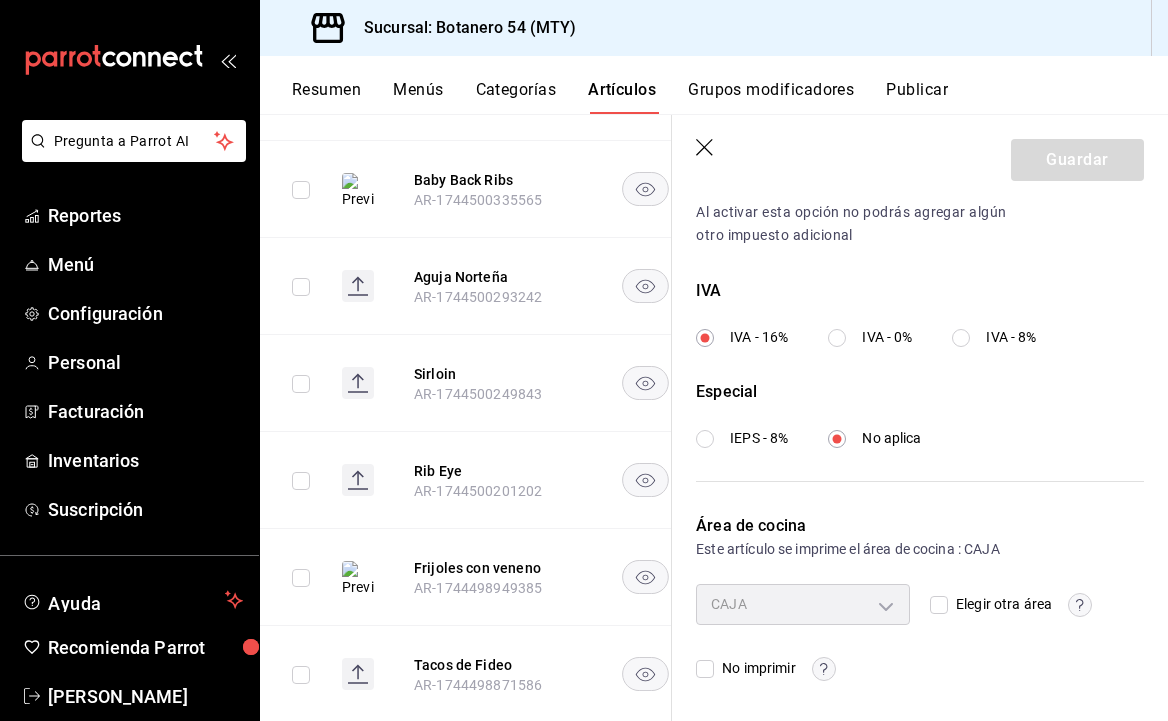 scroll, scrollTop: 691, scrollLeft: 0, axis: vertical 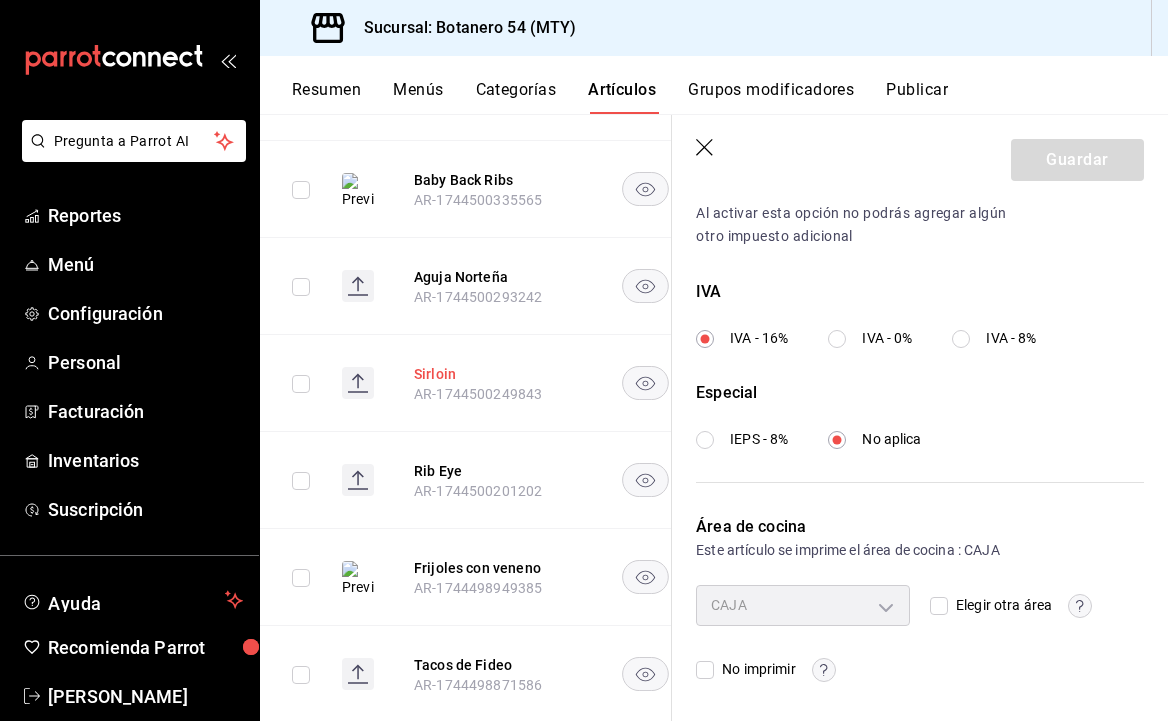 click on "Sirloin" at bounding box center (494, 374) 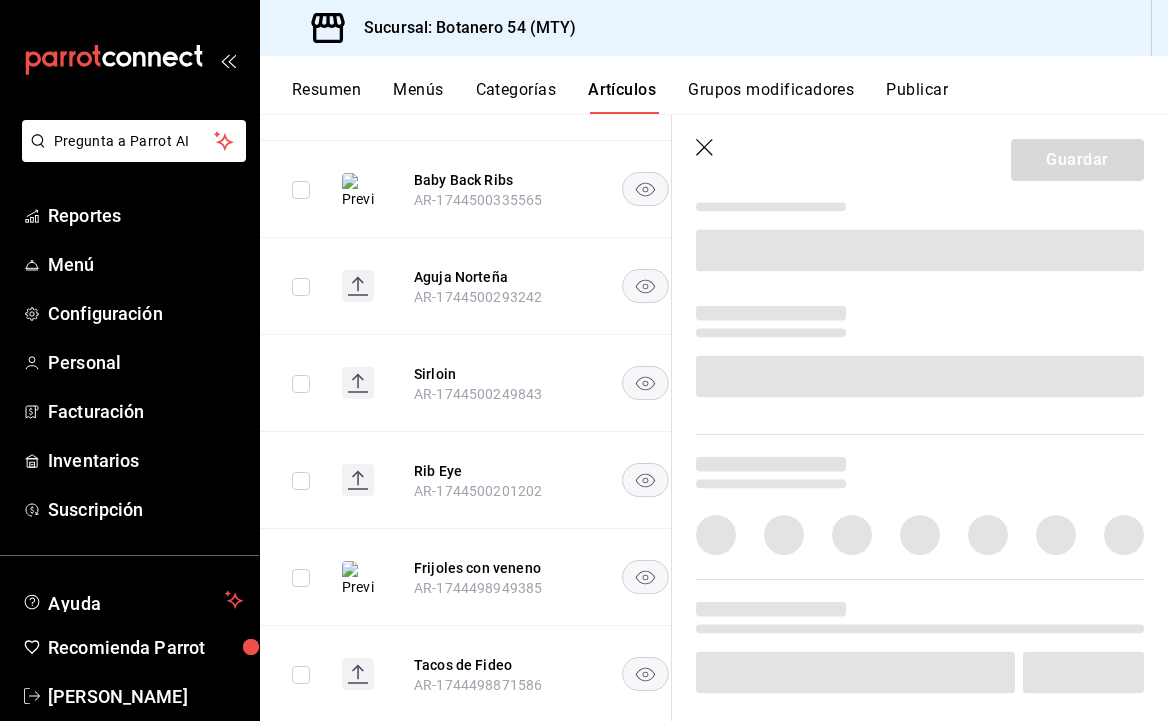 scroll, scrollTop: 0, scrollLeft: 0, axis: both 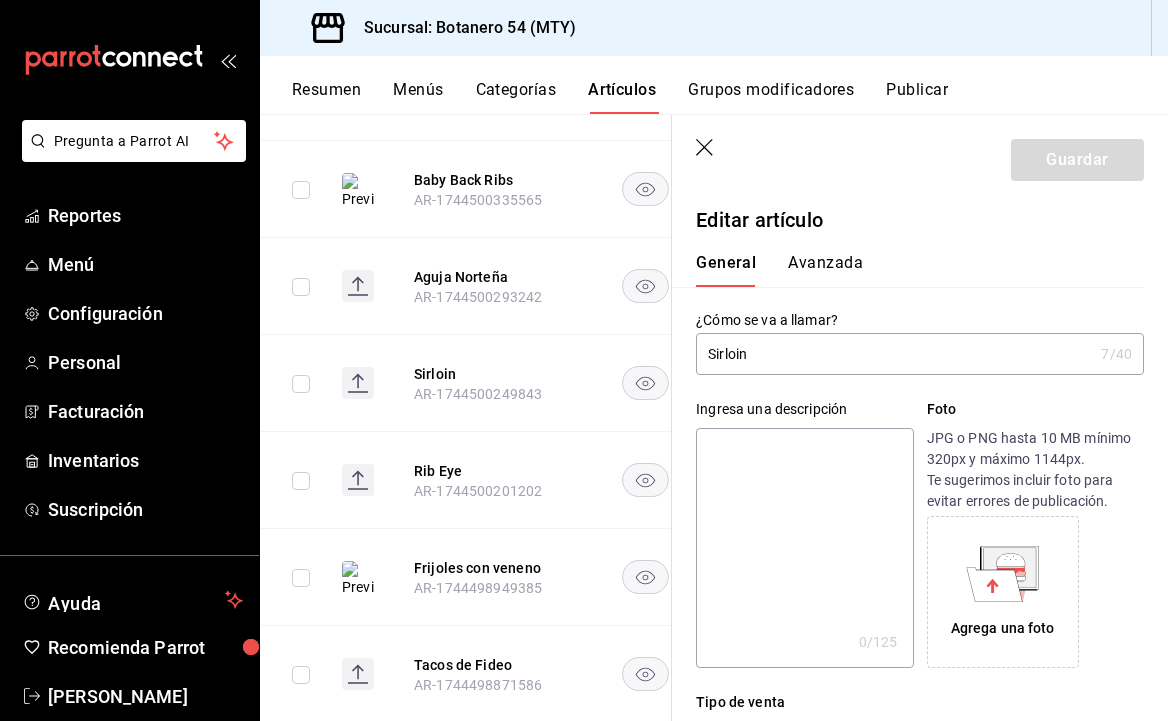 type on "$390.00" 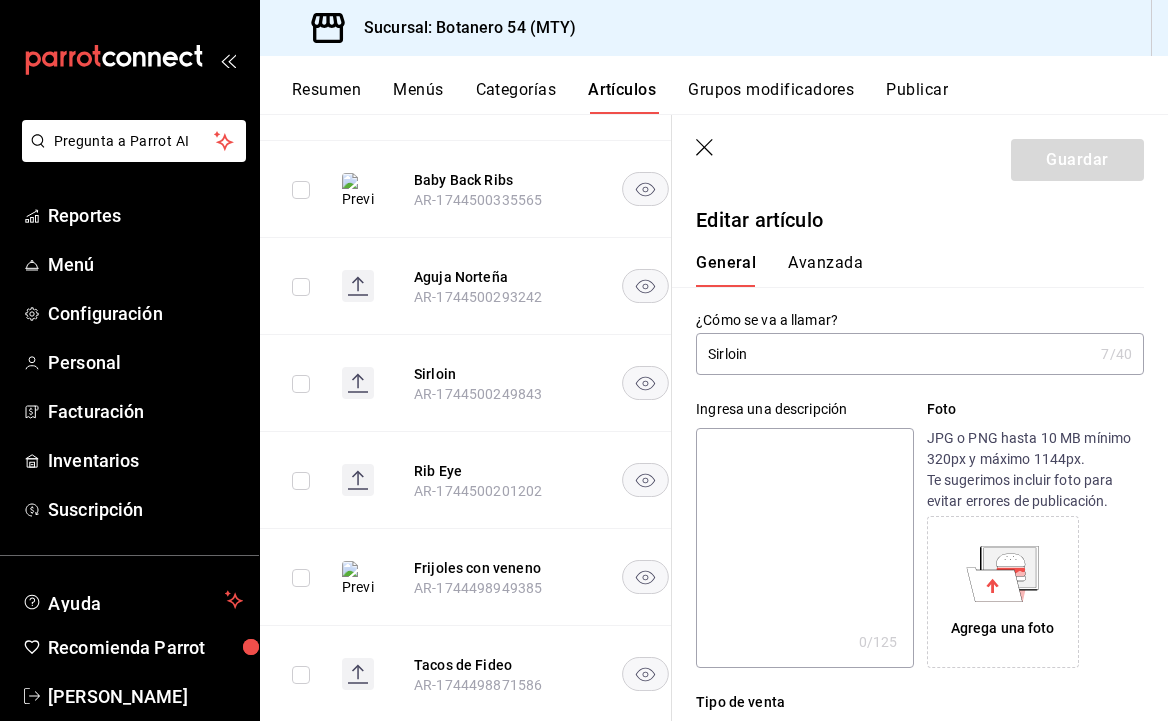 click on "Avanzada" at bounding box center [825, 270] 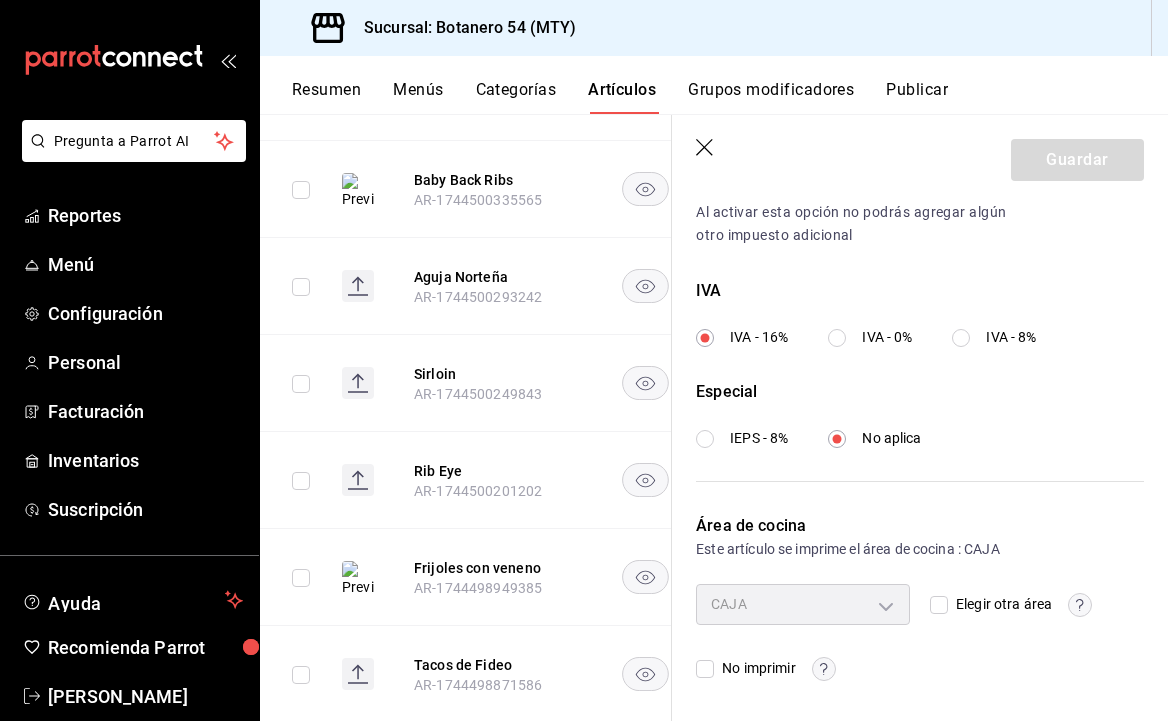 scroll, scrollTop: 691, scrollLeft: 0, axis: vertical 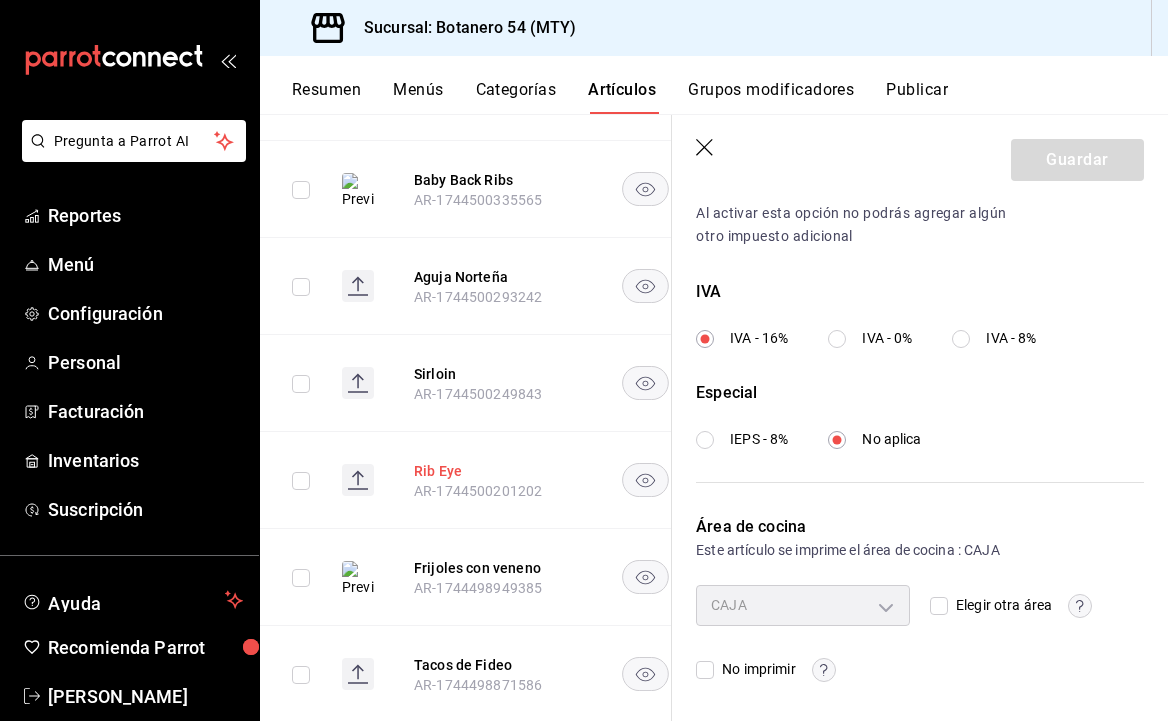 click on "Rib Eye" at bounding box center [494, 471] 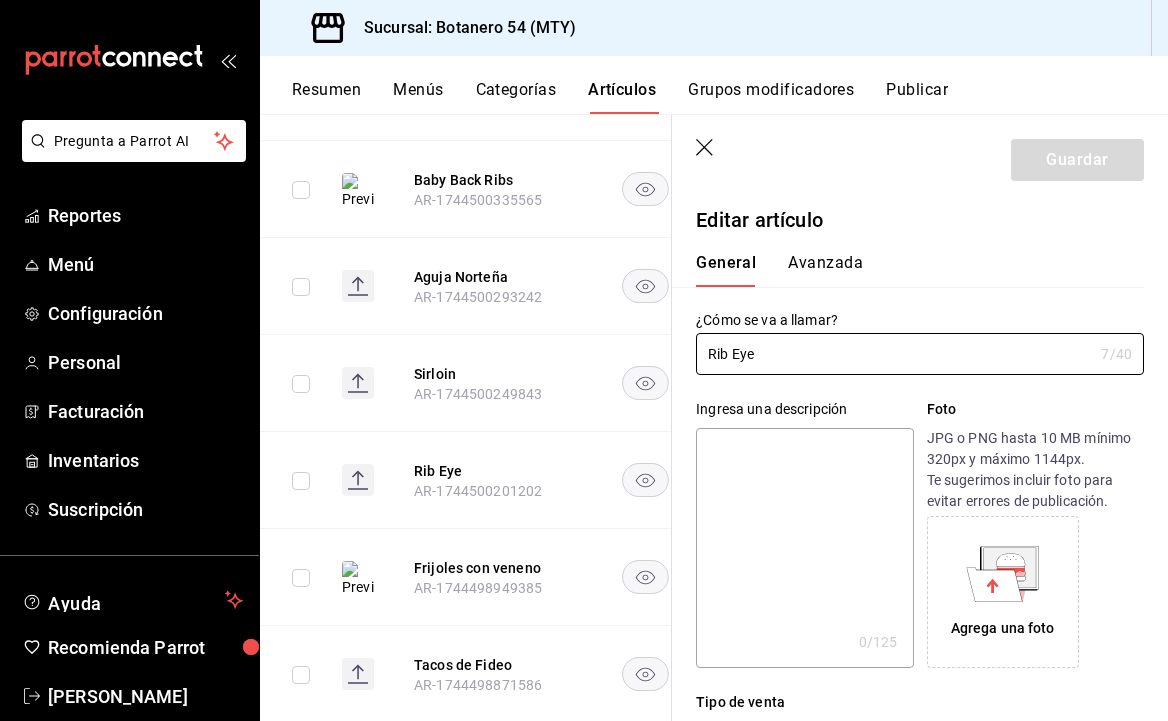 scroll, scrollTop: 0, scrollLeft: 0, axis: both 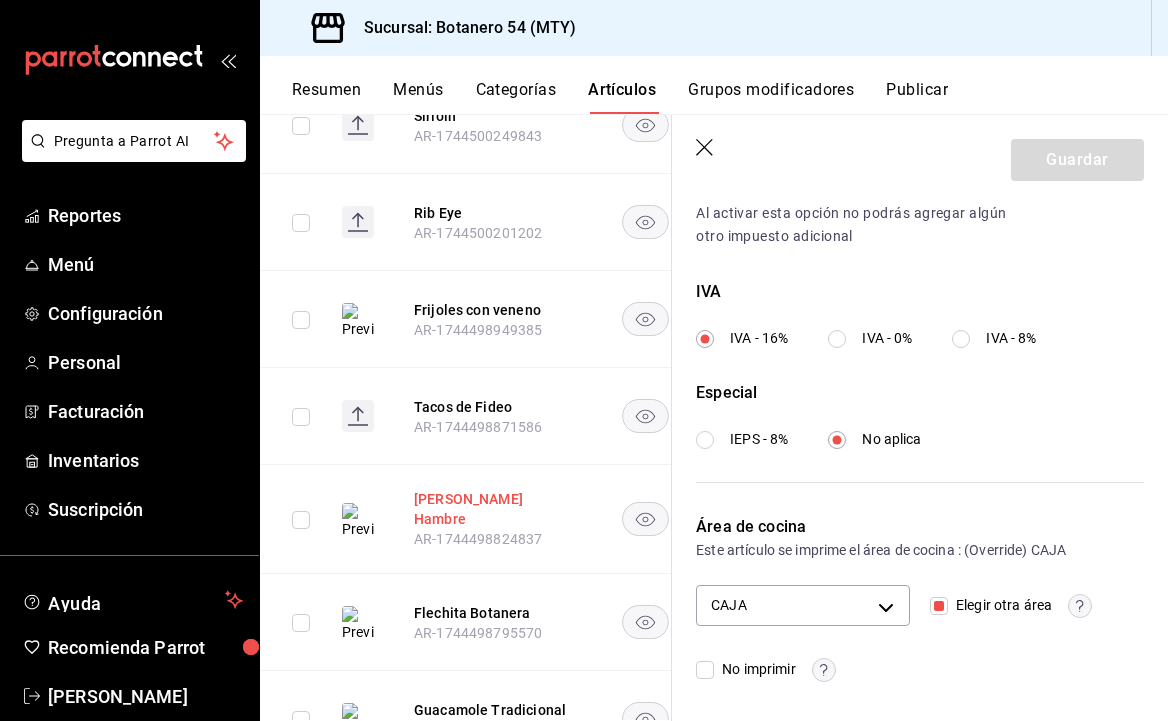 click on "[PERSON_NAME] Hambre" at bounding box center (494, 509) 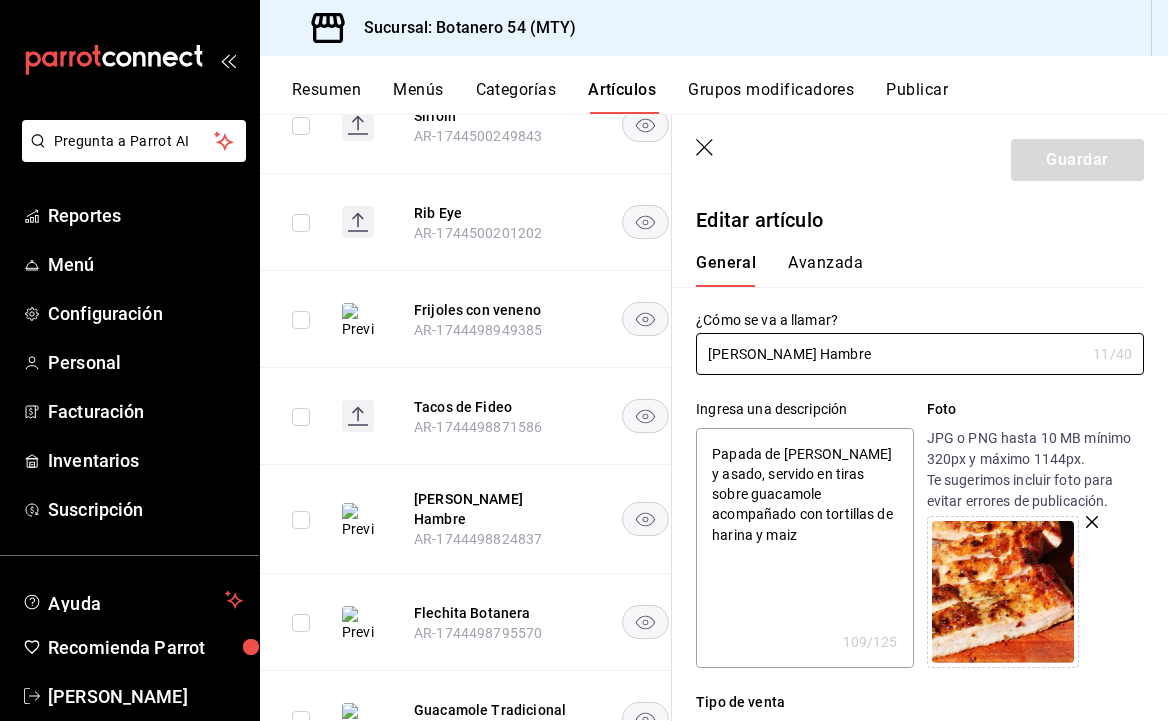 scroll, scrollTop: 0, scrollLeft: 0, axis: both 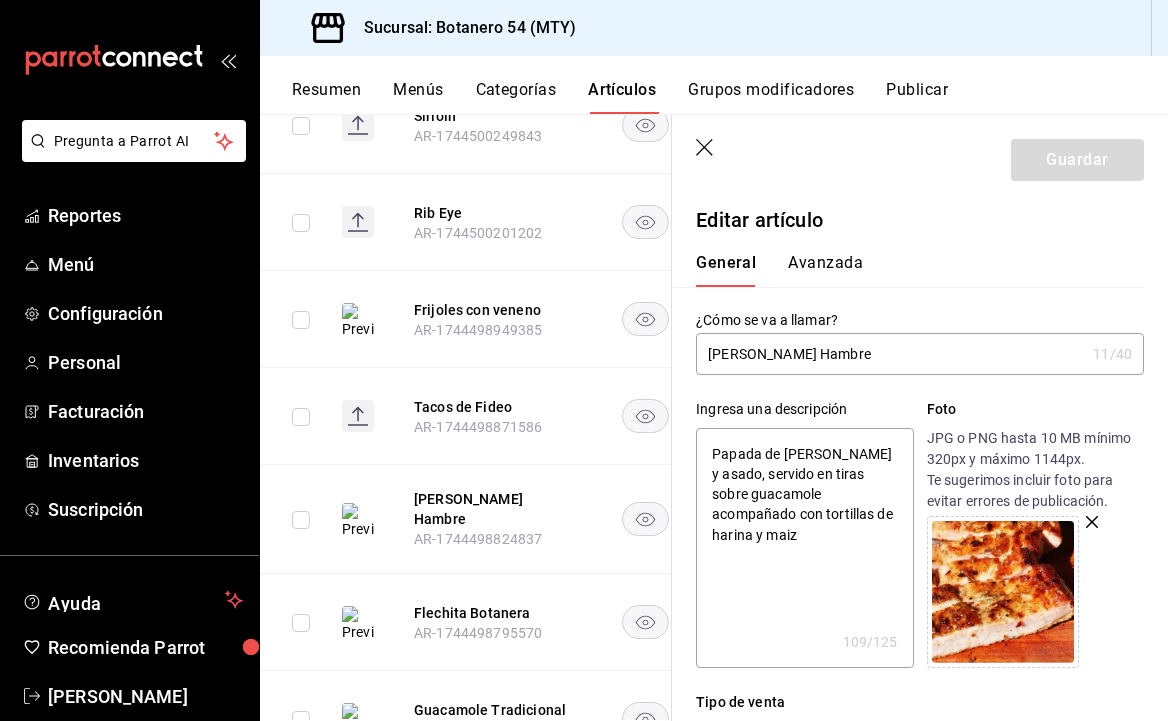 click on "Avanzada" at bounding box center (825, 270) 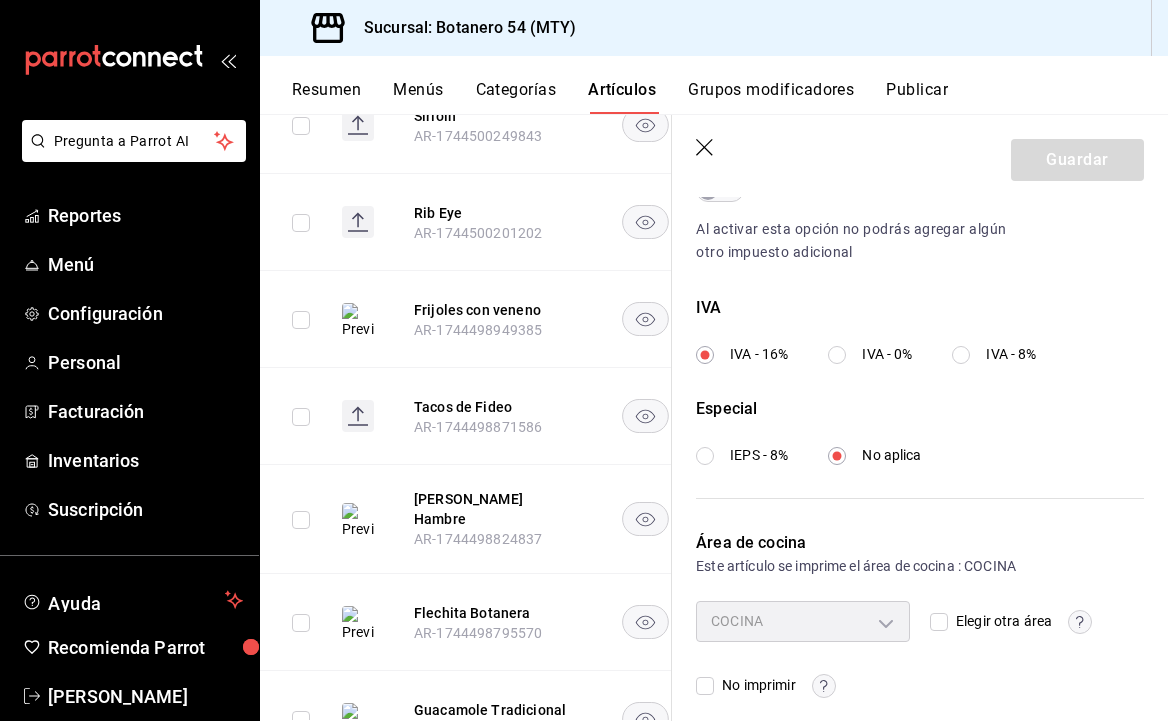 scroll, scrollTop: 678, scrollLeft: 0, axis: vertical 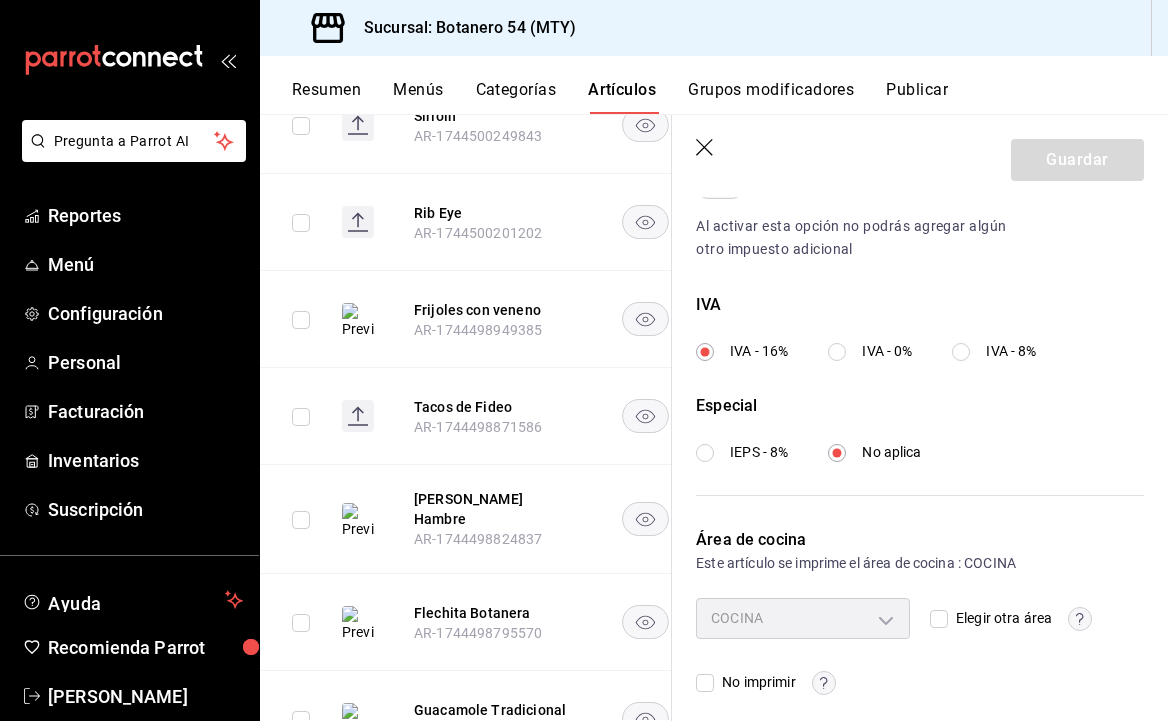 click on "Elegir otra área" at bounding box center [939, 619] 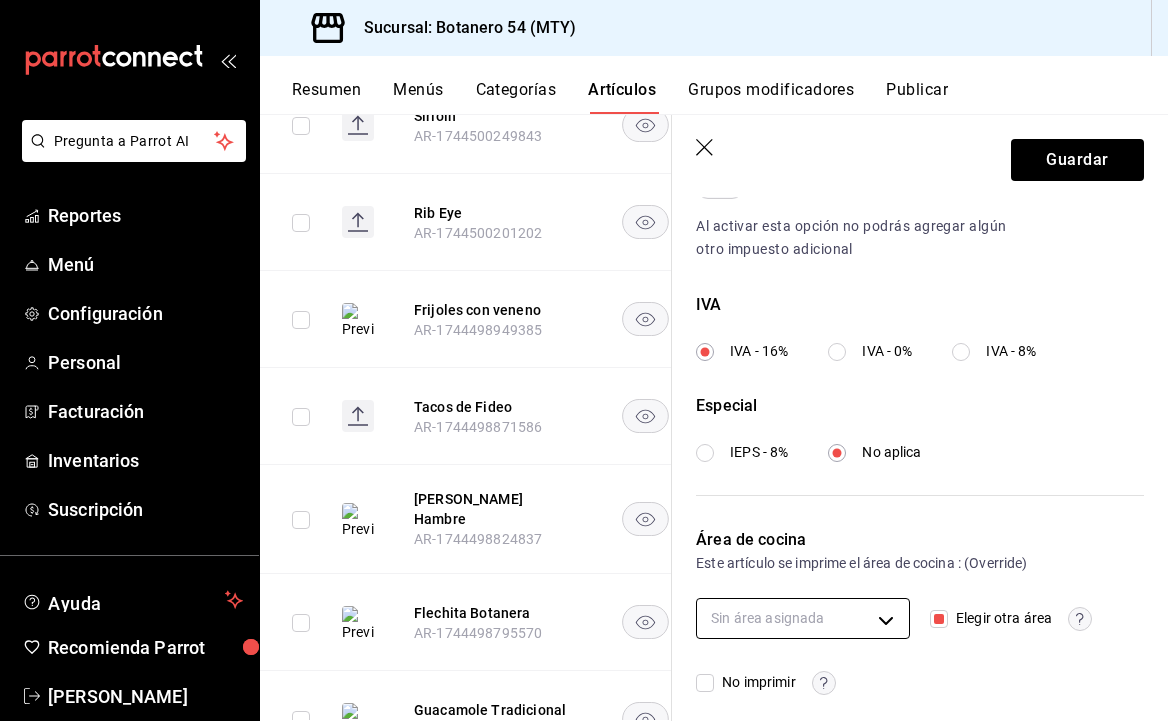 click on "Pregunta a Parrot AI Reportes   Menú   Configuración   Personal   Facturación   Inventarios   Suscripción   Ayuda Recomienda Parrot   Ricardo Oviedo   Sugerir nueva función   Sucursal: Botanero 54 (MTY) Resumen Menús Categorías Artículos Grupos modificadores Publicar Artículos sucursal Para editar los artículos o cambios generales, ve a “Organización”. ​ ​ Marcas Todas las marcas, Sin marca d563b5a3-9402-4110-9b0e-9babda809fc2 Categorías Del  Asador - P, Entradas - Didi, Del  Asador, Entradas 837b93ef-419b-43e9-b38a-cd15ef5d4843,80eb1748-4a9b-4e0e-b1a5-1e1e857622b3,28db11ec-fea5-49d1-8de2-937abbe5e7d8,187b0cfe-3496-4080-898f-ed6ba0d05e02 Tipo de venta Todos los artículos ALL Ordenar Artículo Disponible Precio Arrachera 380 gr AR-1749773145318 $ 400.00 Baby Back Ribs - P AR-1744500335565 $ 310.00 Aguja Norteña - P AR-1744500293242 $ 385.00 Sirloin - P AR-1744500249843 $ 390.00 Frijoles con veneno - P AR-1744498949385 $ 119.00 Mata Hambre - P AR-1744498824837 $ 179.00 AR-1744498795570 $ $" at bounding box center [584, 360] 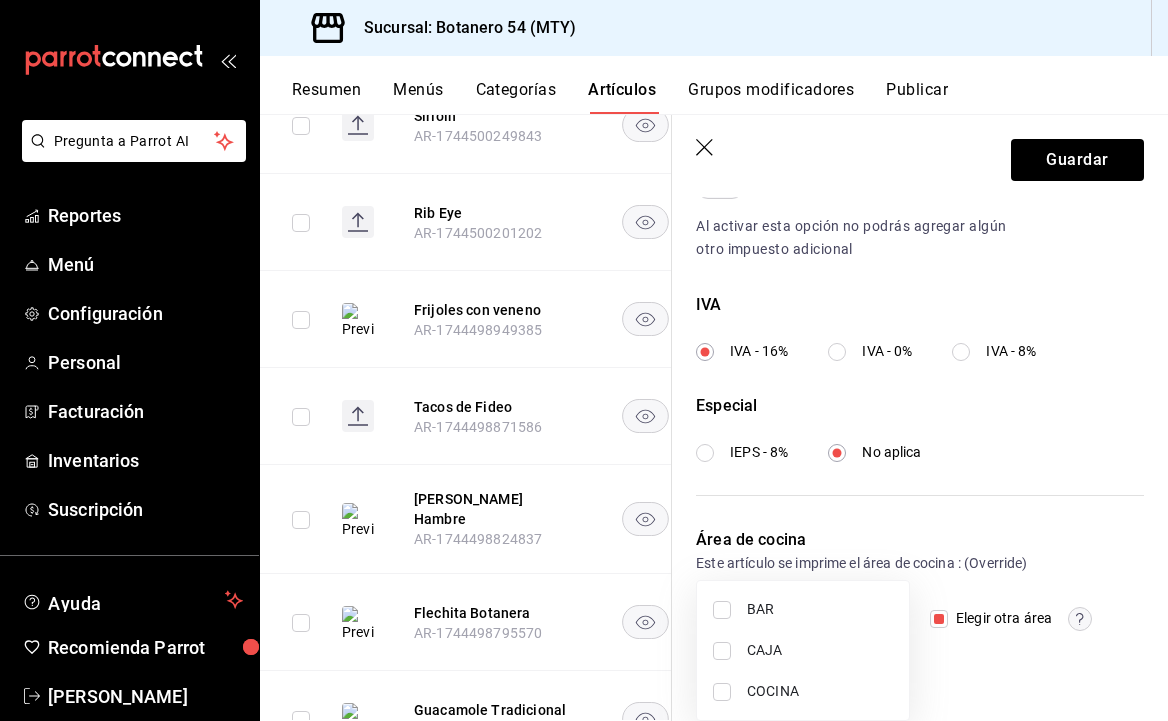 click on "CAJA" at bounding box center (820, 650) 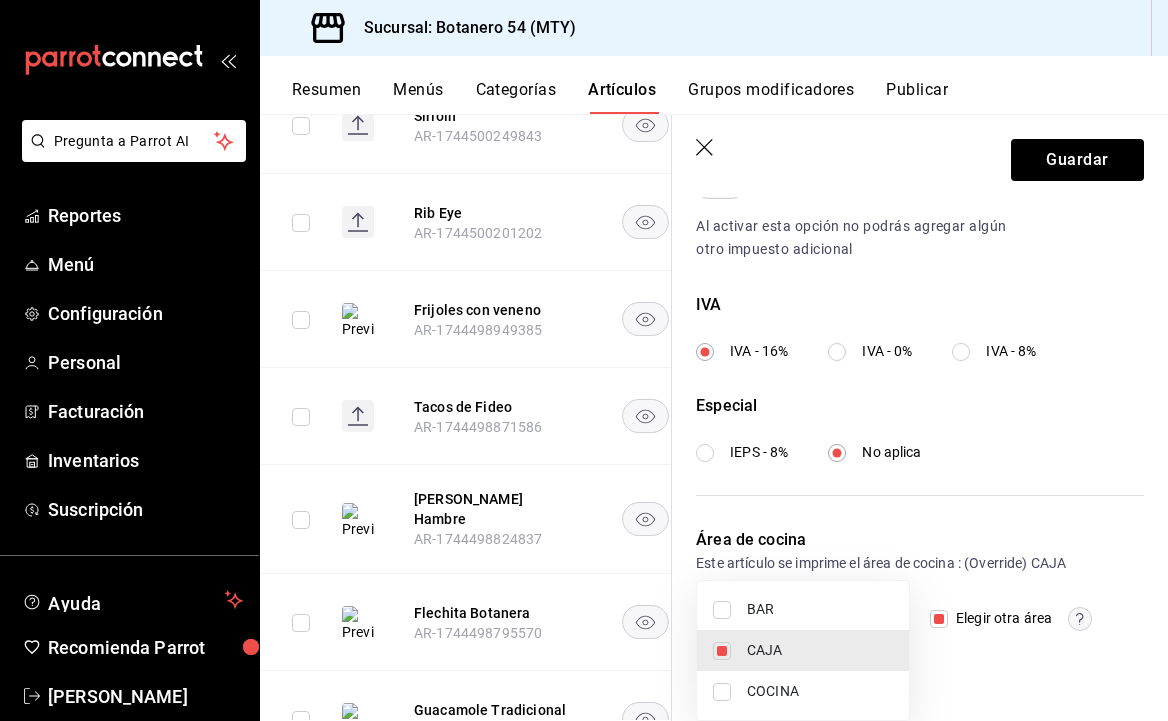 click at bounding box center [584, 360] 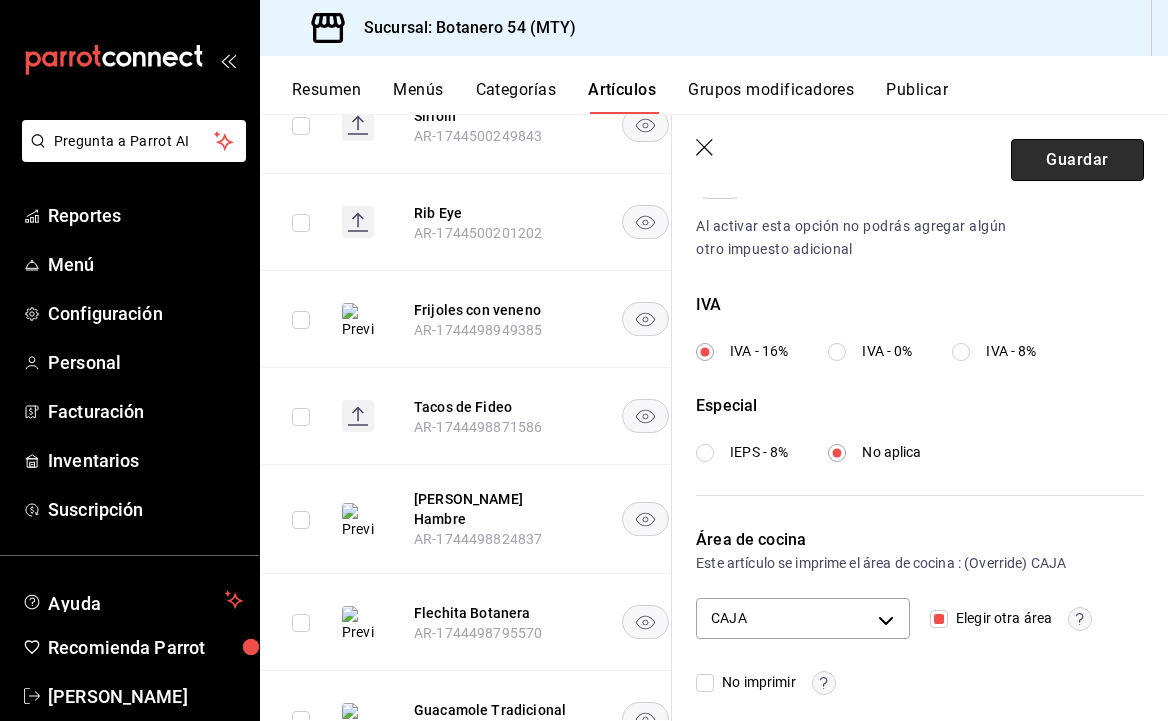click on "Guardar" at bounding box center [1077, 160] 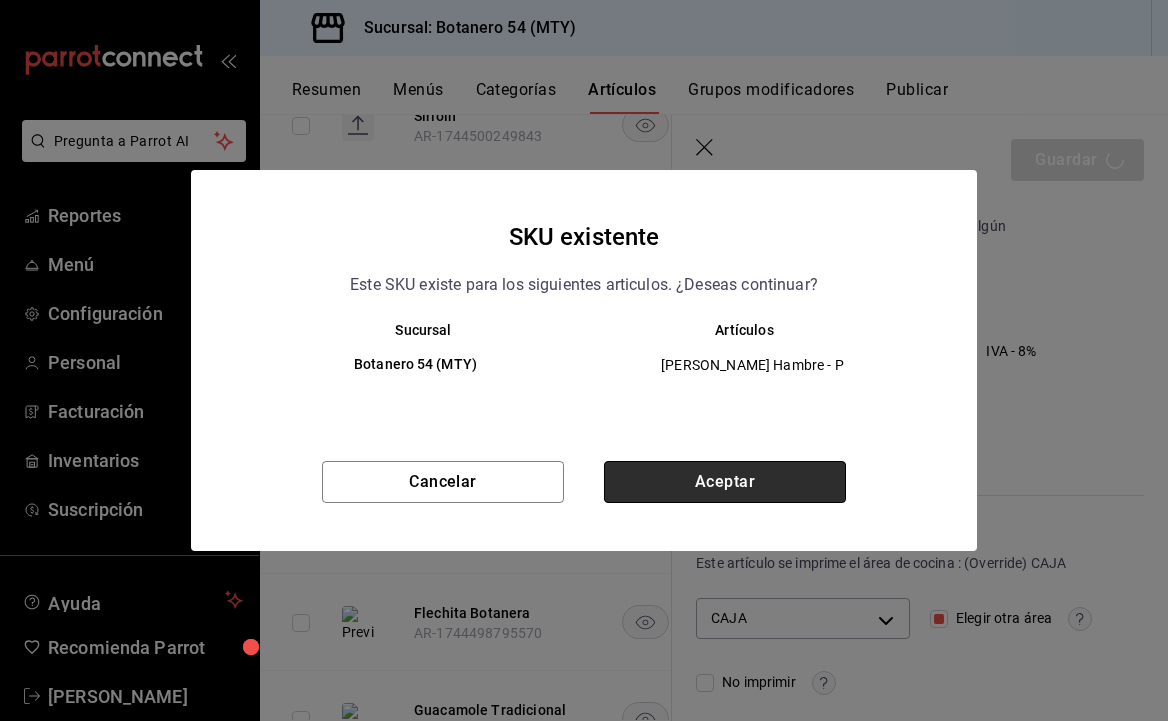 click on "Aceptar" at bounding box center [725, 482] 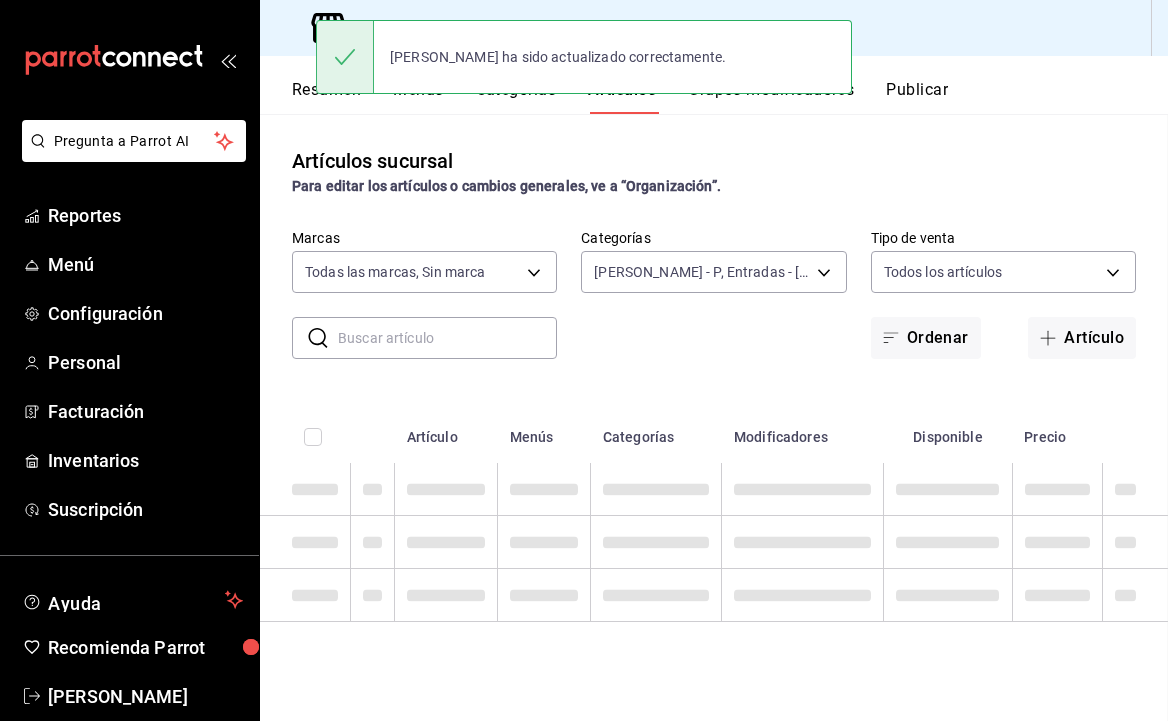 scroll, scrollTop: 0, scrollLeft: 0, axis: both 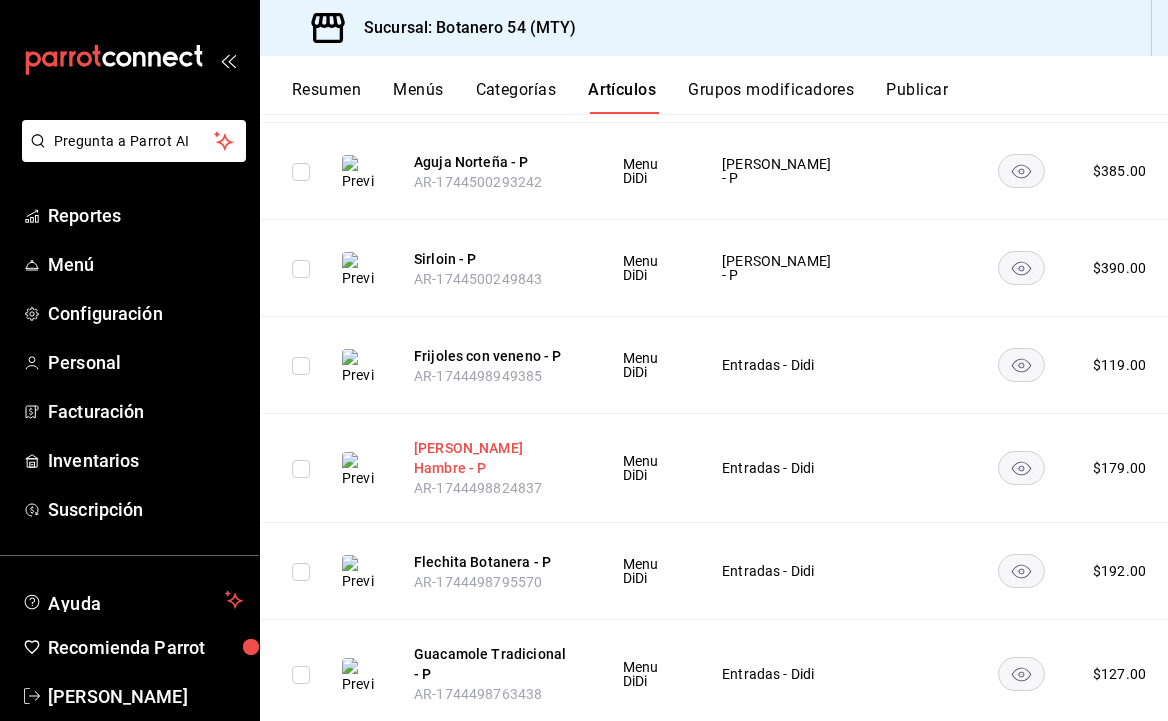 click on "Mata Hambre - P" at bounding box center (494, 458) 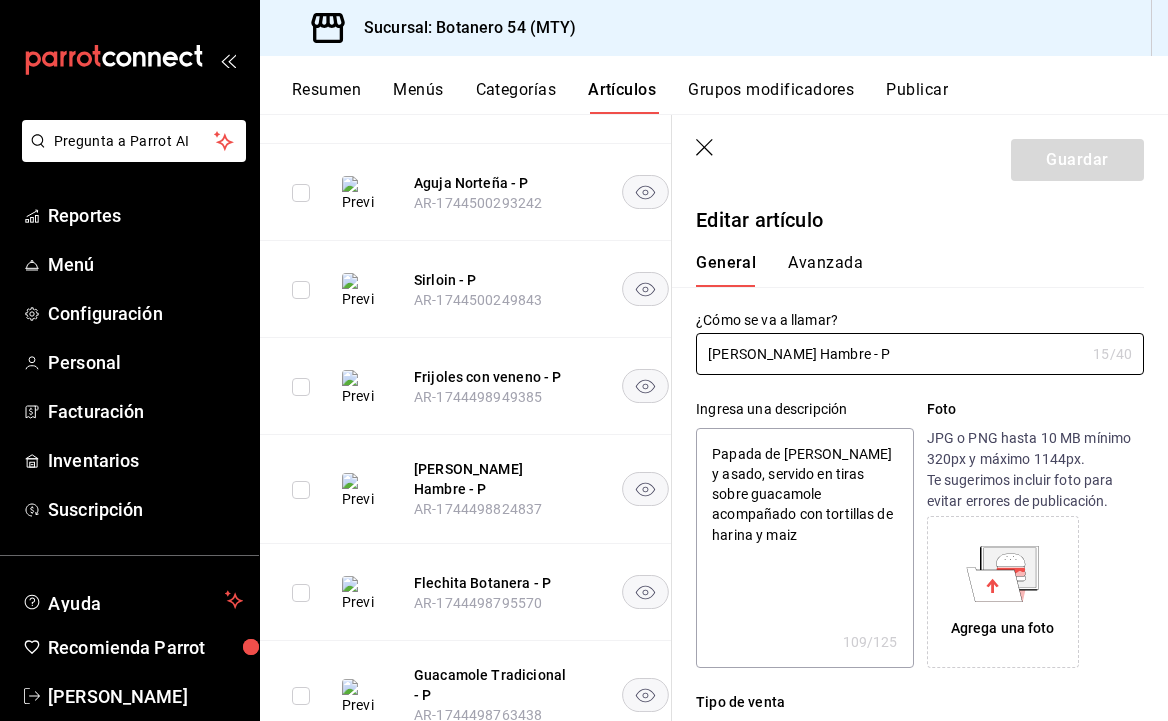 type on "x" 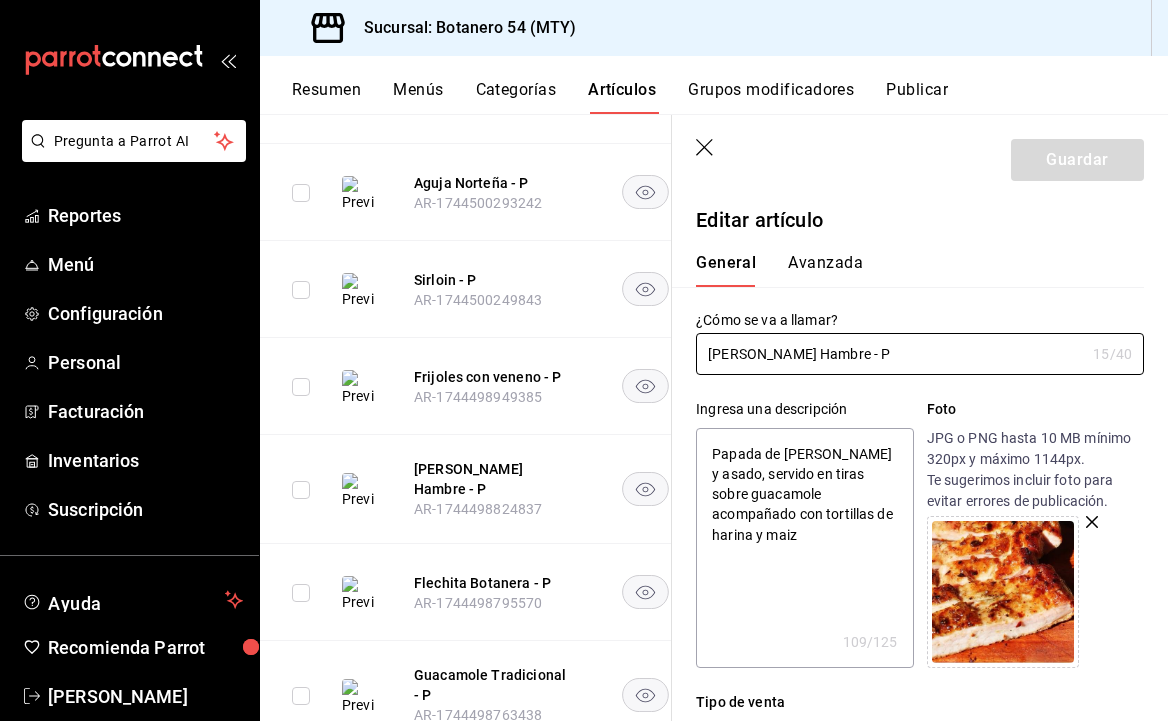 scroll, scrollTop: 0, scrollLeft: 0, axis: both 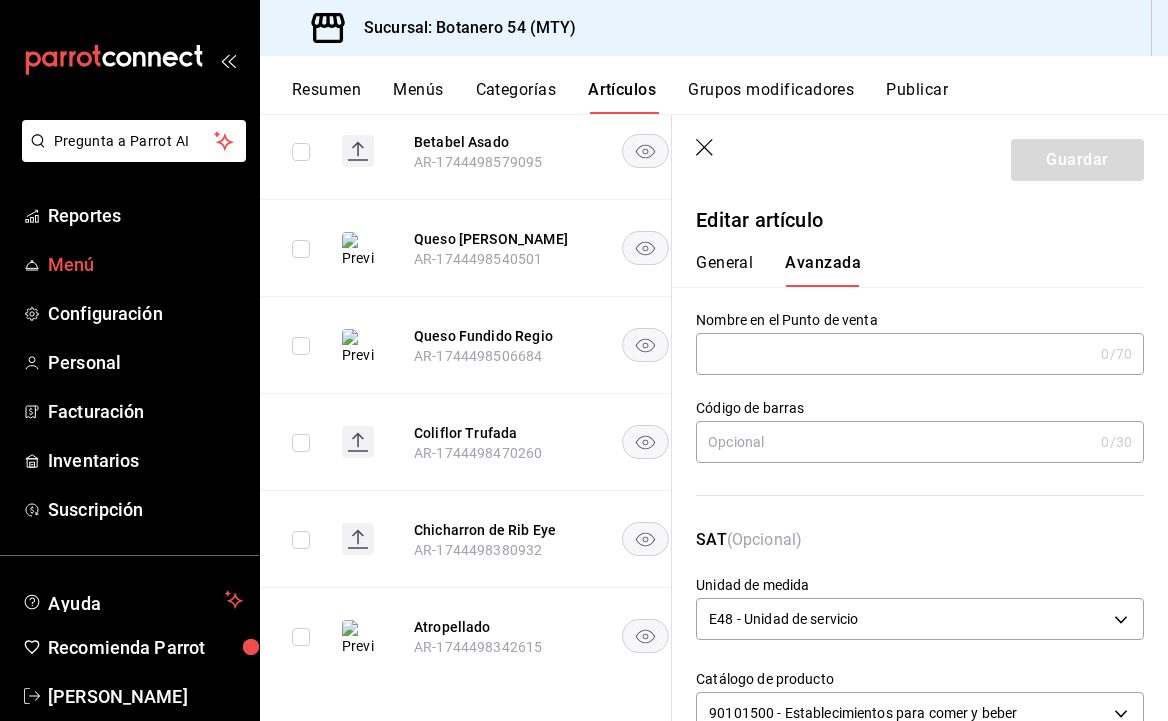 click on "Menú" at bounding box center [145, 264] 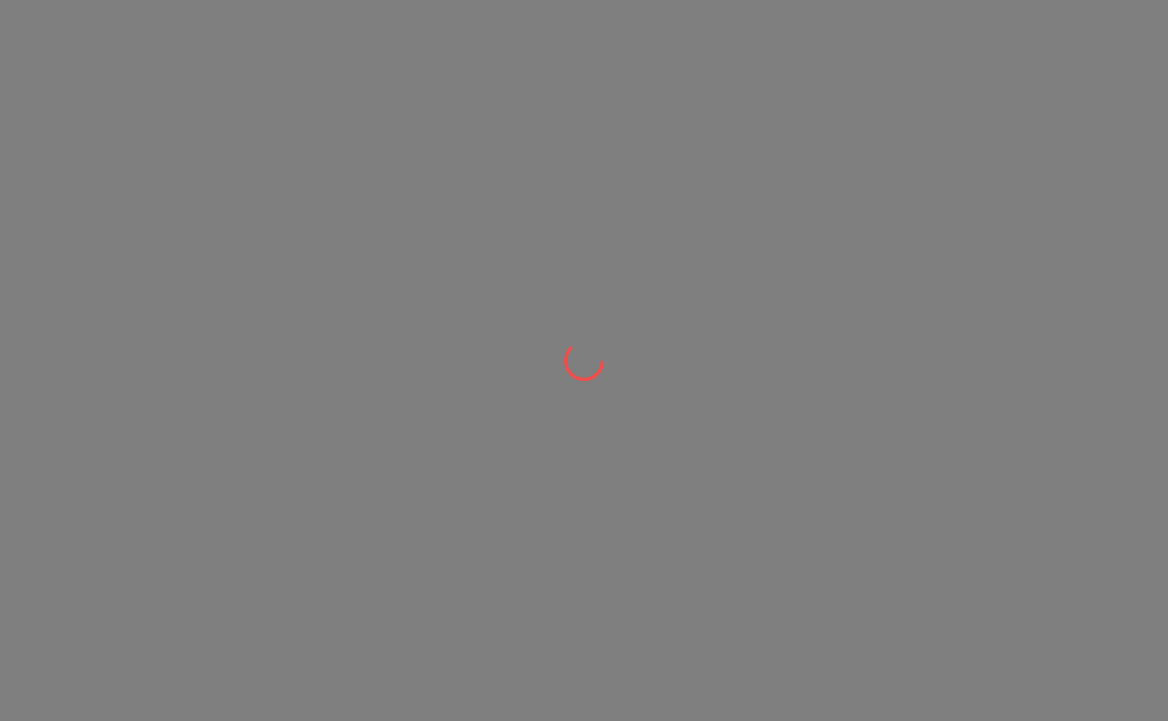 scroll, scrollTop: 0, scrollLeft: 0, axis: both 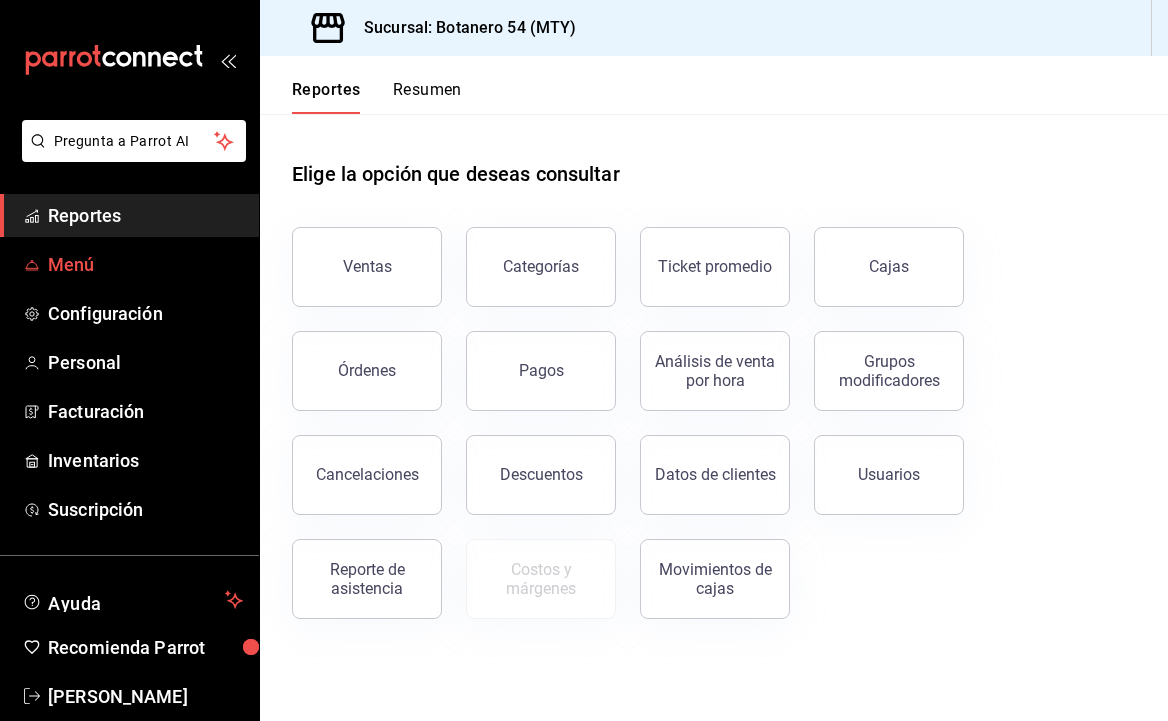 click on "Menú" at bounding box center [145, 264] 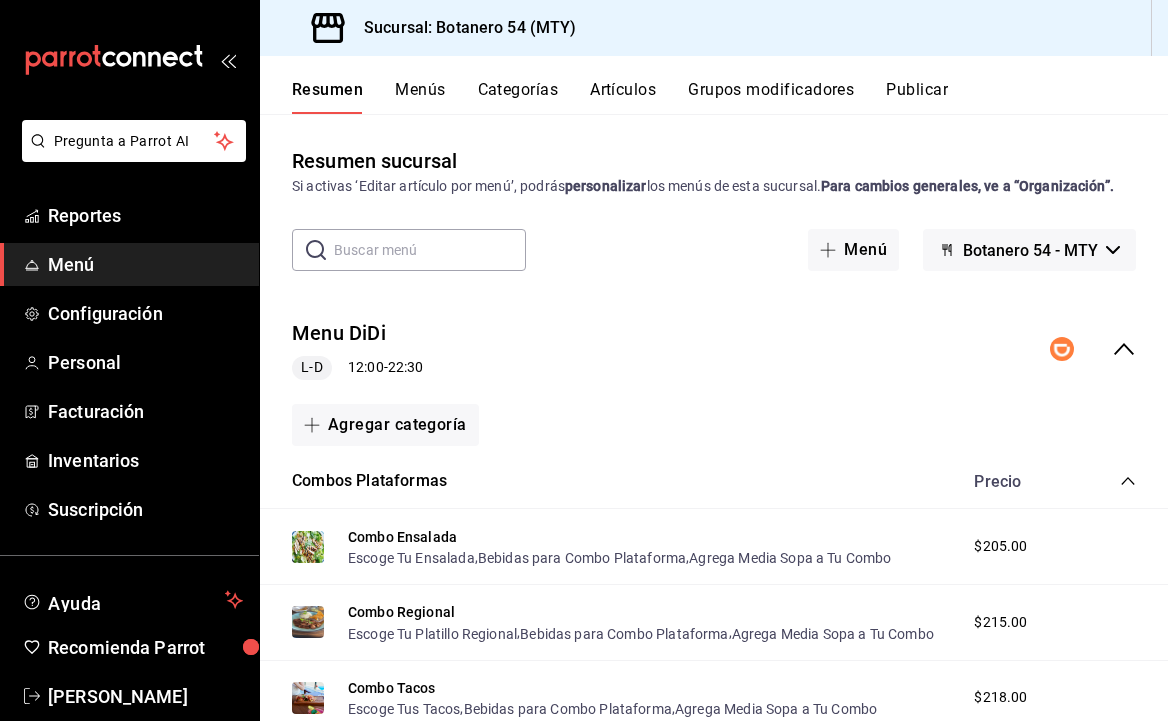 click on "Artículos" at bounding box center (623, 97) 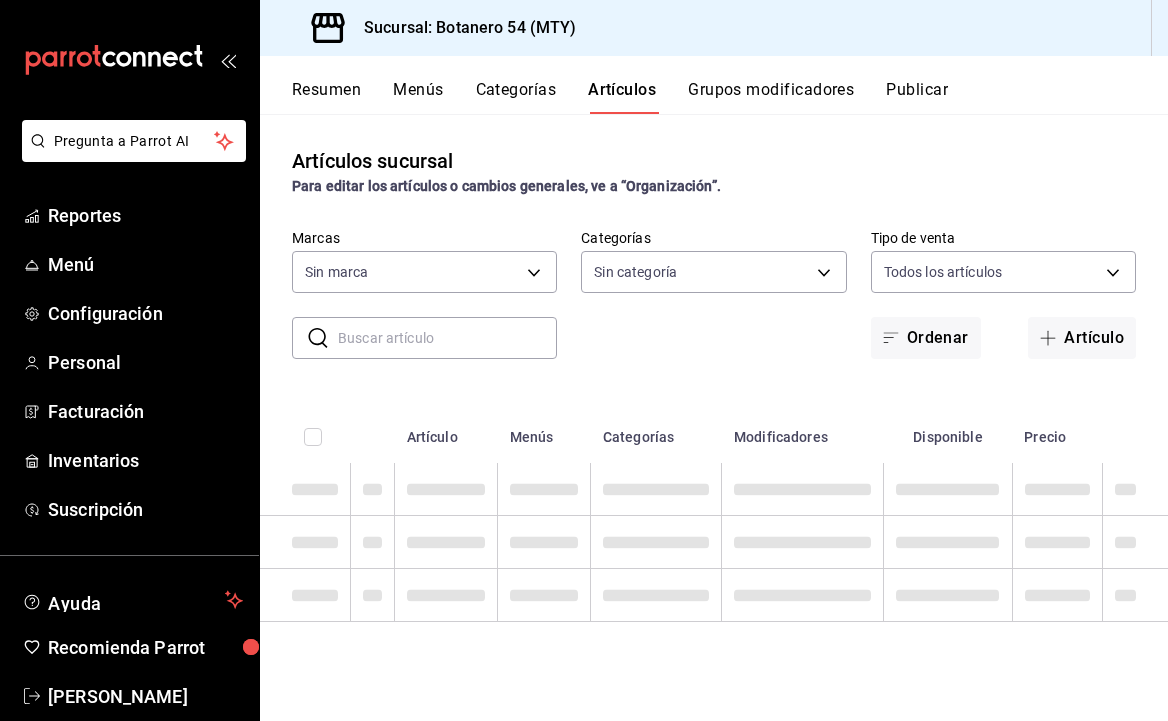 type on "d563b5a3-9402-4110-9b0e-9babda809fc2" 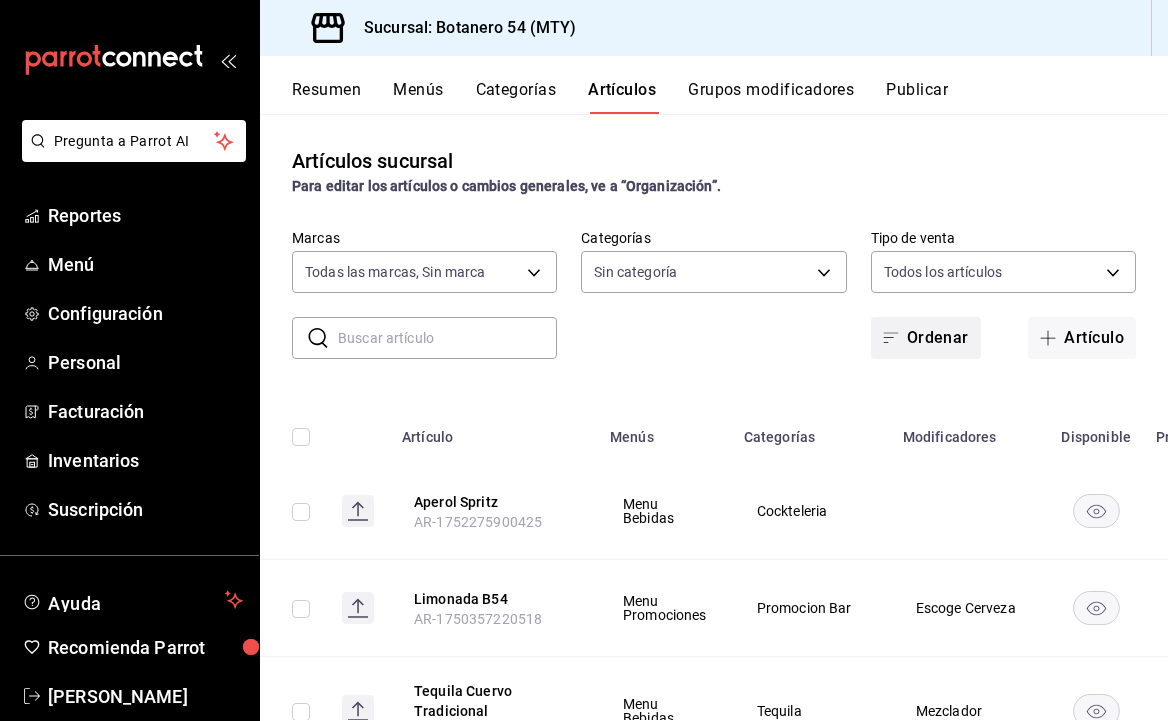 type on "b5676ef6-3d4a-4a05-be69-58a127acccf1,e615b084-5082-4bff-9df7-035863356586,da77fac6-d4d1-45d2-84cf-7c19747169b5,abdcf2f5-da3e-4d3e-bb50-a5fd8af38557,837b93ef-419b-43e9-b38a-cd15ef5d4843,4457b5ea-cc0e-486a-8a8e-b160096716f5,80eb1748-4a9b-4e0e-b1a5-1e1e857622b3,6327d295-e392-46cd-bc5d-0e2518d8fb60,79ed7580-db27-4131-94ca-7f1d04f9d488,e5d40e26-bf90-4f82-8bd6-e6e8daca9fc3,acb4979a-f69e-449e-b07d-56d12f2a4a8a,cce97d1f-2ec4-4b28-94d3-f9e971ff552e,c653128f-f5e1-4318-9c9c-d98fee6282e9,f98a3389-2c5d-4647-8dd3-faacb7ce7e20,f9cb9c39-9da4-406f-afd7-65756a4f0cba,fe151fed-c103-471f-aa15-1fc368e8ba13,77f7152b-7c50-4c55-b51f-f5bddd89b383,52ff442c-1c3c-42e2-ac56-efad9280c4bc,61da851b-0c07-4db1-980f-2f9cc7e29153,d50b96de-1c86-4a4d-8405-3a523b4f4d3a,b99f5208-24ad-4ecc-8447-3b943a96d795,17bd14c4-6f53-47f1-b5c2-21526737144d,7199d907-bade-43aa-8a04-7a0612eb516d,42f40533-c833-49f5-ae6d-b04c02dd18d5,9b2d19a3-e6f4-4be2-96ae-7239500b82d3,016a9139-fd08-4148-a882-50bfee202ffc,559dc985-e739-42eb-b9d9-dbe08131c74a,1b7ca612-f677-4b7e-b25..." 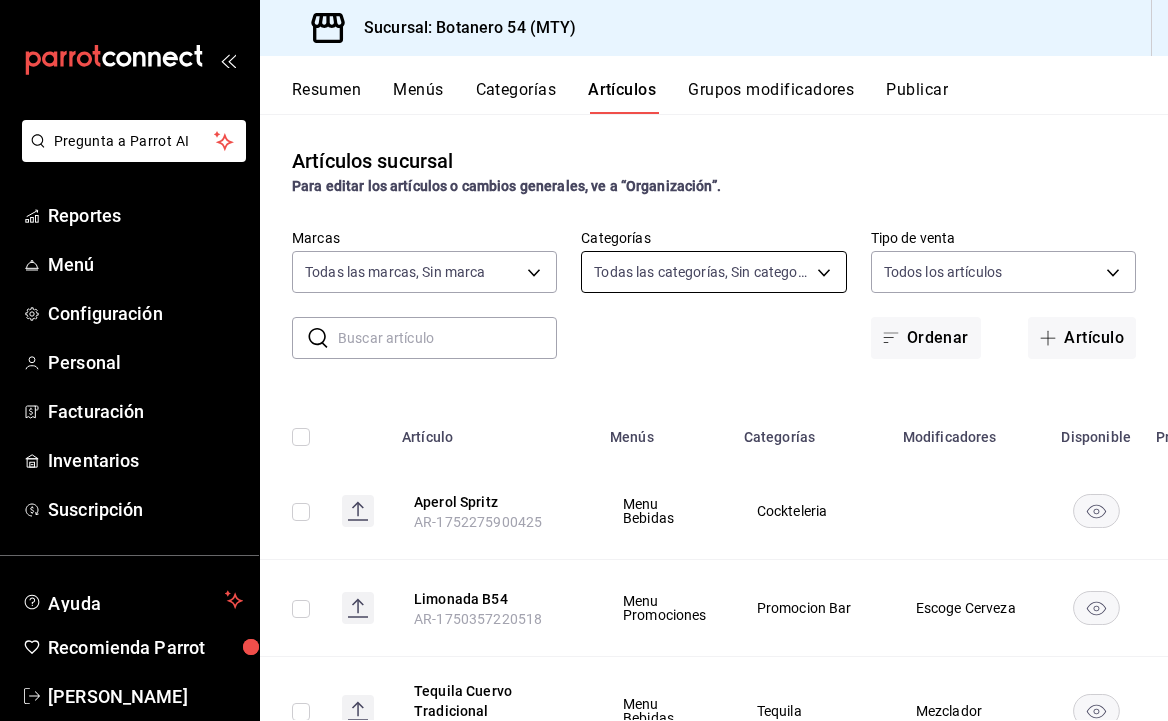 click on "Pregunta a Parrot AI Reportes   Menú   Configuración   Personal   Facturación   Inventarios   Suscripción   Ayuda Recomienda Parrot   [PERSON_NAME]   Sugerir nueva función   Sucursal: Botanero 54 (MTY) Resumen Menús Categorías Artículos Grupos modificadores Publicar Artículos sucursal Para editar los artículos o cambios generales, ve a “Organización”. ​ ​ Marcas Todas las marcas, Sin marca d563b5a3-9402-4110-9b0e-9babda809fc2 Categorías Todas las categorías, Sin categoría Tipo de venta Todos los artículos ALL Ordenar Artículo Artículo Menús Categorías Modificadores Disponible Precio Aperol Spritz AR-1752275900425 Menu Bebidas Cockteleria $ 190.00 Limonada B54 AR-1750357220518 Menu Promociones Promocion Bar Escoge Cerveza $ 49.00 Tequila Cuervo Tradicional AR-1750033677077 Menu Bebidas Tequila Mezclador $ 105.00 Botella Descorche AR-1749967272538 Menu Promociones Promocion Bar Escoge Bebida $ 700.00 Bebida Convenio CEM AR-1749875402619 Menu Promociones Promocion Bar Escoge Bebida $" at bounding box center [584, 360] 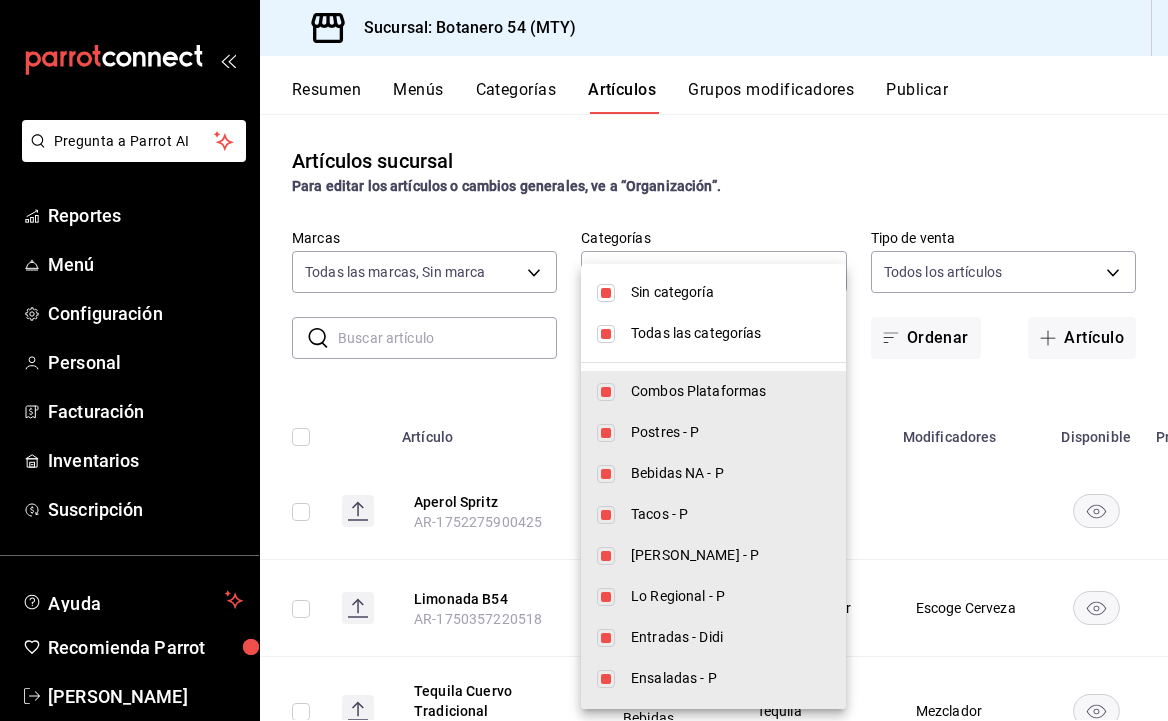 click on "Sin categoría" at bounding box center (713, 292) 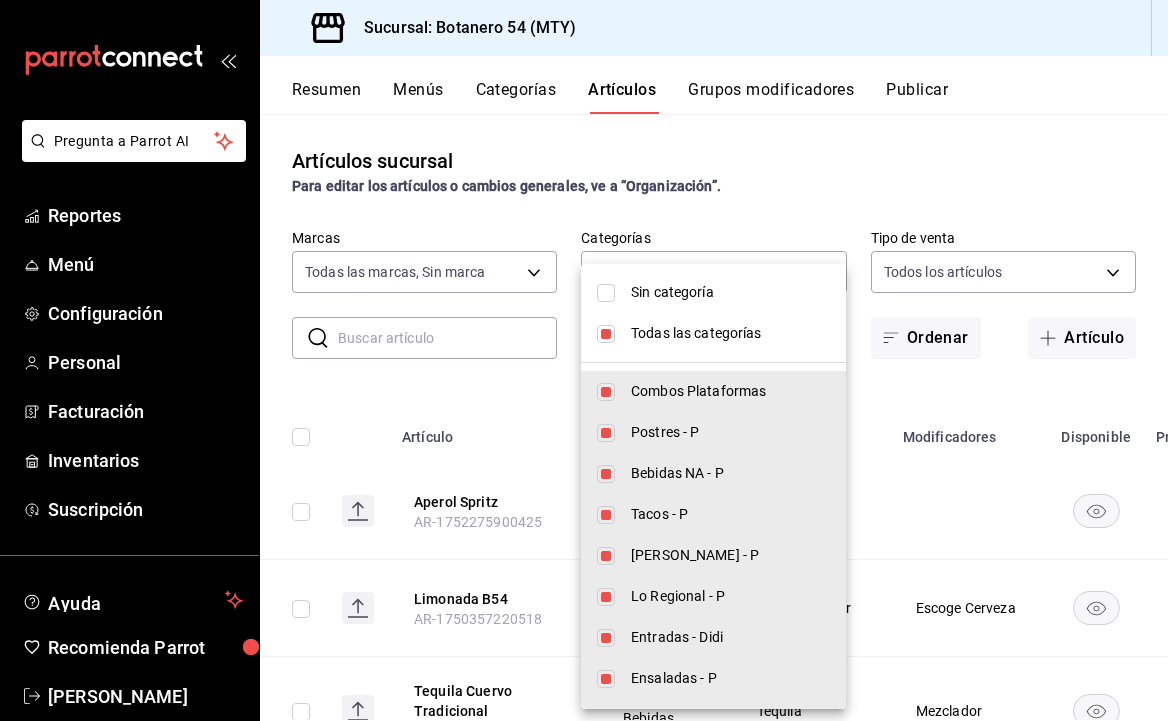 click on "Combos Plataformas" at bounding box center (713, 391) 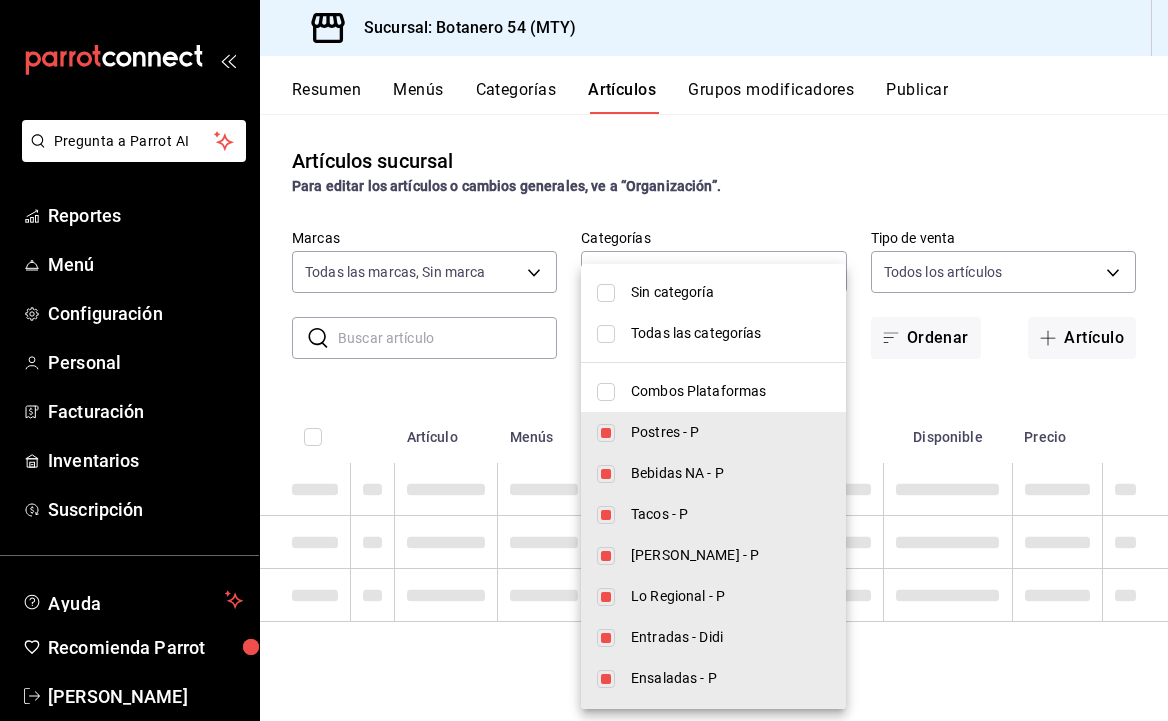 type on "e615b084-5082-4bff-9df7-035863356586,da77fac6-d4d1-45d2-84cf-7c19747169b5,abdcf2f5-da3e-4d3e-bb50-a5fd8af38557,837b93ef-419b-43e9-b38a-cd15ef5d4843,4457b5ea-cc0e-486a-8a8e-b160096716f5,80eb1748-4a9b-4e0e-b1a5-1e1e857622b3,6327d295-e392-46cd-bc5d-0e2518d8fb60,79ed7580-db27-4131-94ca-7f1d04f9d488,e5d40e26-bf90-4f82-8bd6-e6e8daca9fc3,acb4979a-f69e-449e-b07d-56d12f2a4a8a,cce97d1f-2ec4-4b28-94d3-f9e971ff552e,c653128f-f5e1-4318-9c9c-d98fee6282e9,f98a3389-2c5d-4647-8dd3-faacb7ce7e20,f9cb9c39-9da4-406f-afd7-65756a4f0cba,fe151fed-c103-471f-aa15-1fc368e8ba13,77f7152b-7c50-4c55-b51f-f5bddd89b383,52ff442c-1c3c-42e2-ac56-efad9280c4bc,61da851b-0c07-4db1-980f-2f9cc7e29153,d50b96de-1c86-4a4d-8405-3a523b4f4d3a,b99f5208-24ad-4ecc-8447-3b943a96d795,17bd14c4-6f53-47f1-b5c2-21526737144d,7199d907-bade-43aa-8a04-7a0612eb516d,42f40533-c833-49f5-ae6d-b04c02dd18d5,9b2d19a3-e6f4-4be2-96ae-7239500b82d3,016a9139-fd08-4148-a882-50bfee202ffc,559dc985-e739-42eb-b9d9-dbe08131c74a,1b7ca612-f677-4b7e-b250-2126e661518a,636c2786-bf37-439b-8c3..." 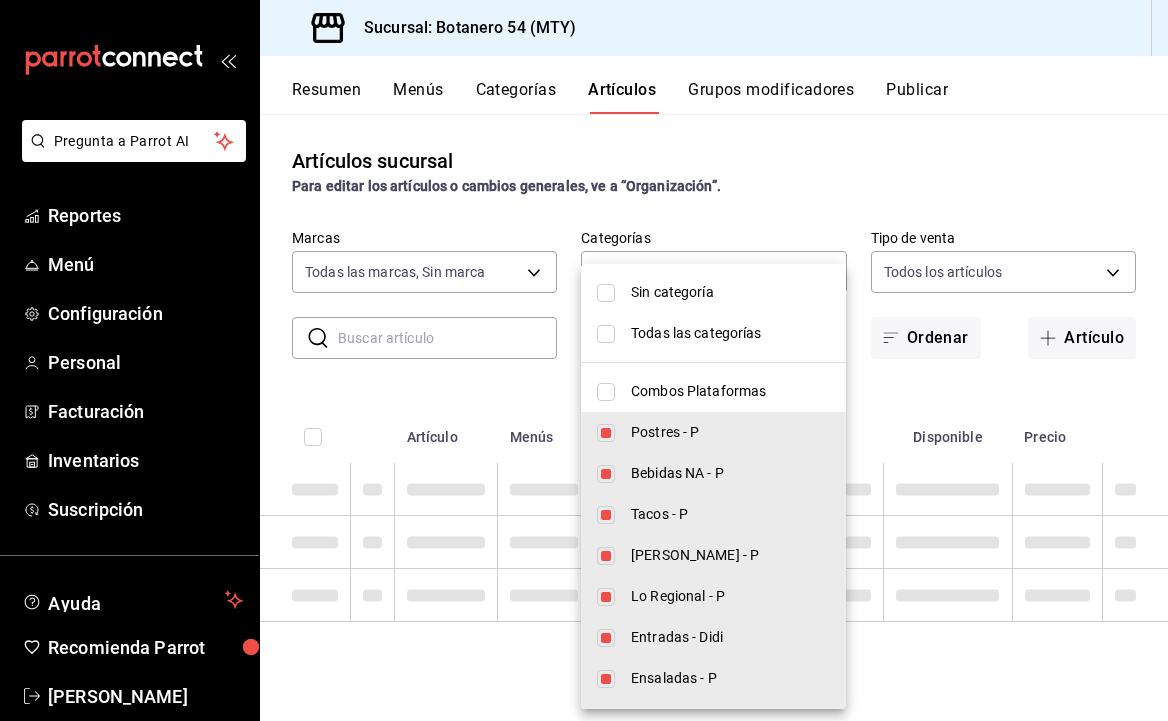 checkbox on "false" 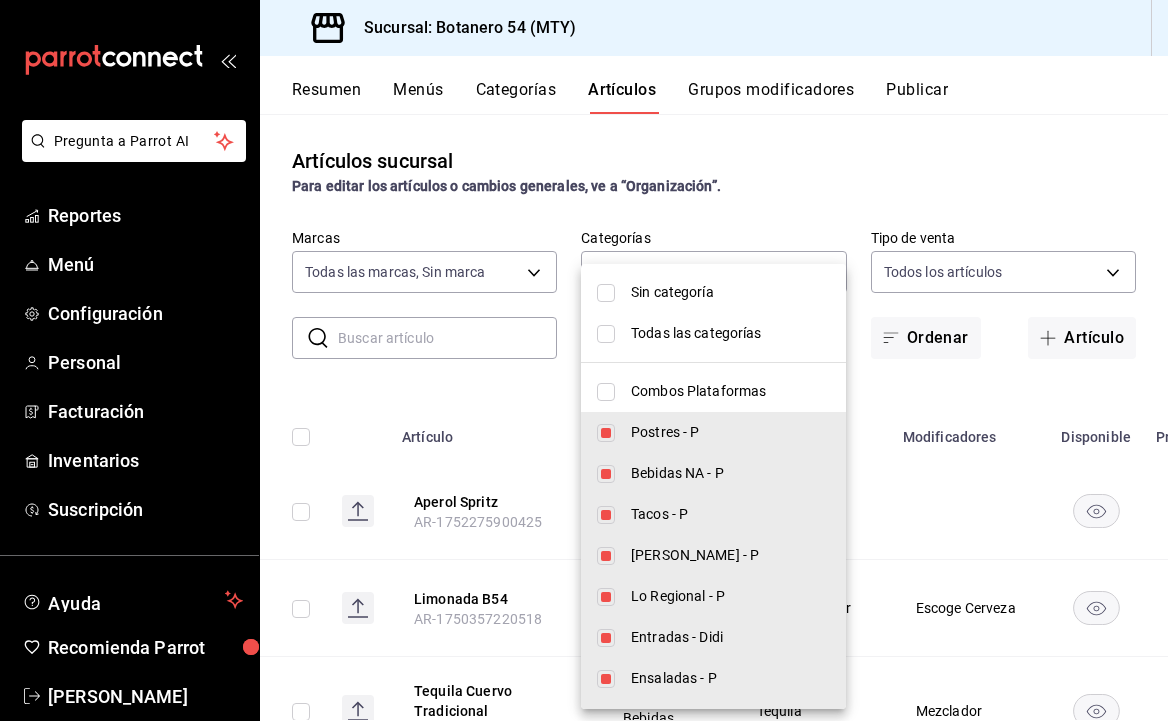 click on "Todas las categorías" at bounding box center [713, 333] 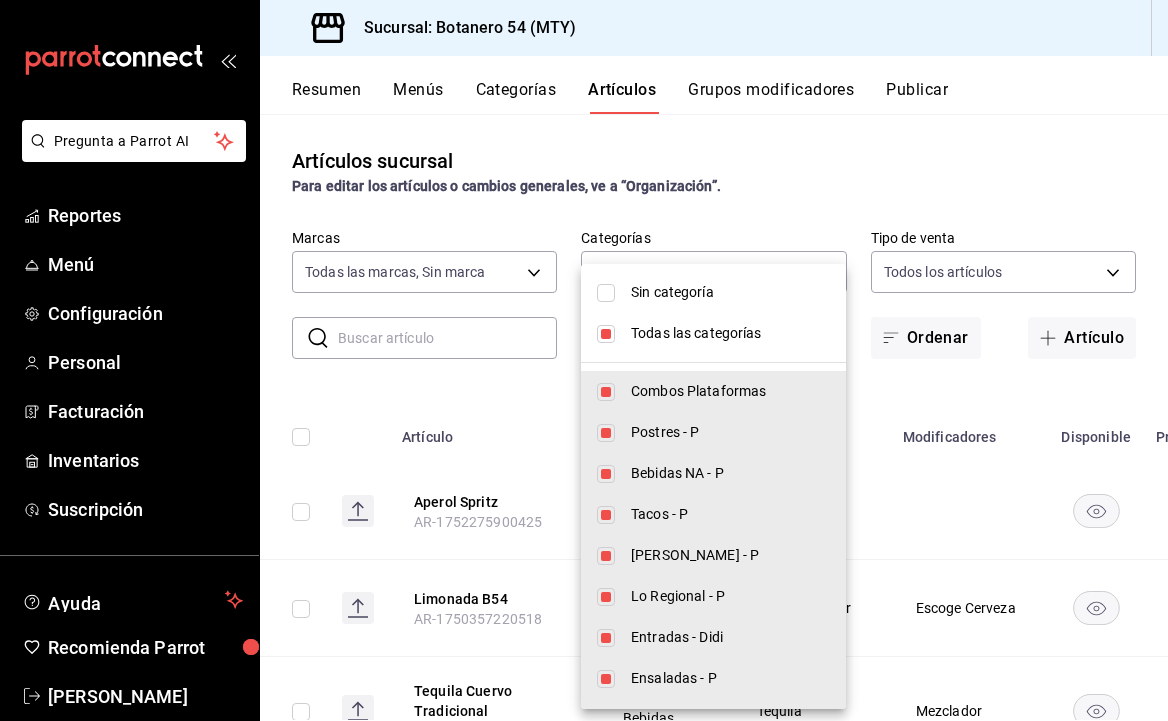 click on "Todas las categorías" at bounding box center [713, 333] 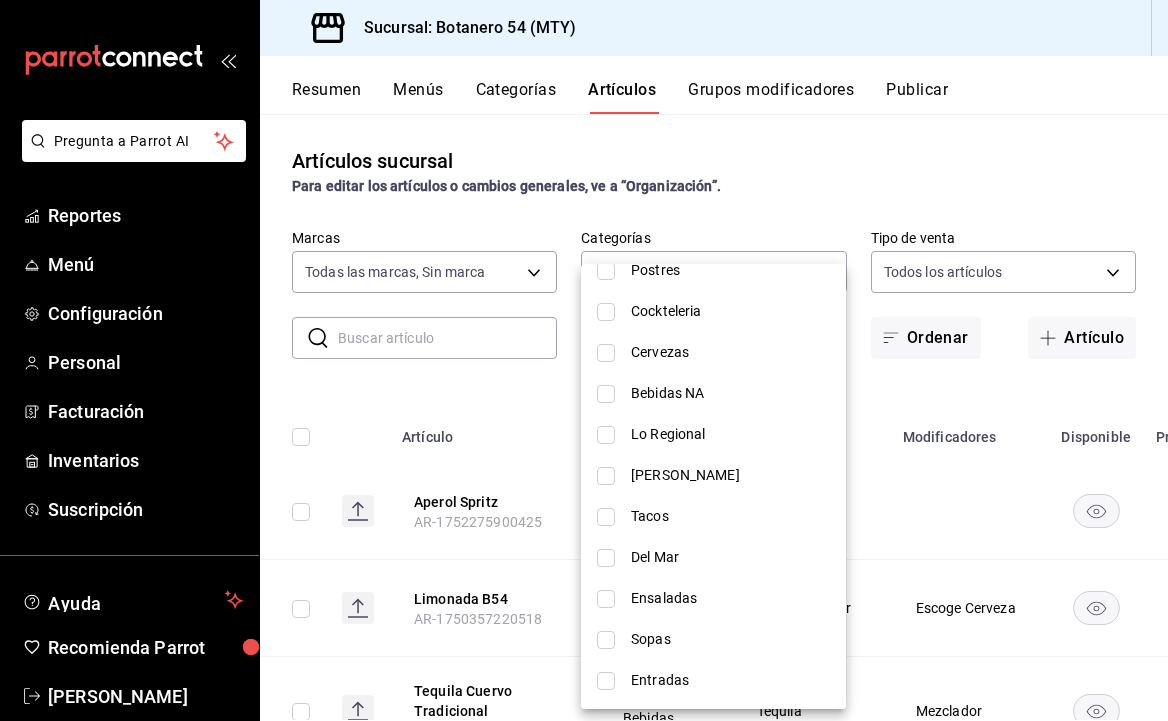 scroll, scrollTop: 1105, scrollLeft: 0, axis: vertical 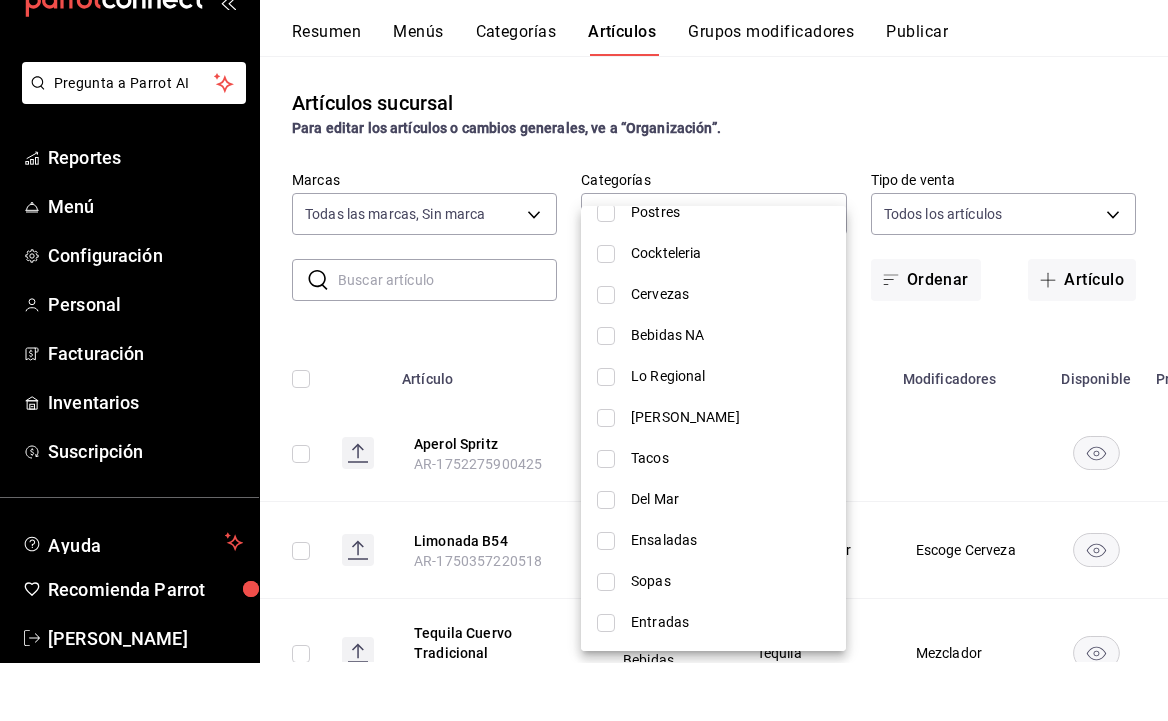 click on "Entradas" at bounding box center (713, 680) 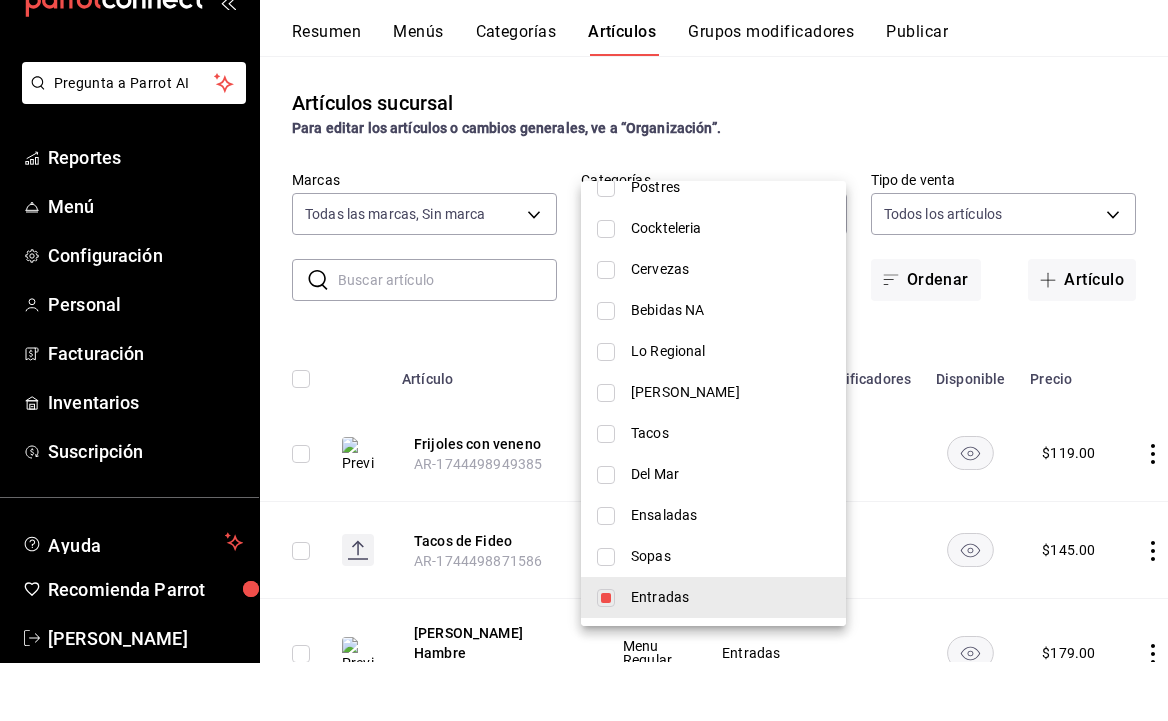 click at bounding box center (584, 360) 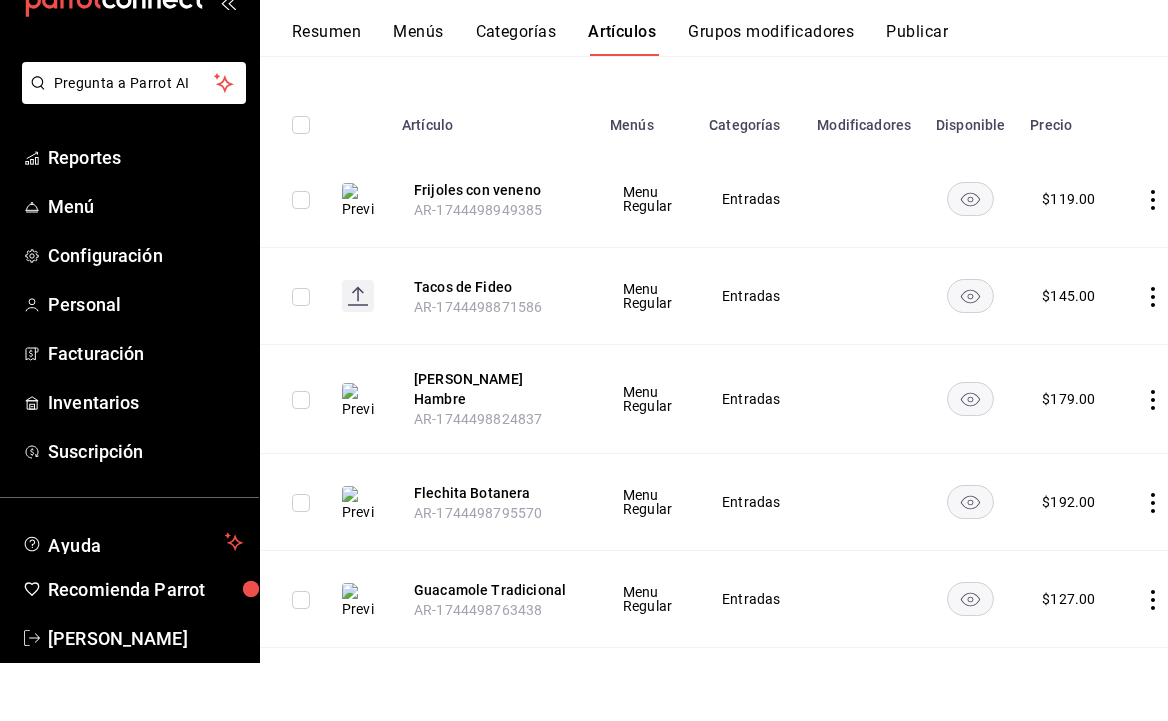 scroll, scrollTop: 255, scrollLeft: 0, axis: vertical 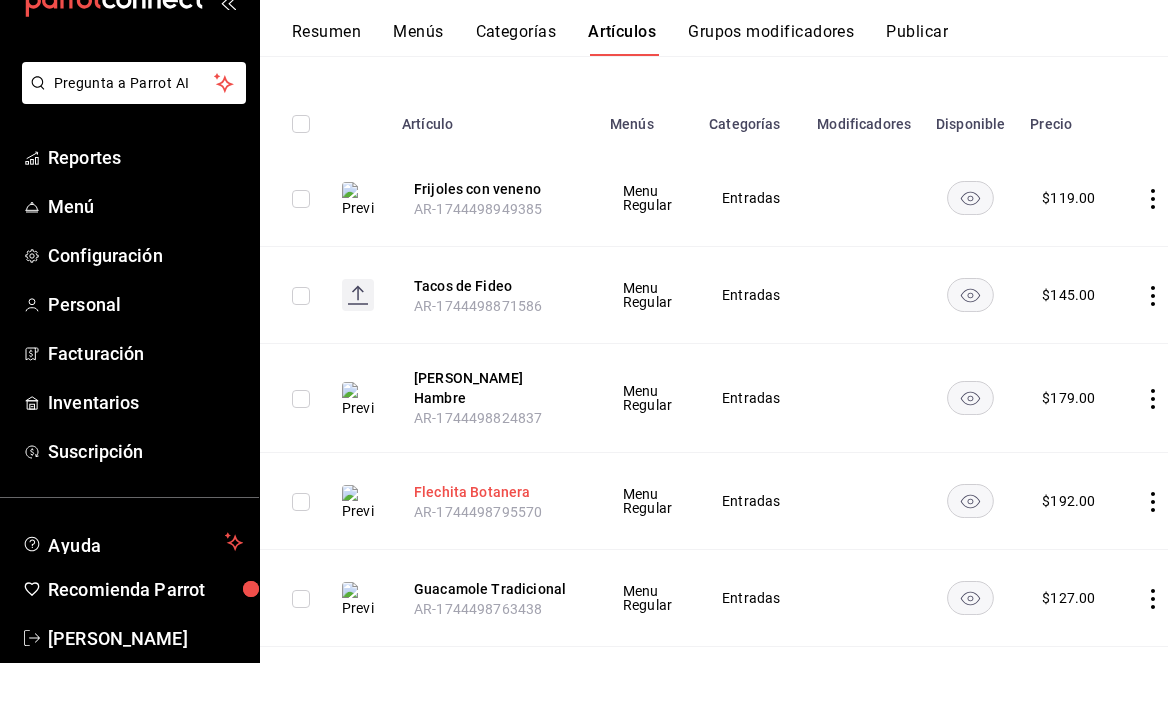 click on "Flechita Botanera" at bounding box center (494, 550) 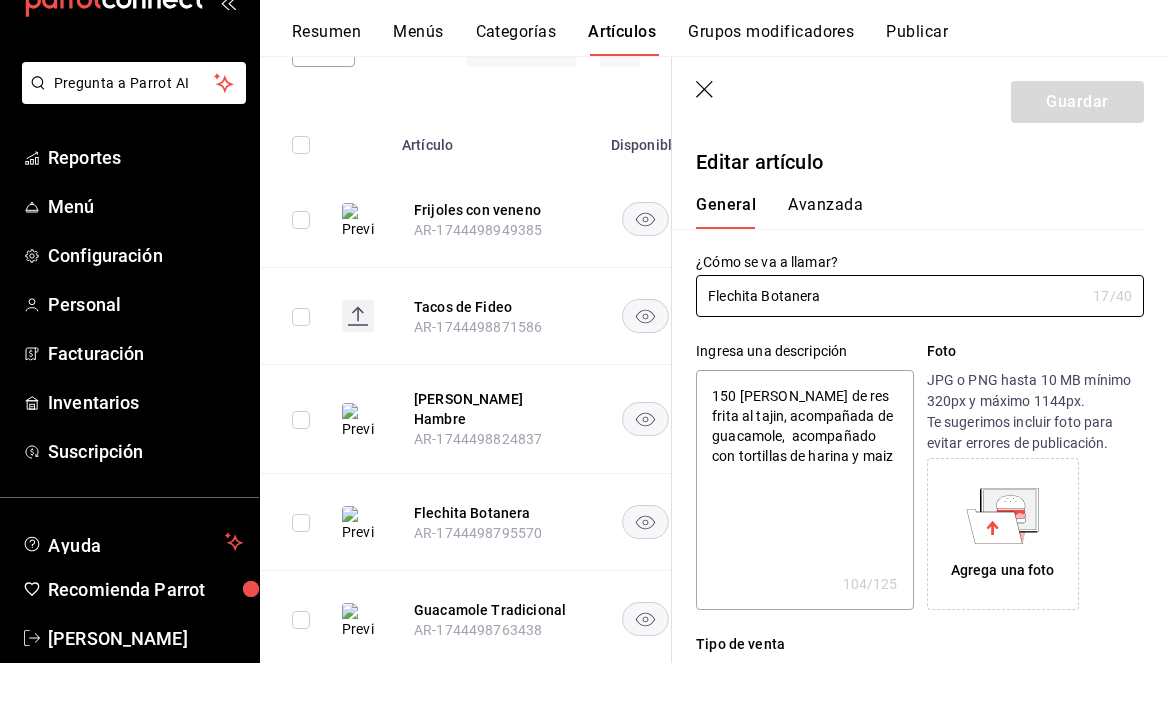 type on "x" 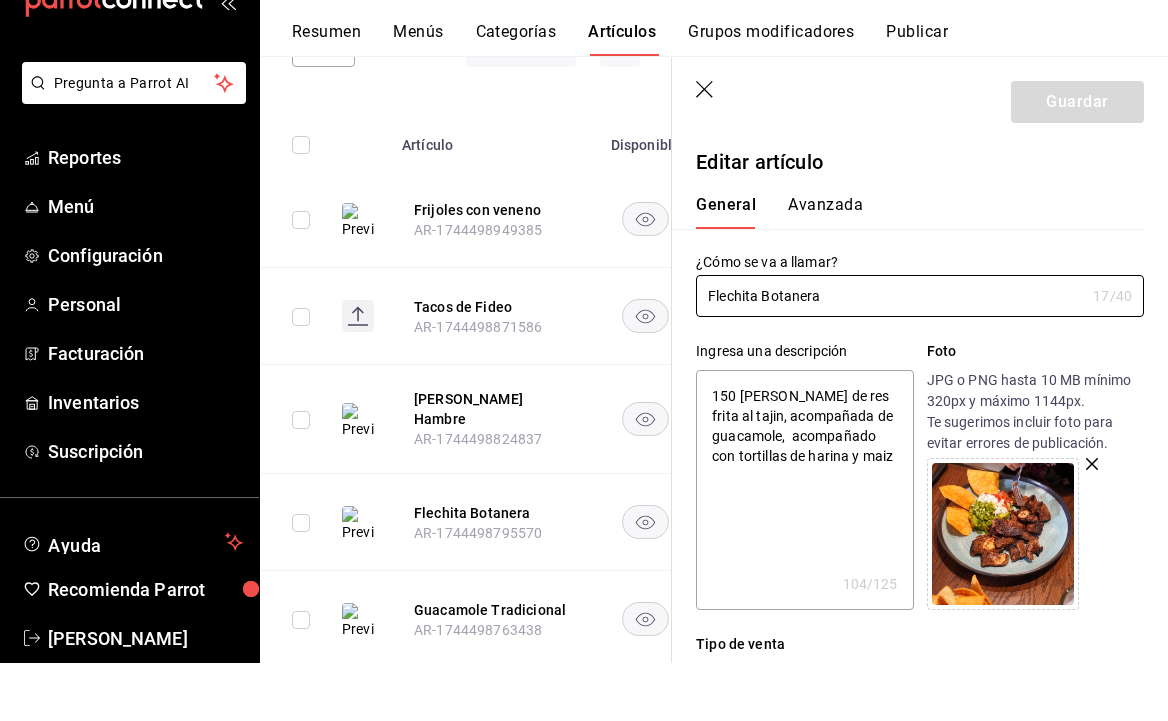 click on "Avanzada" at bounding box center (825, 270) 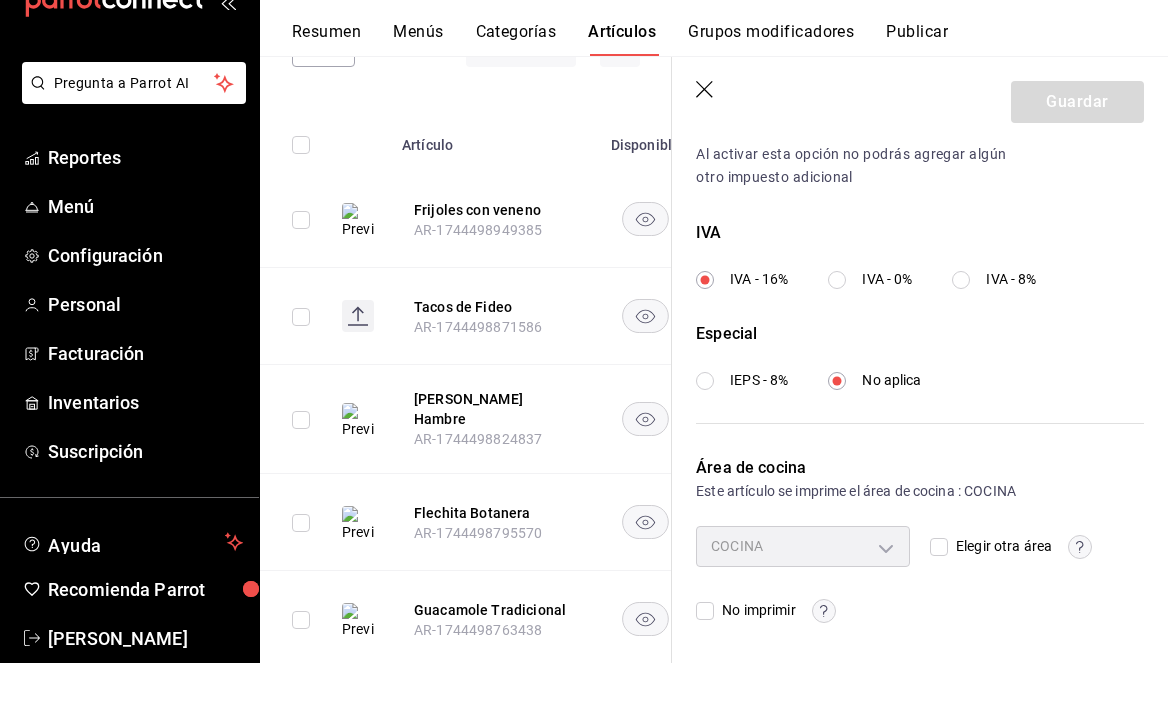 scroll, scrollTop: 691, scrollLeft: 0, axis: vertical 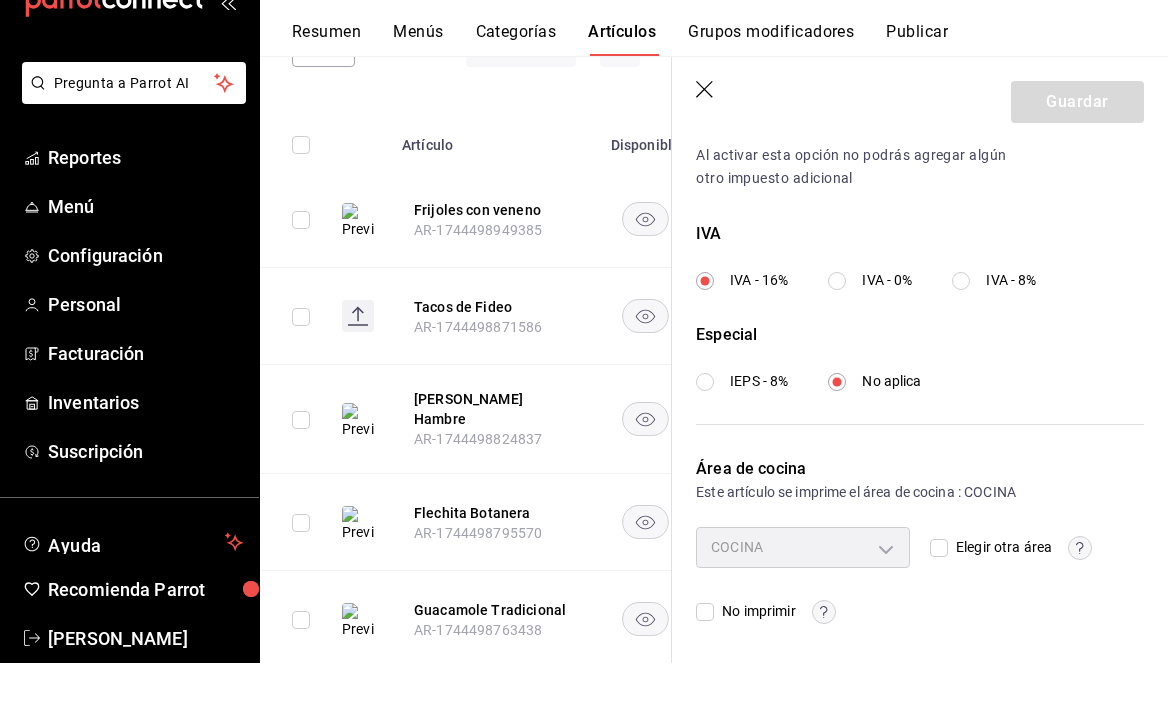 click on "COCINA" at bounding box center (803, 605) 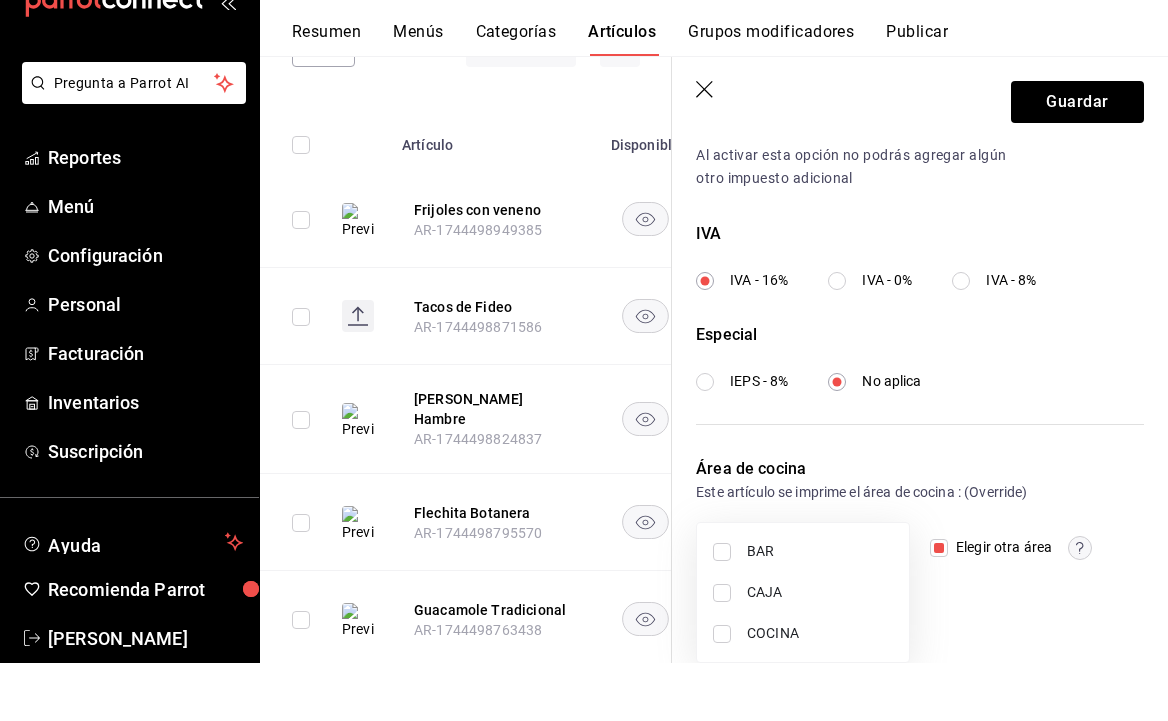 click on "Pregunta a Parrot AI Reportes   Menú   Configuración   Personal   Facturación   Inventarios   Suscripción   Ayuda Recomienda Parrot   [PERSON_NAME]   Sugerir nueva función   Sucursal: Botanero 54 (MTY) Resumen Menús Categorías Artículos Grupos modificadores Publicar Artículos sucursal Para editar los artículos o cambios generales, ve a “Organización”. ​ ​ Marcas Todas las marcas, Sin marca d563b5a3-9402-4110-9b0e-9babda809fc2 Categorías Entradas 187b0cfe-3496-4080-898f-ed6ba0d05e02 Tipo de venta Todos los artículos ALL Ordenar Artículo Disponible Precio Frijoles con veneno AR-1744498949385 $ 119.00 Tacos de Fideo AR-1744498871586 $ 145.00 [PERSON_NAME] Hambre AR-1744498824837 $ 179.00 Flechita Botanera AR-1744498795570 $ 192.00 Guacamole Tradicional AR-1744498763438 $ 127.00 Empalme Regio AR-1744498728372 $ 129.00 Papas Diablo AR-1744498650325 $ 125.00 Chorizo Argentino AR-1744498616519 $ 189.00 Betabel Asado AR-1744498579095 $ 159.00 Queso Asado Norestense AR-1744498540501 $ 149.00 $ 155.00 $ $" at bounding box center (584, 360) 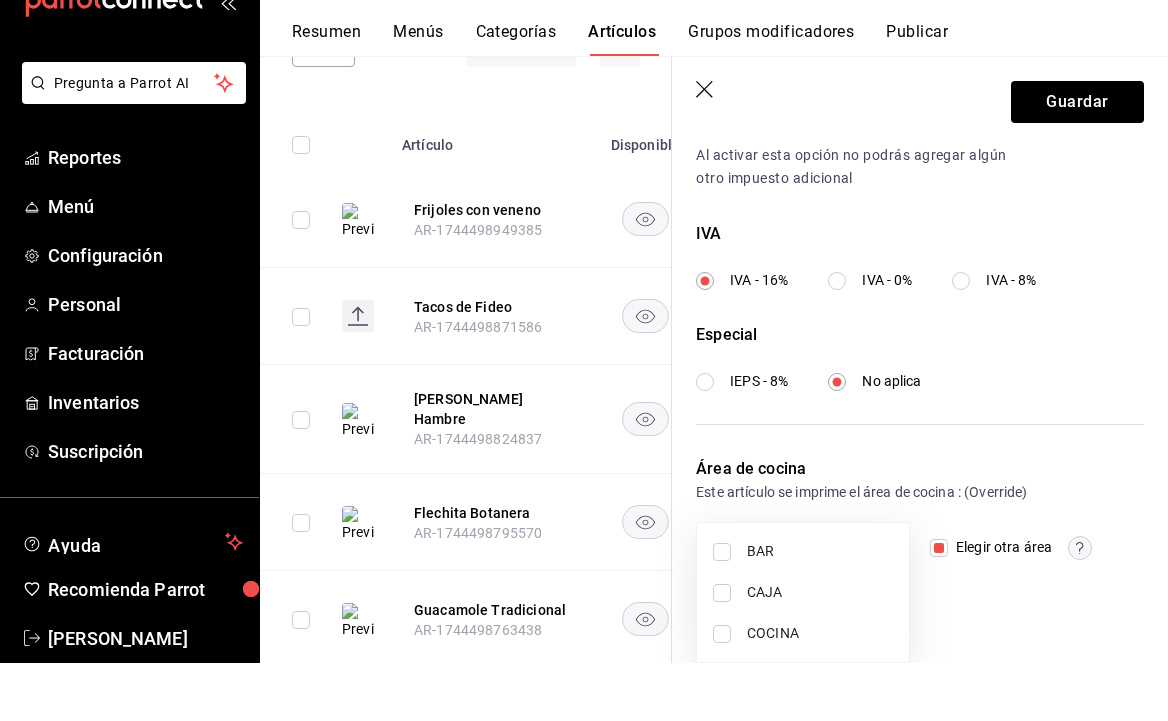 click on "CAJA" at bounding box center [820, 650] 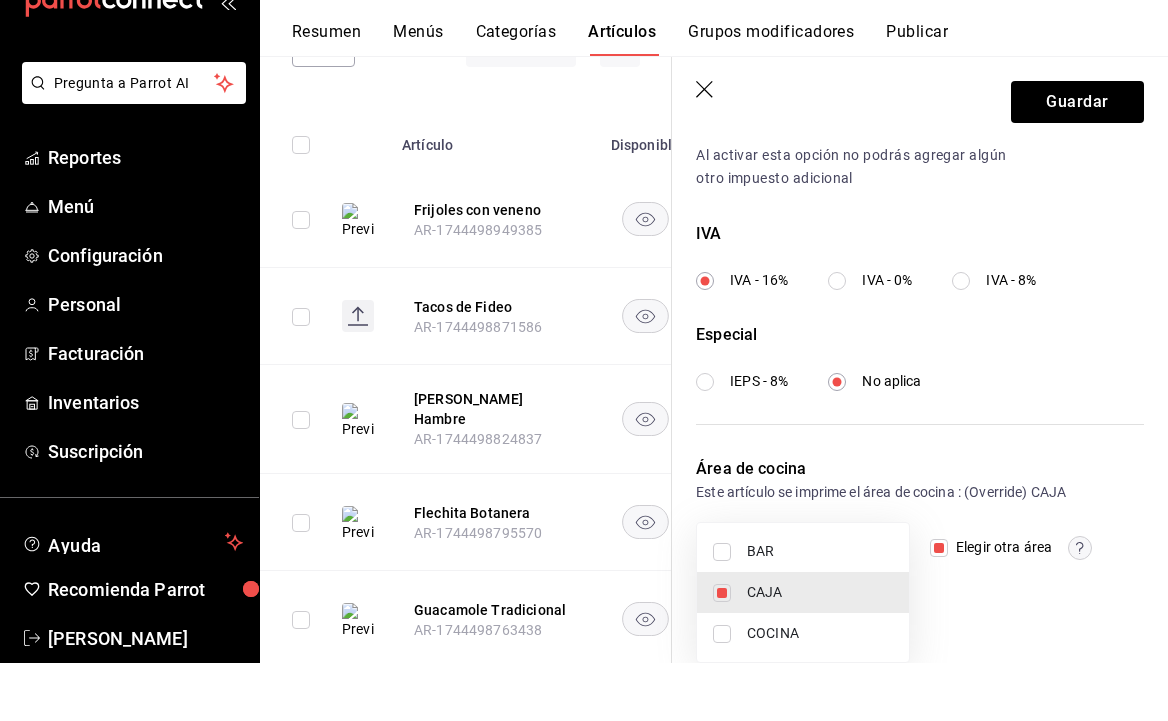 click at bounding box center (584, 360) 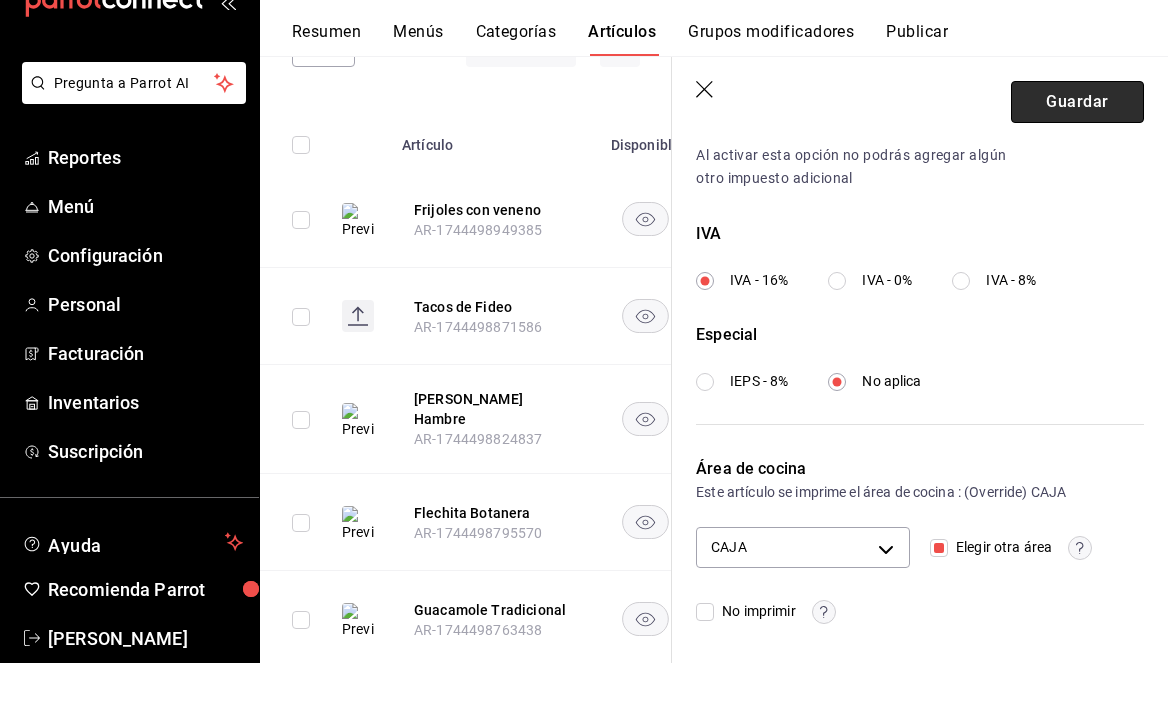 click on "Guardar" at bounding box center [1077, 160] 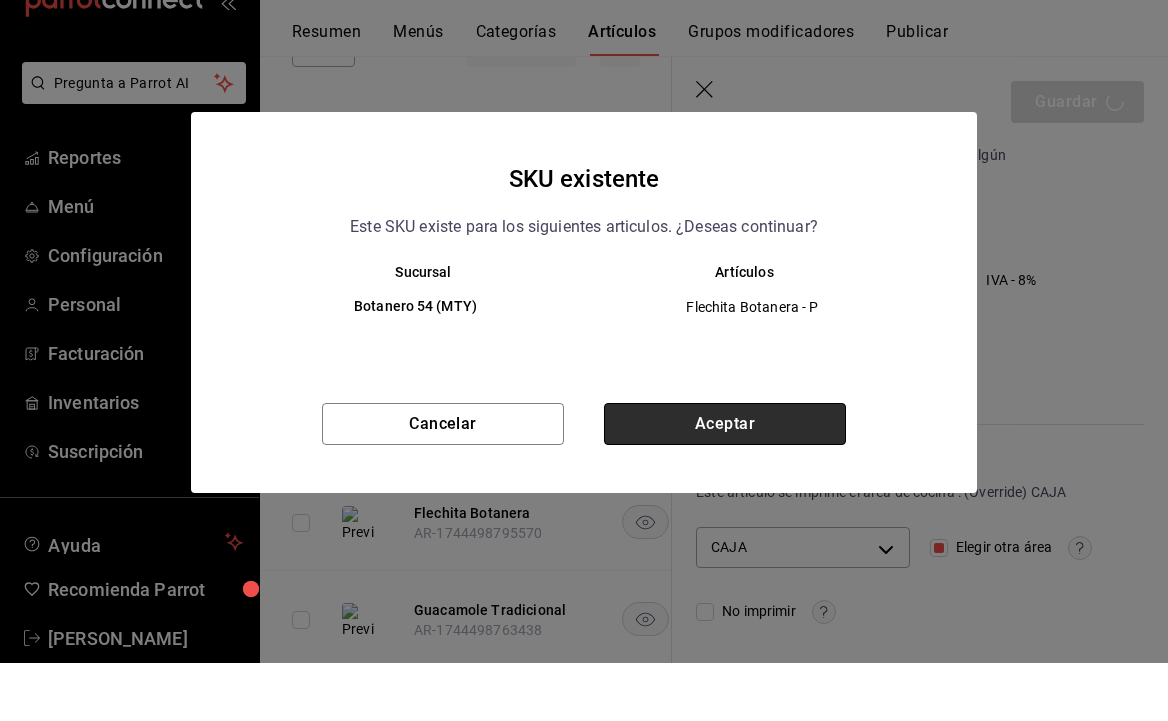 click on "Aceptar" at bounding box center (725, 482) 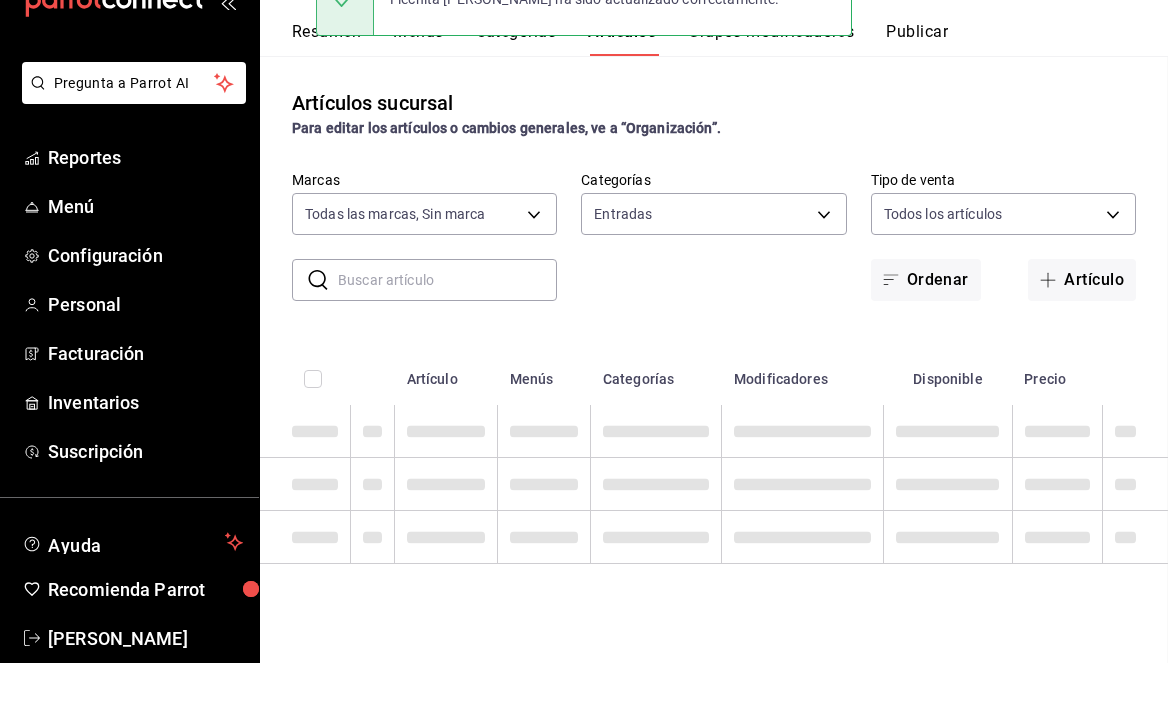 scroll, scrollTop: 0, scrollLeft: 0, axis: both 